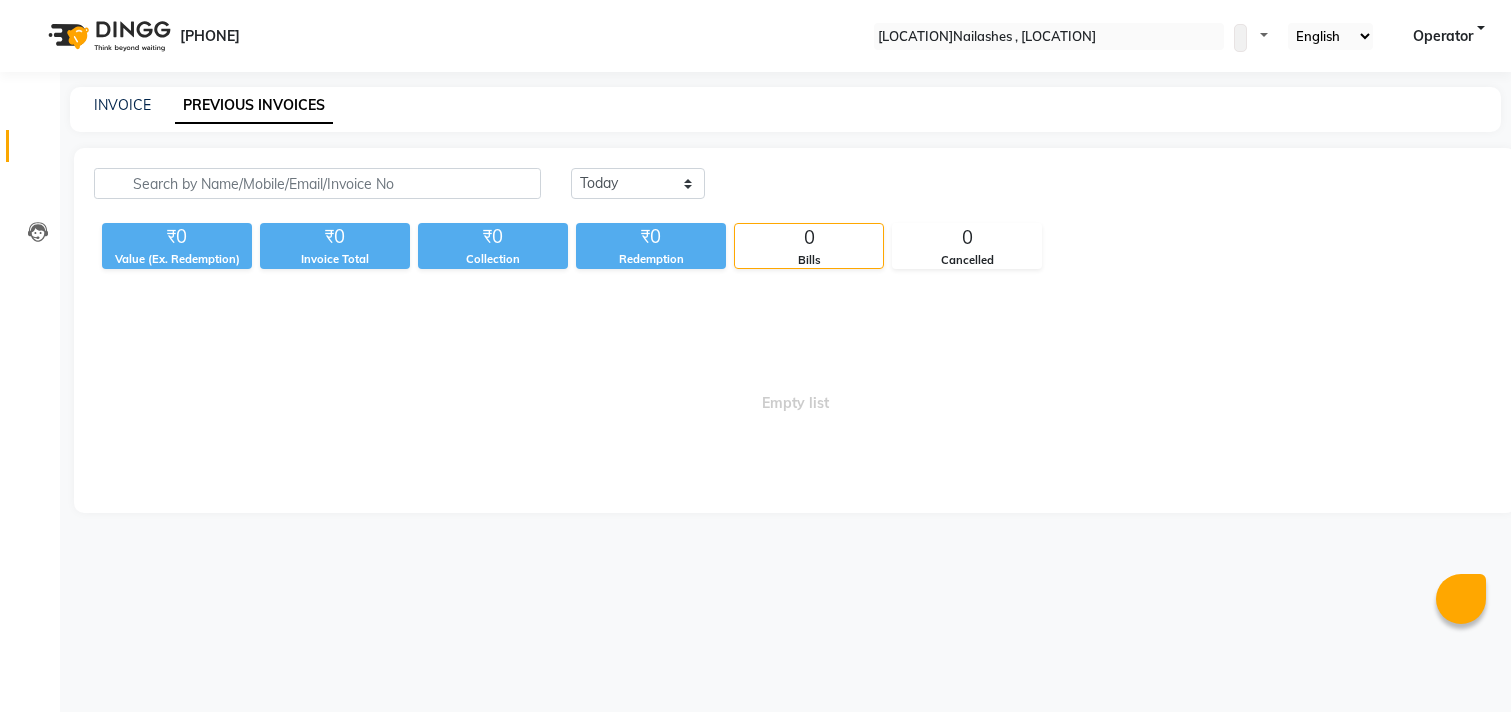 scroll, scrollTop: 0, scrollLeft: 0, axis: both 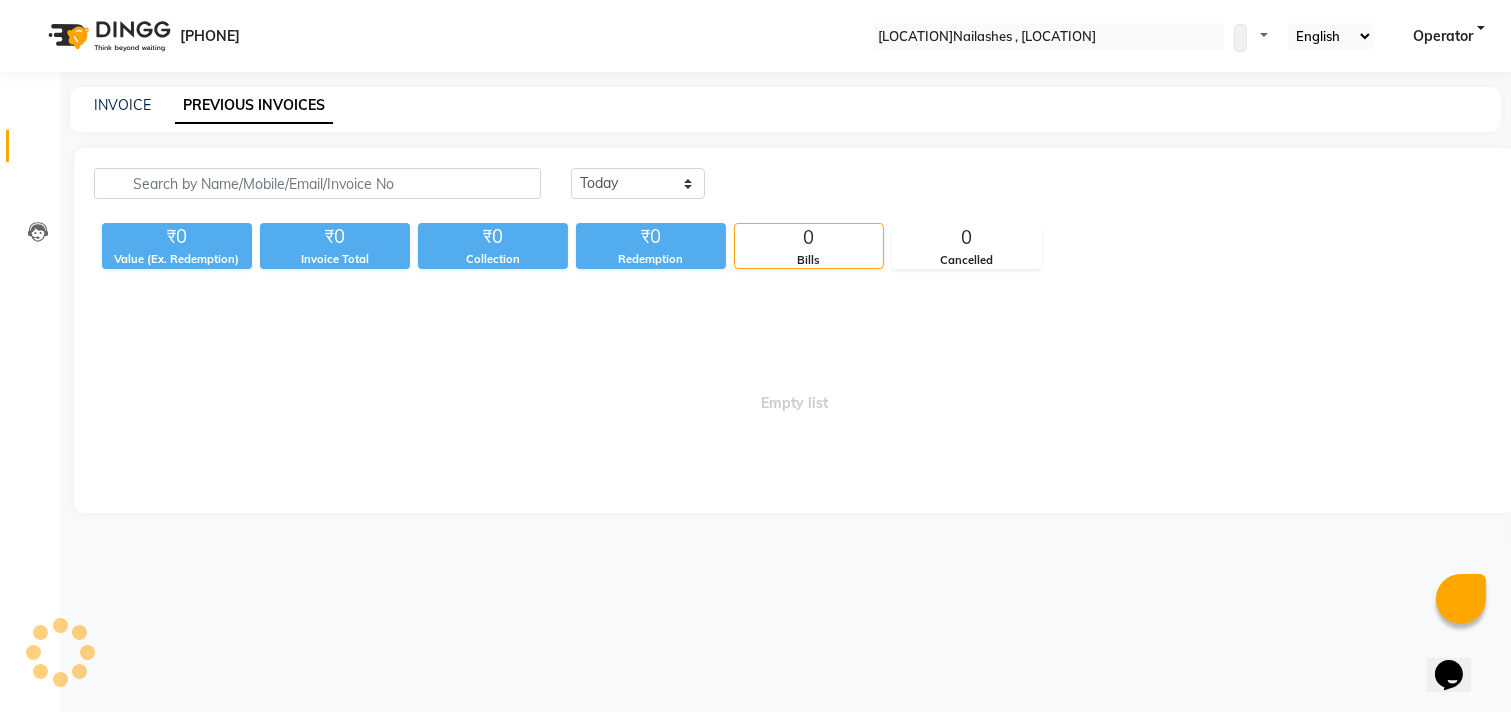 click on "08047224946 Select Location × Nailashes , East Patel Nagar  WhatsApp Status  ✕ Status:  Disconnected Most Recent Message: 15-05-2025     05:20 PM Recent Service Activity: 15-05-2025     06:21 PM  08047224946 Whatsapp Settings Default Panel My Panel English ENGLISH Español العربية मराठी हिंदी ગુજરાતી தமிழ் 中文 Notifications nothing to show Operator Manage Profile Change Password Sign out  Version:3.14.0" at bounding box center (755, 36) 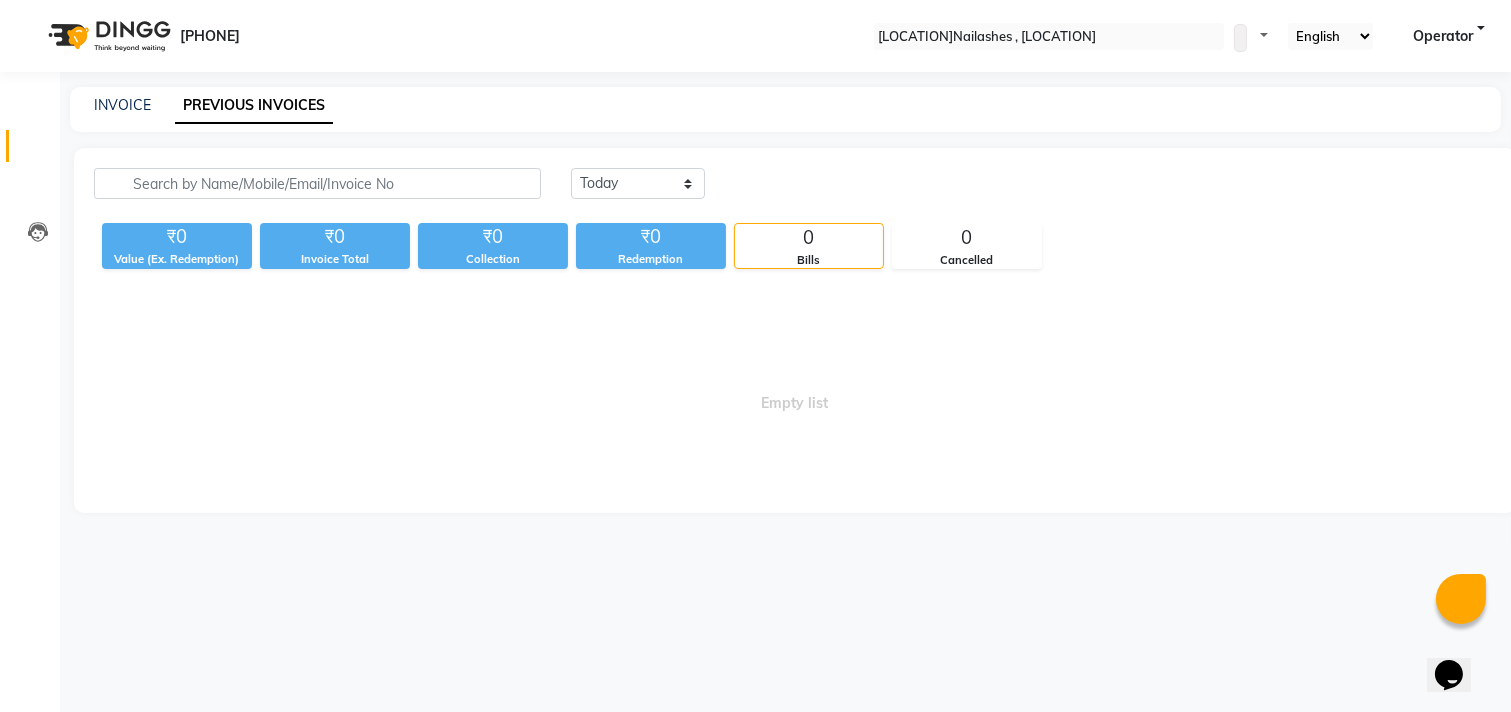click at bounding box center [1049, 37] 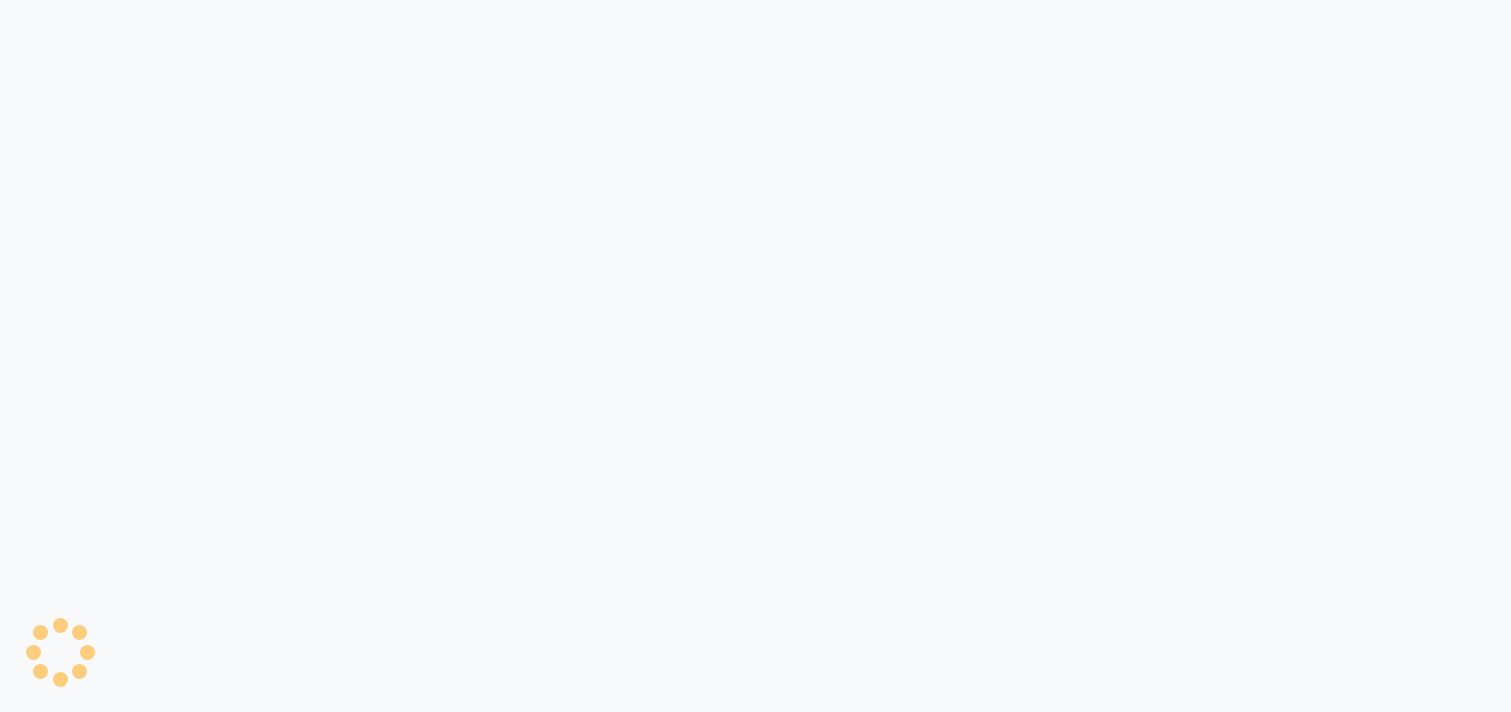 scroll, scrollTop: 0, scrollLeft: 0, axis: both 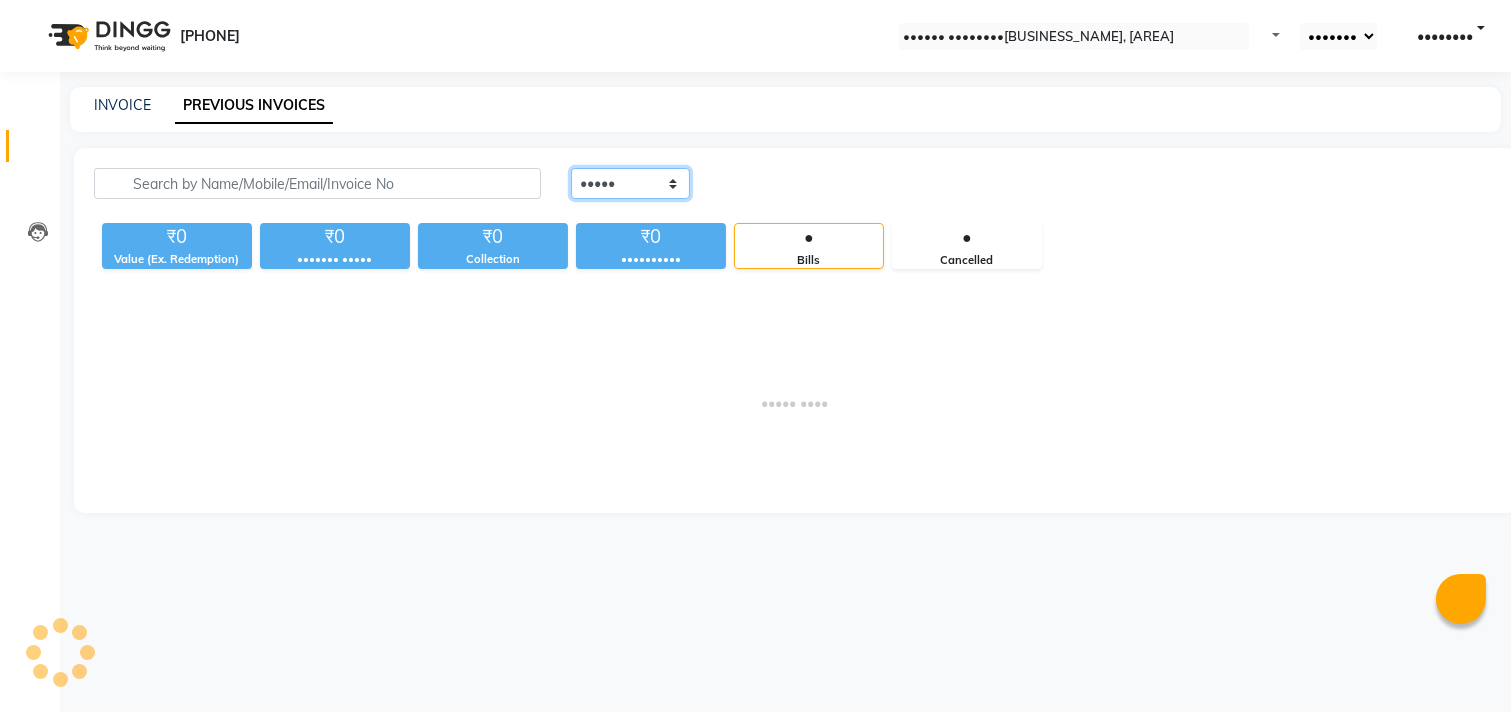 click on "Today Yesterday Custom Range" at bounding box center (630, 183) 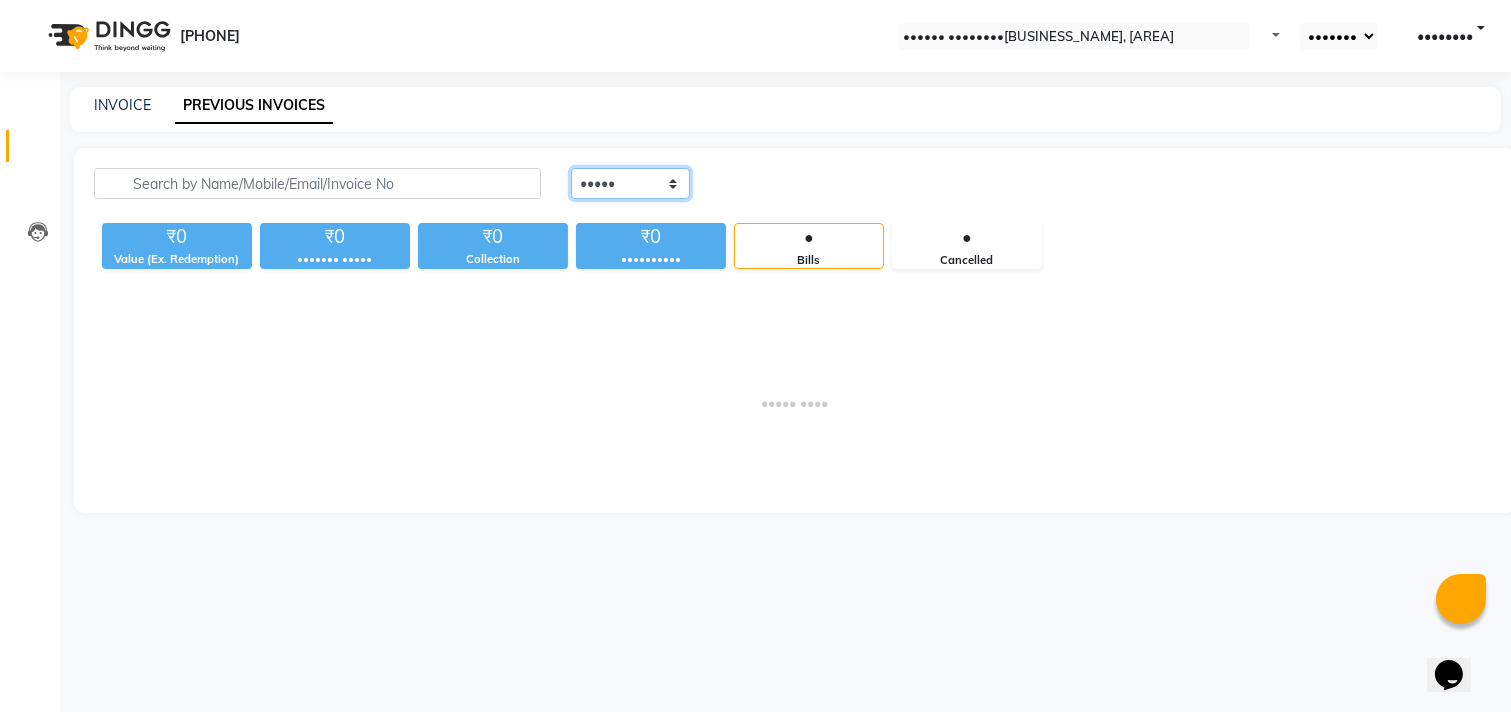 scroll, scrollTop: 0, scrollLeft: 0, axis: both 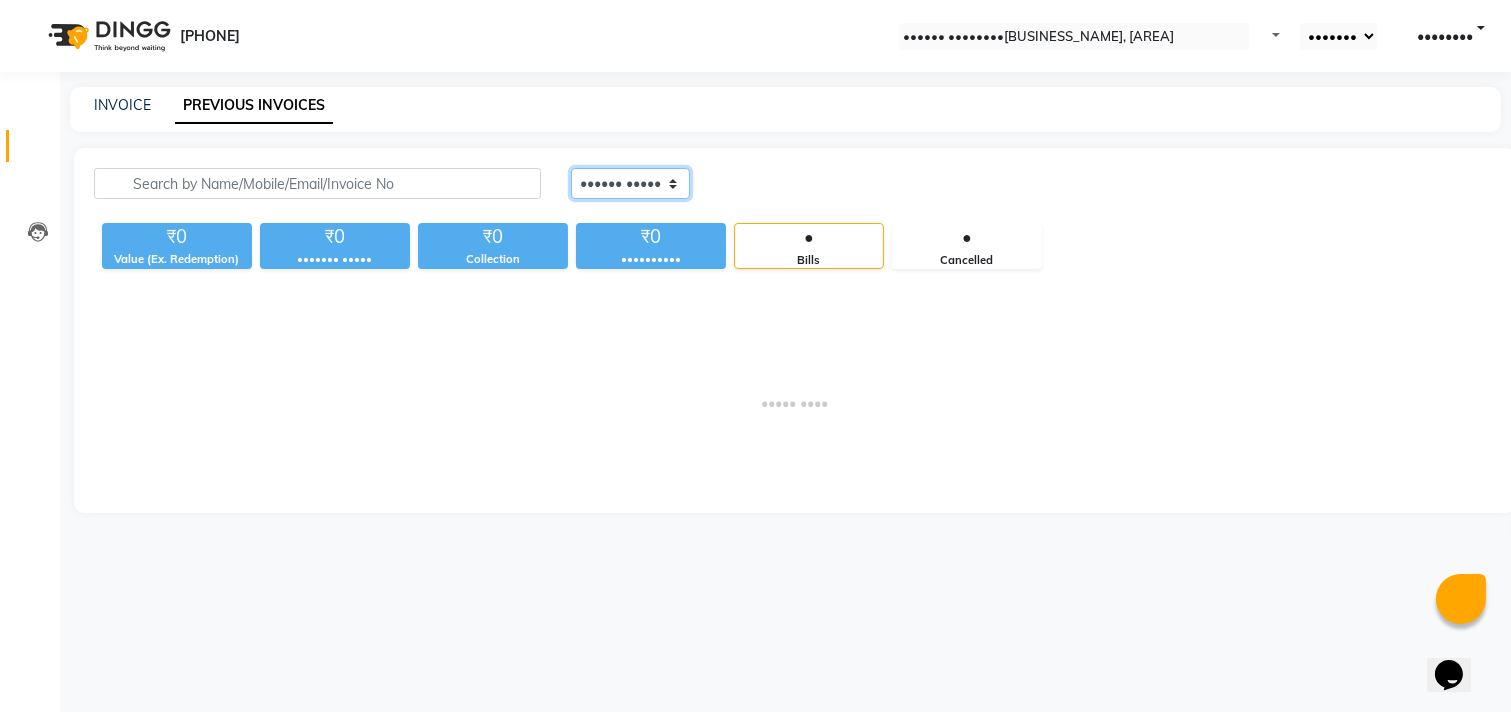 click on "Today Yesterday Custom Range" at bounding box center [630, 183] 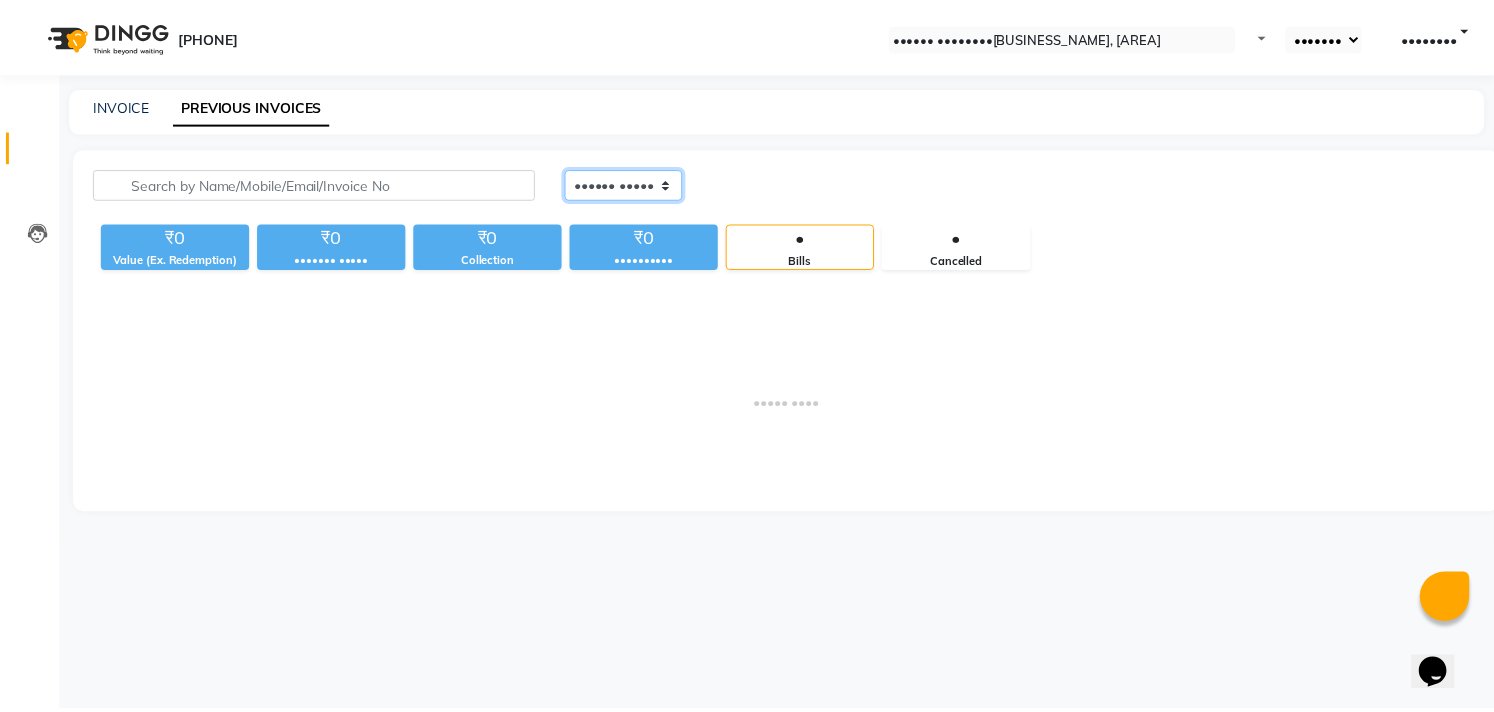scroll, scrollTop: 0, scrollLeft: 0, axis: both 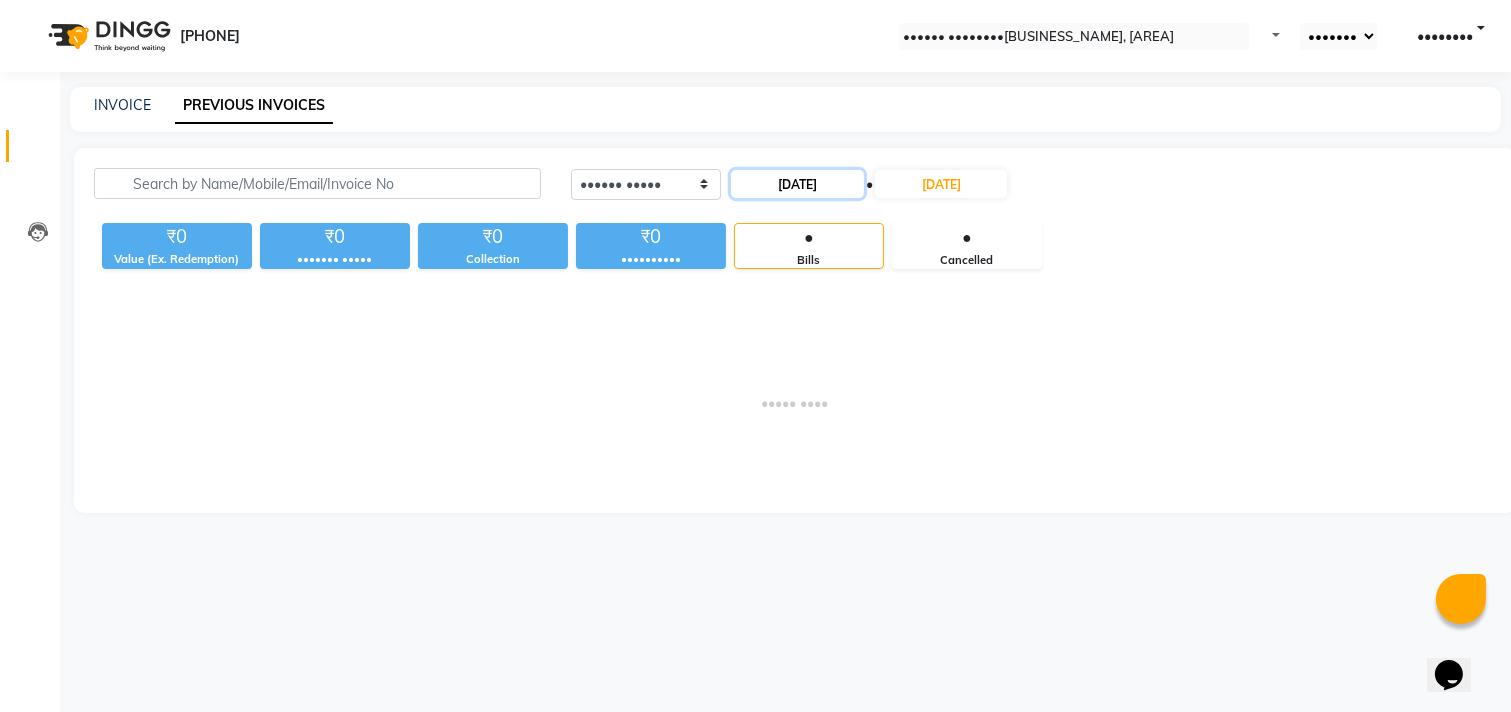 click on "[DATE]" at bounding box center (797, 184) 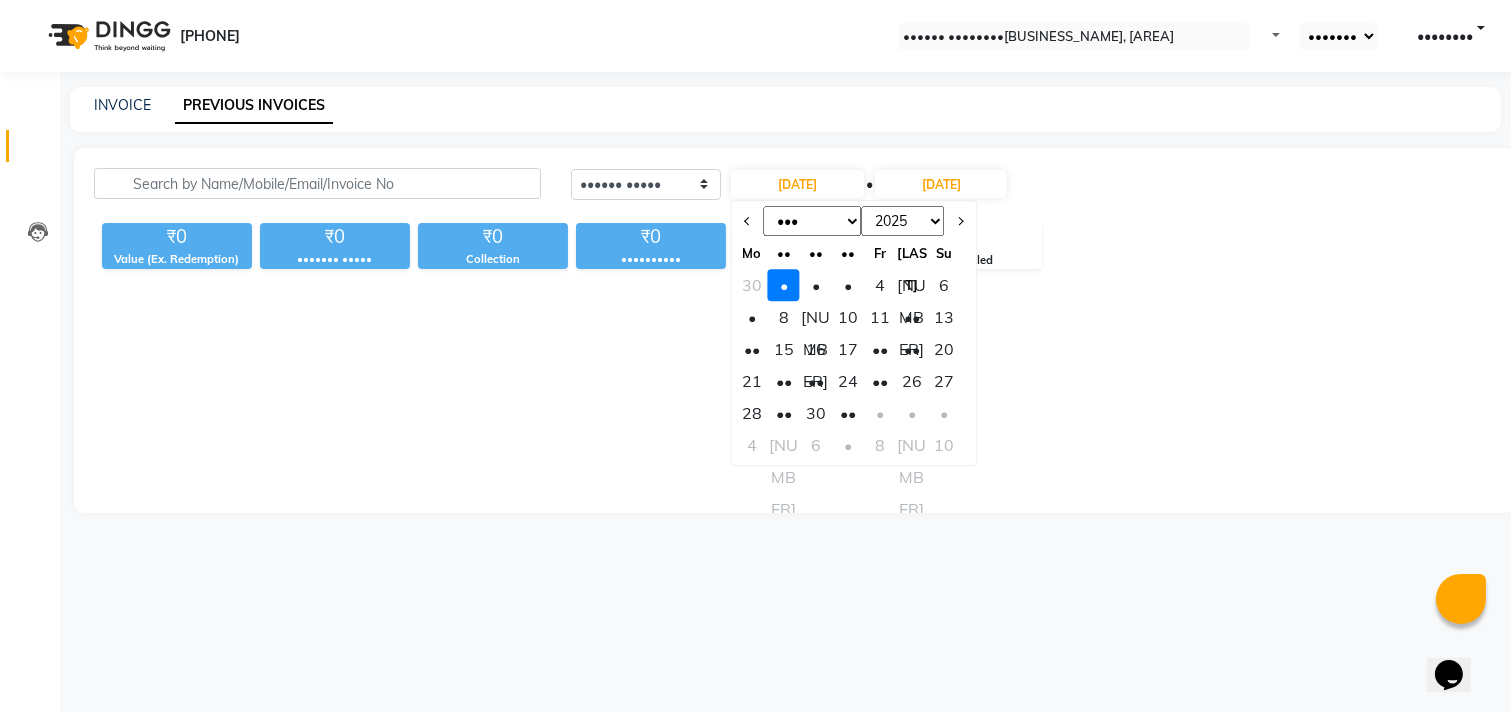 click on "30" at bounding box center [752, 285] 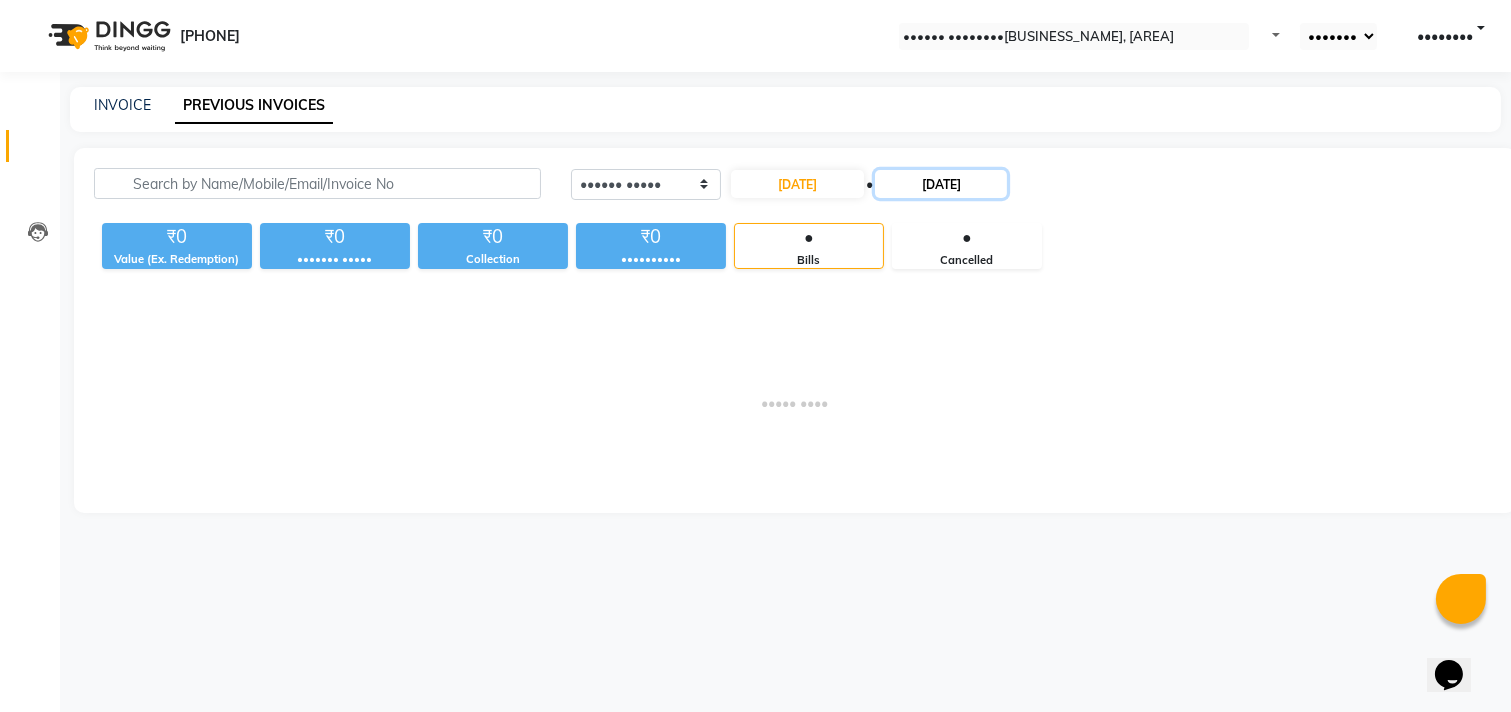 click on "[DATE]" at bounding box center (941, 184) 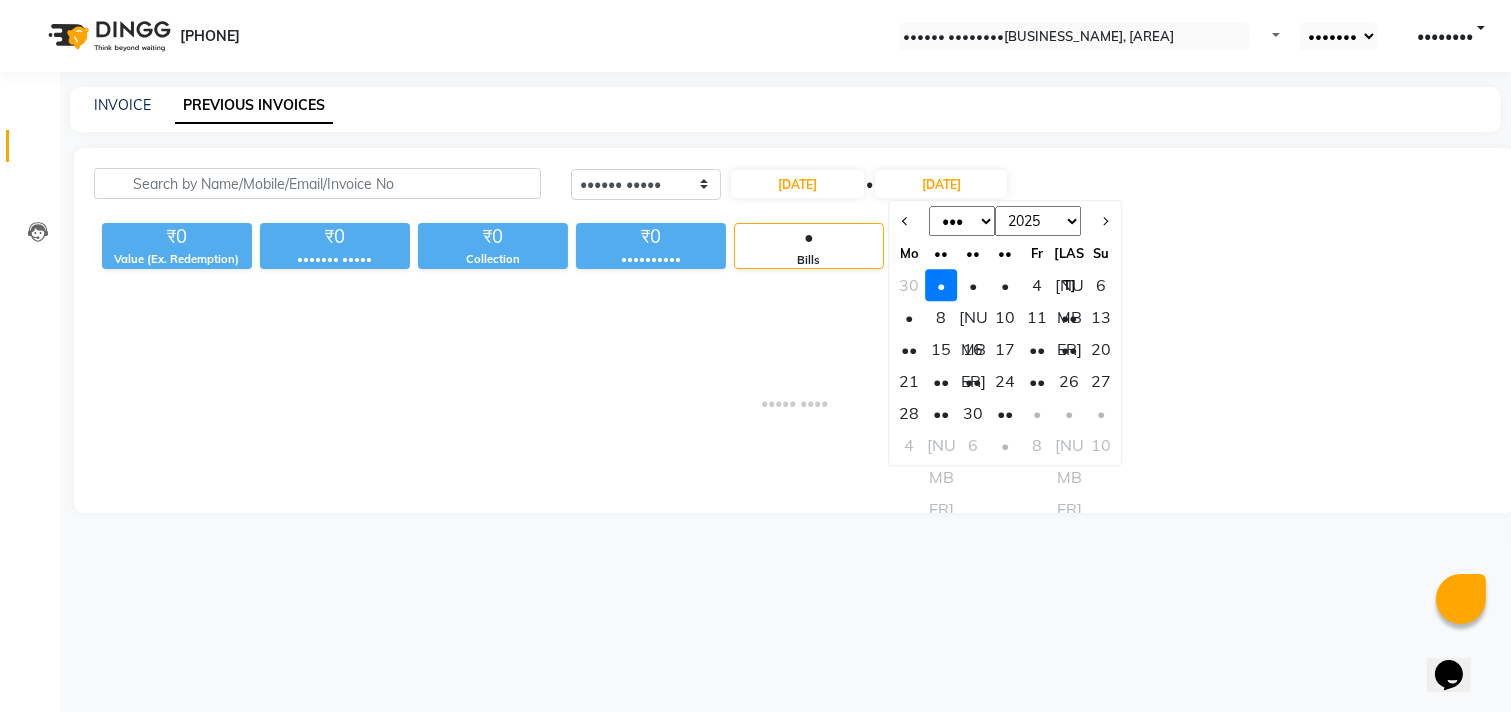 click on "30" at bounding box center (910, 285) 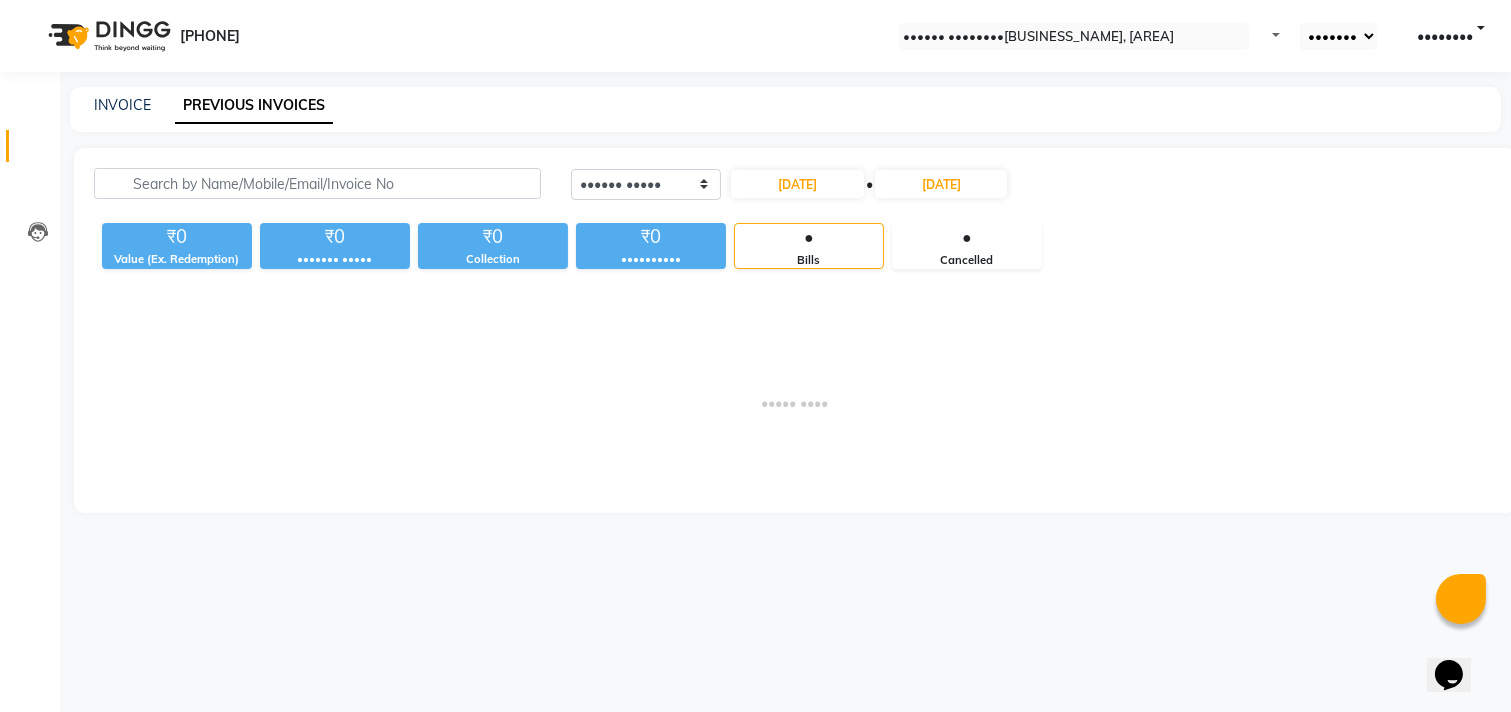 click on "[DATE] - [DATE]" at bounding box center (869, 184) 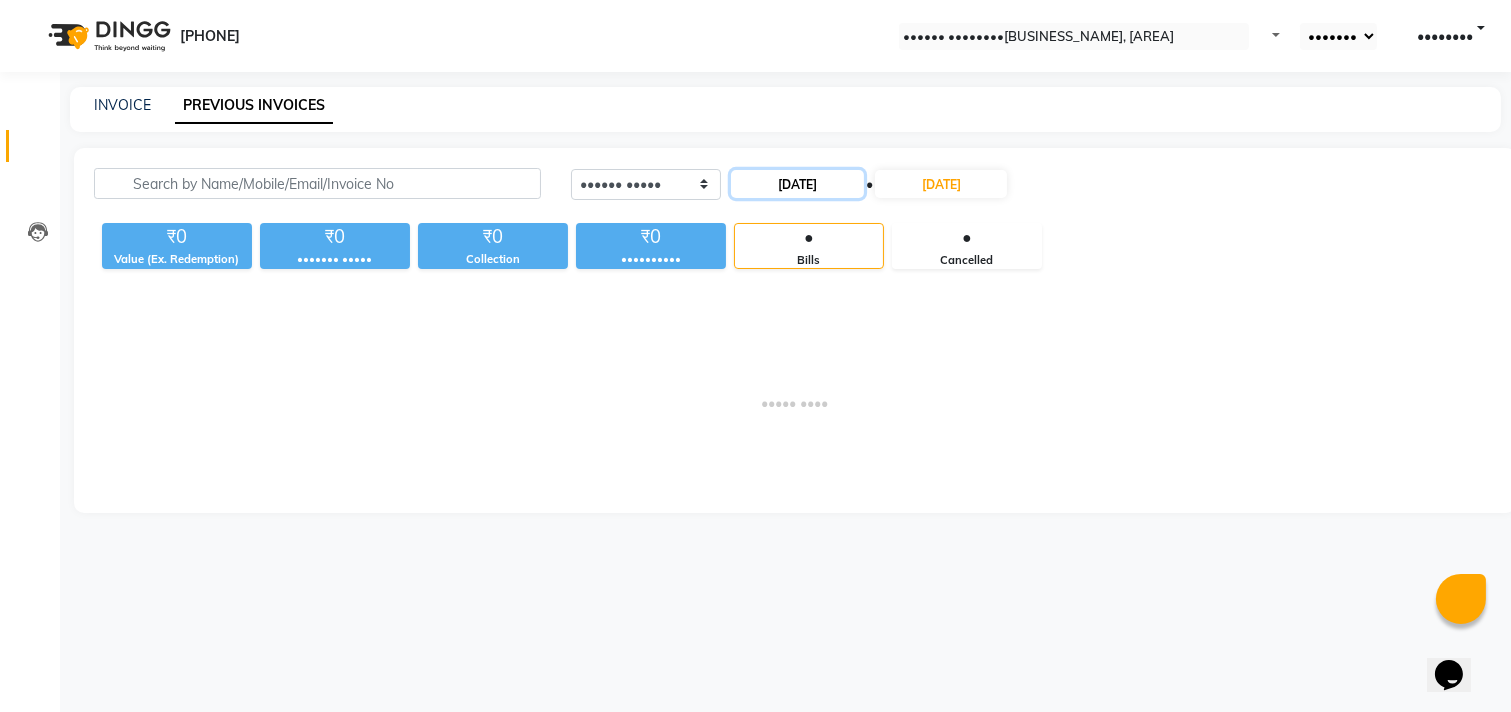 click on "[DATE]" at bounding box center (797, 184) 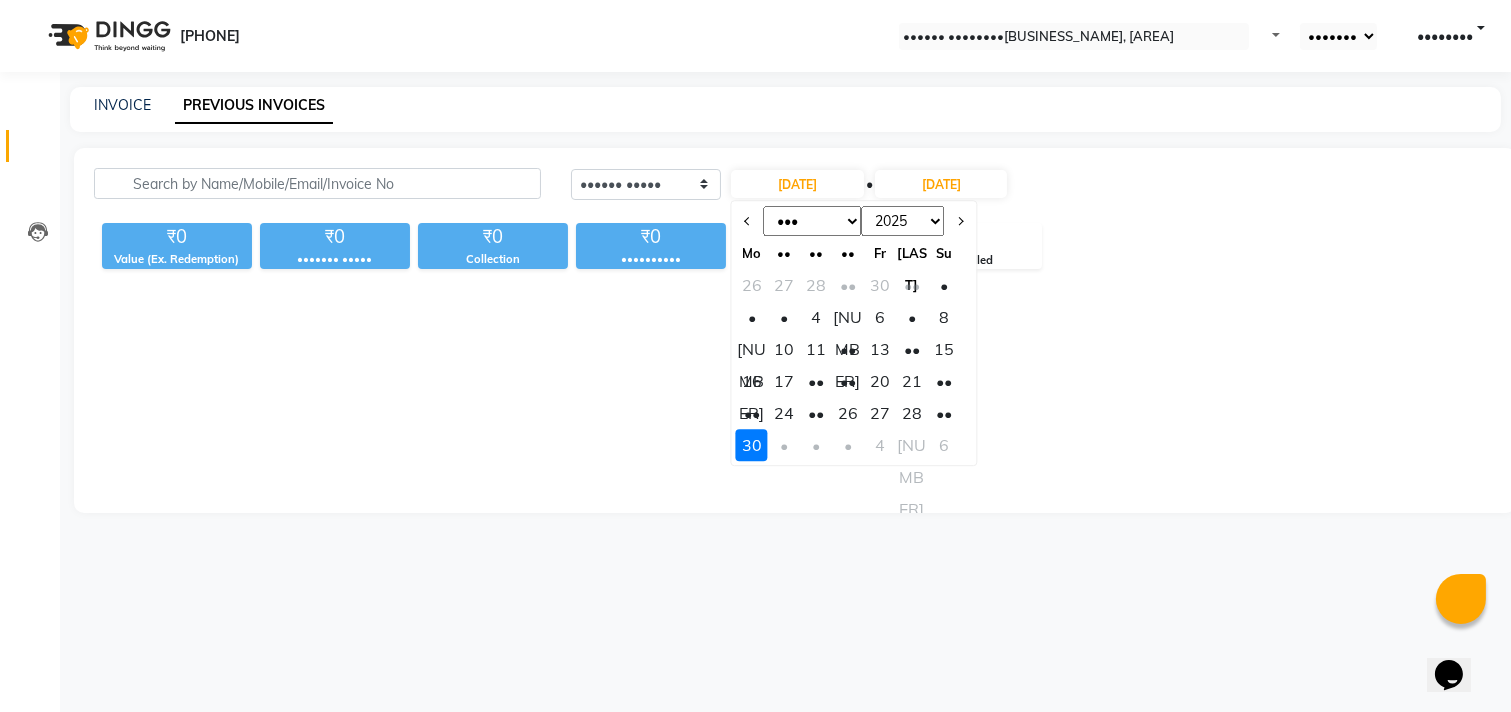 click on "•" at bounding box center (944, 285) 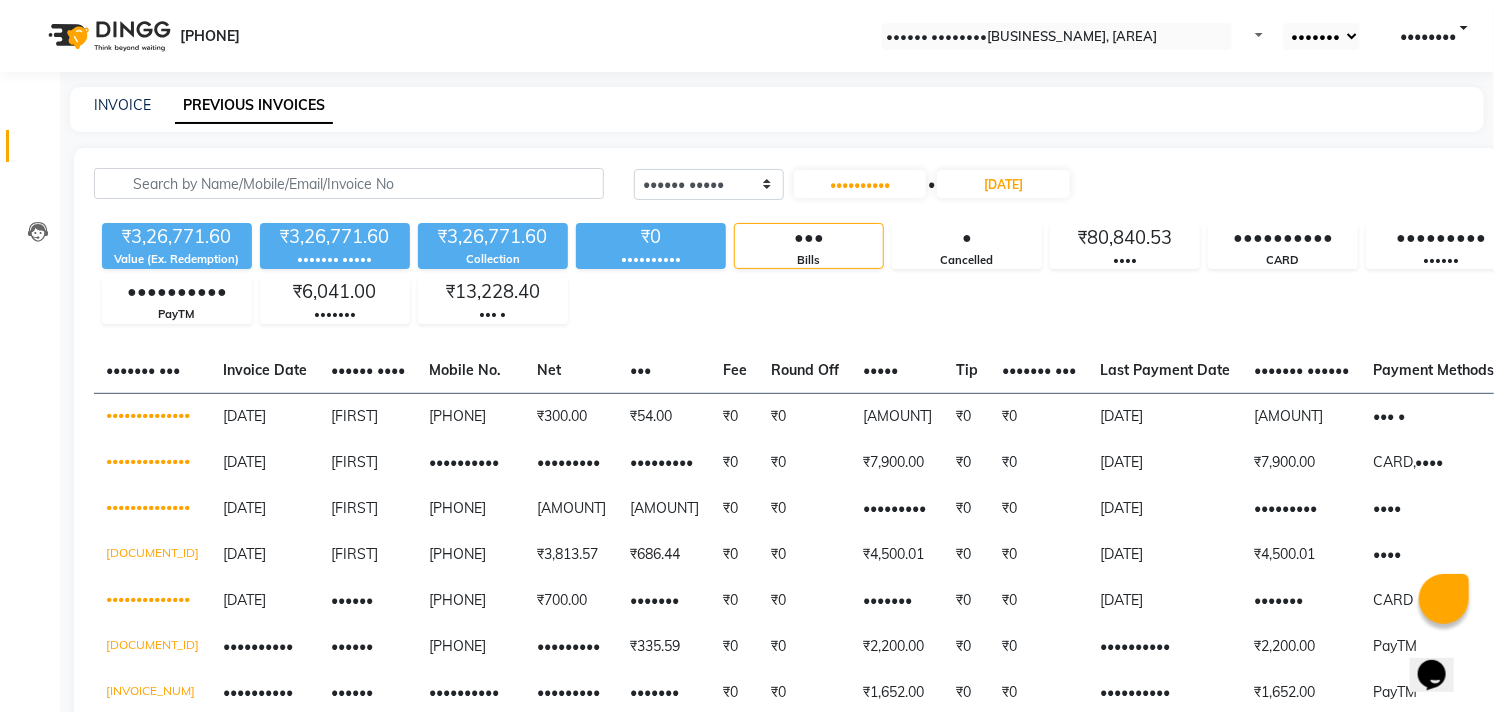 click on "Today Yesterday Custom Range [DATE] - [DATE]" at bounding box center [1159, 191] 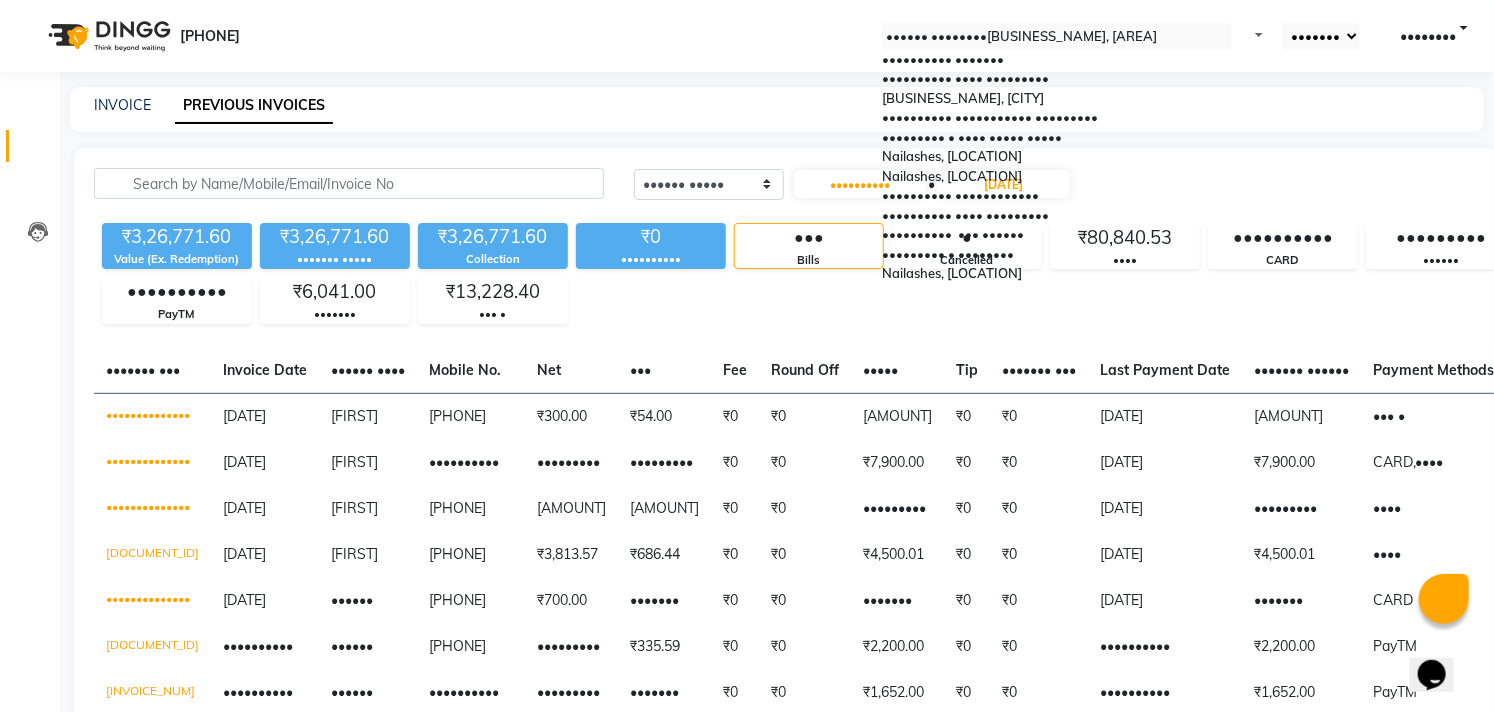 click on "•••••• •••••••• • •••••••••• •••••••• •••••• •••••••••• ••••••• •••••••••• •••• ••••••••• ••••••••• • •••••• •••••••••• ••••••••••• ••••••••• ••••••••• • •••• ••••• ••••• •••••••••• ••••• •••• •••••••••• •••••••••• •••••••••• •••••••••••• •••••••••• •••• ••••••••• ••••••••••  ••• •••••• ••••••••• • •••••••• •••••••••• ••••• ••••••••••  ••••••••• ••••••••• • •• •••••••••• ••• ••••• ••••• ••••••••• • •••••••• •••••••••• ••••••  •••••••••• ••• ••• •••• •••••••••• ••••••••• •••••••••• ••••• ••••••••• ••• •••• •••••••••• ••••••• •••• •••••••••• •• ••••• •••••••••• ••••••• ••••• •••••••••• •••••••• •••• ••••• ••••••••• •••••••• ••••••• •••••••••• •••••• ••••• • •••••••••• •••••••• •••••  •••••••••• •••••••• •••• •••••••••• •••••••• •••••• •••••••••• ••••••••••• •••• •••••••••• ••••• ••••• •••• •••••••••• ••••••••••• •••••••••• ••••• •••• ••••• • ••••••••• ••••  ••• •••••• ••••• • •••••••••• ••••• •••••• ••••••••• •••••••••• ••••••••• •••••••••• ••••••••••••• ••••• •••••••••• •••••• •••••••  ••••••••• • ••••• ••••" at bounding box center (1057, 36) 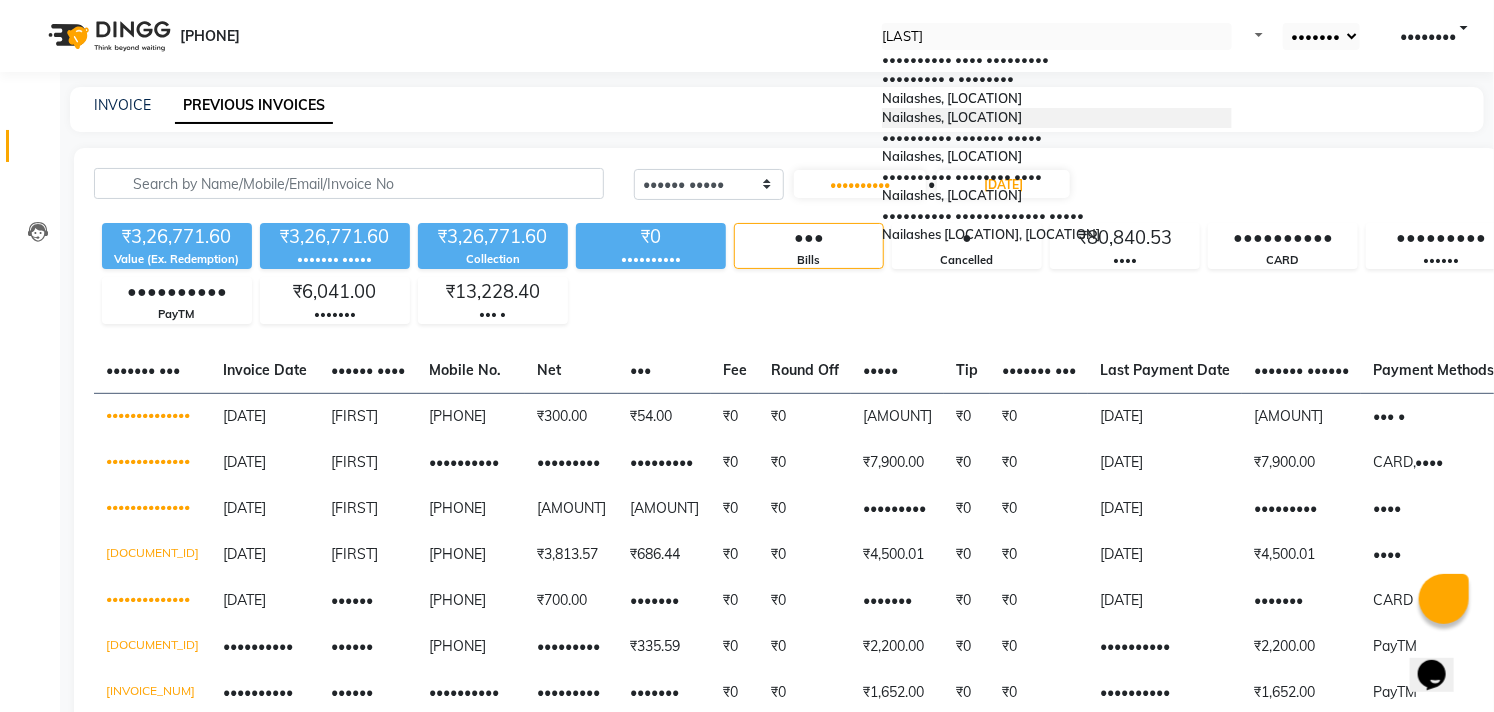 scroll, scrollTop: 0, scrollLeft: 0, axis: both 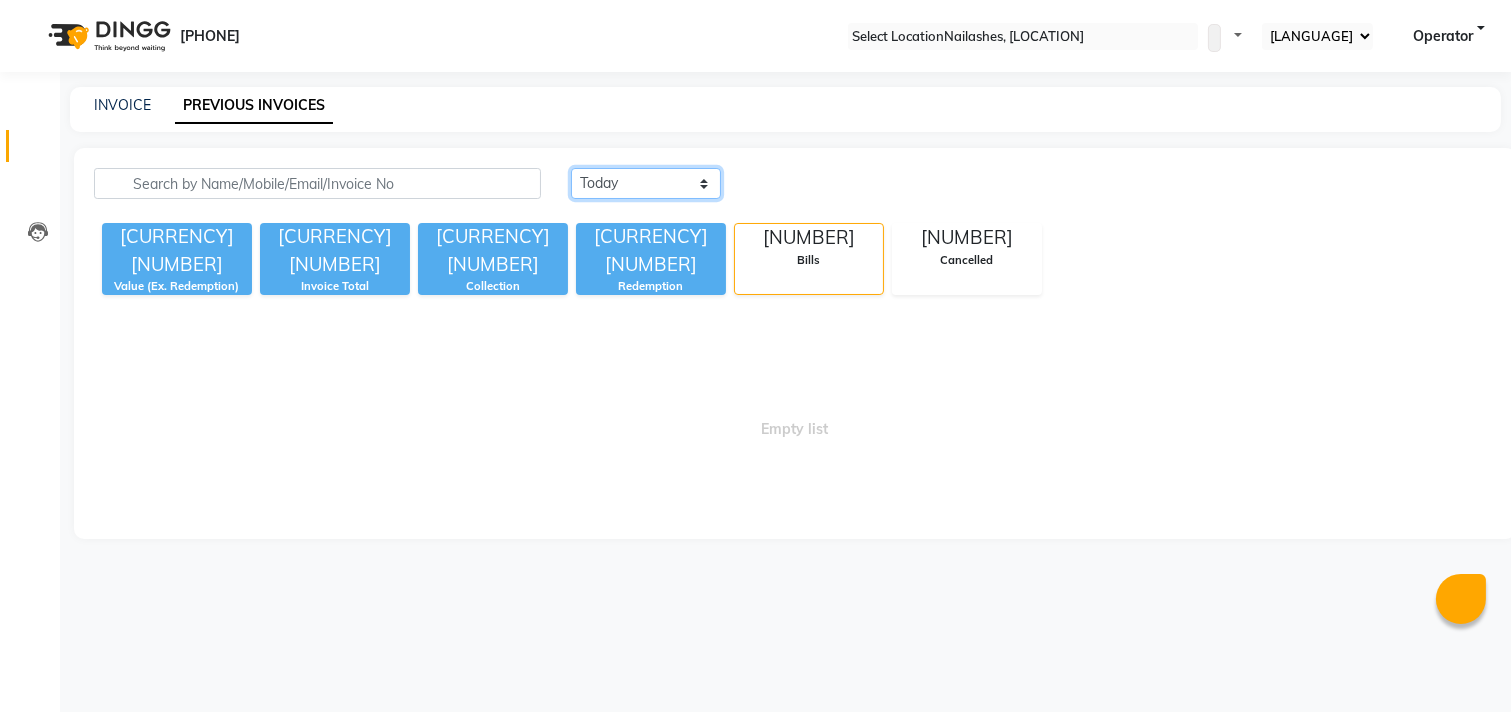 click on "[TIME_REFERENCE] [TIME_REFERENCE] [TIME_REFERENCE]" at bounding box center (646, 183) 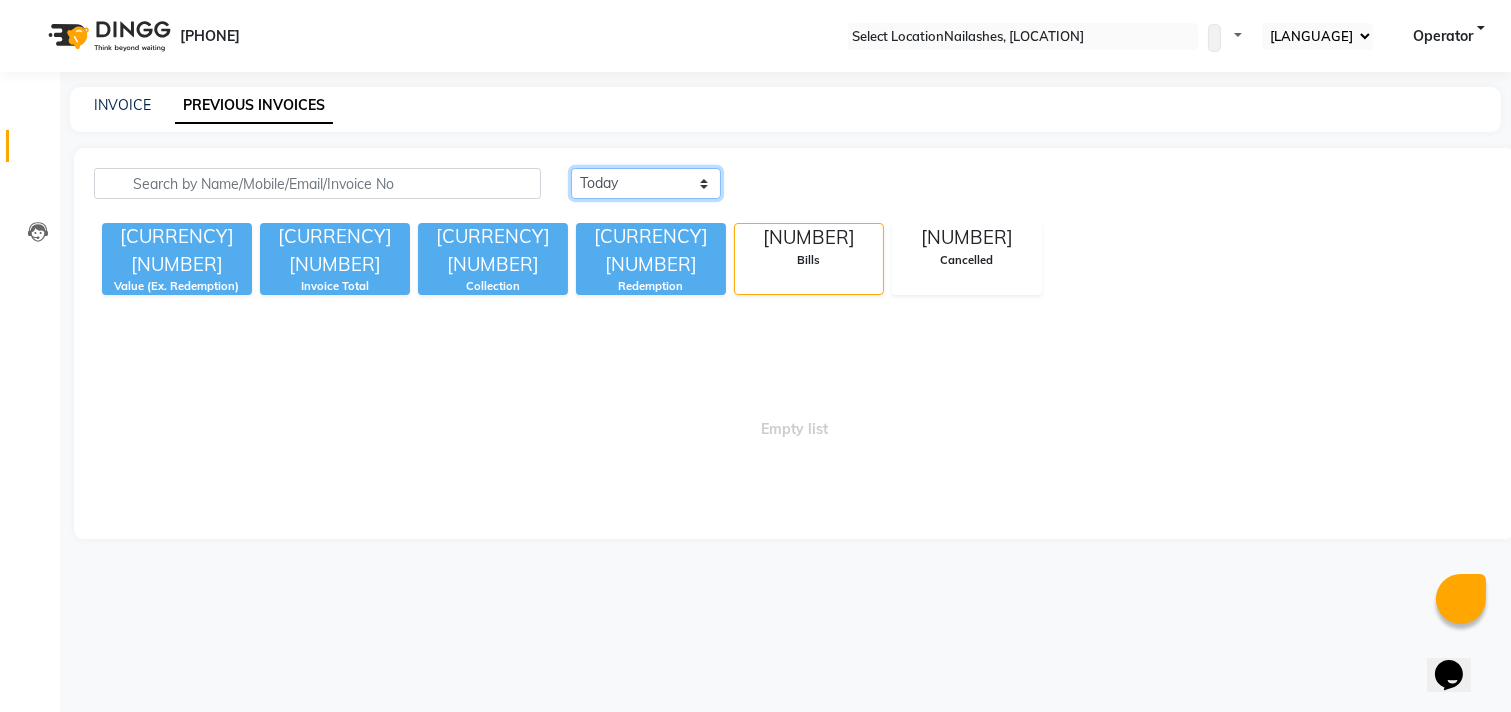 select on "range" 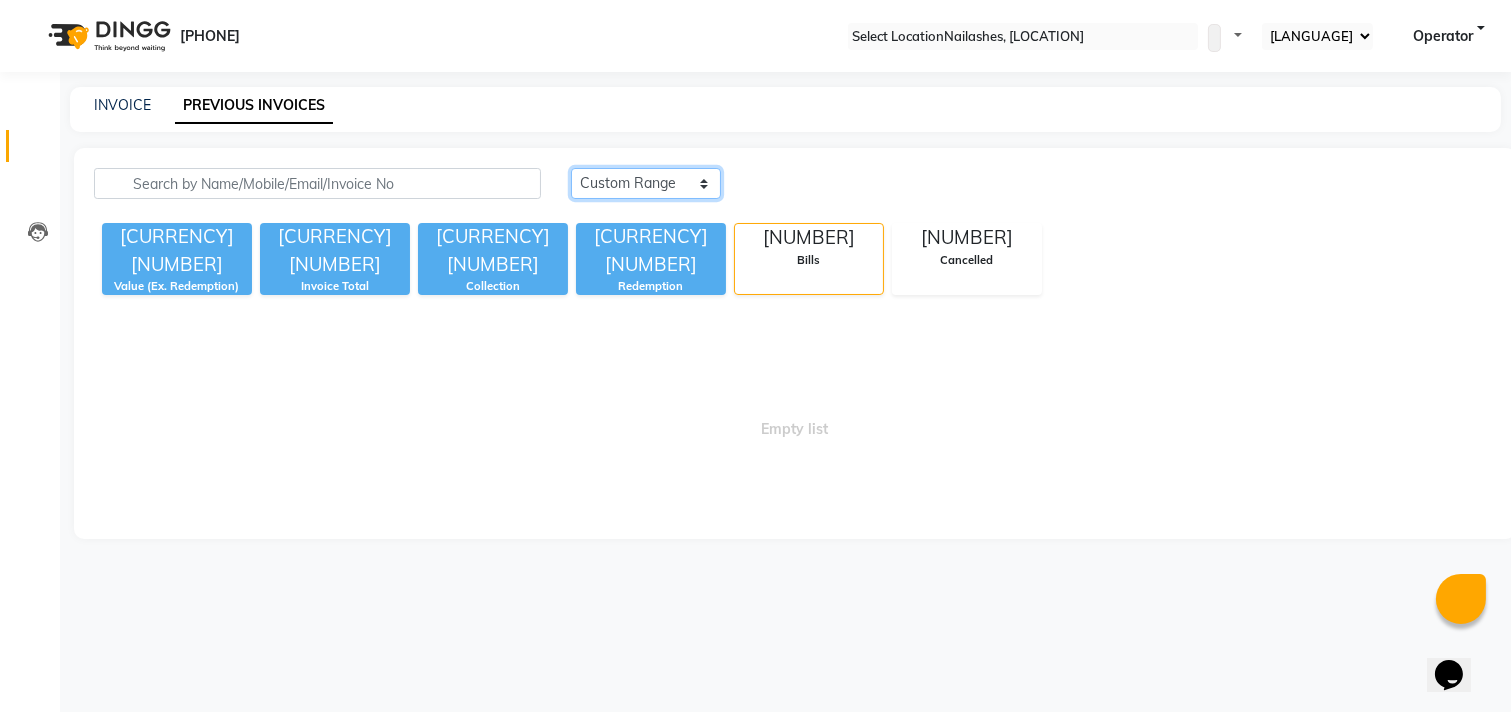 click on "[TIME_REFERENCE] [TIME_REFERENCE] [TIME_REFERENCE]" at bounding box center [646, 183] 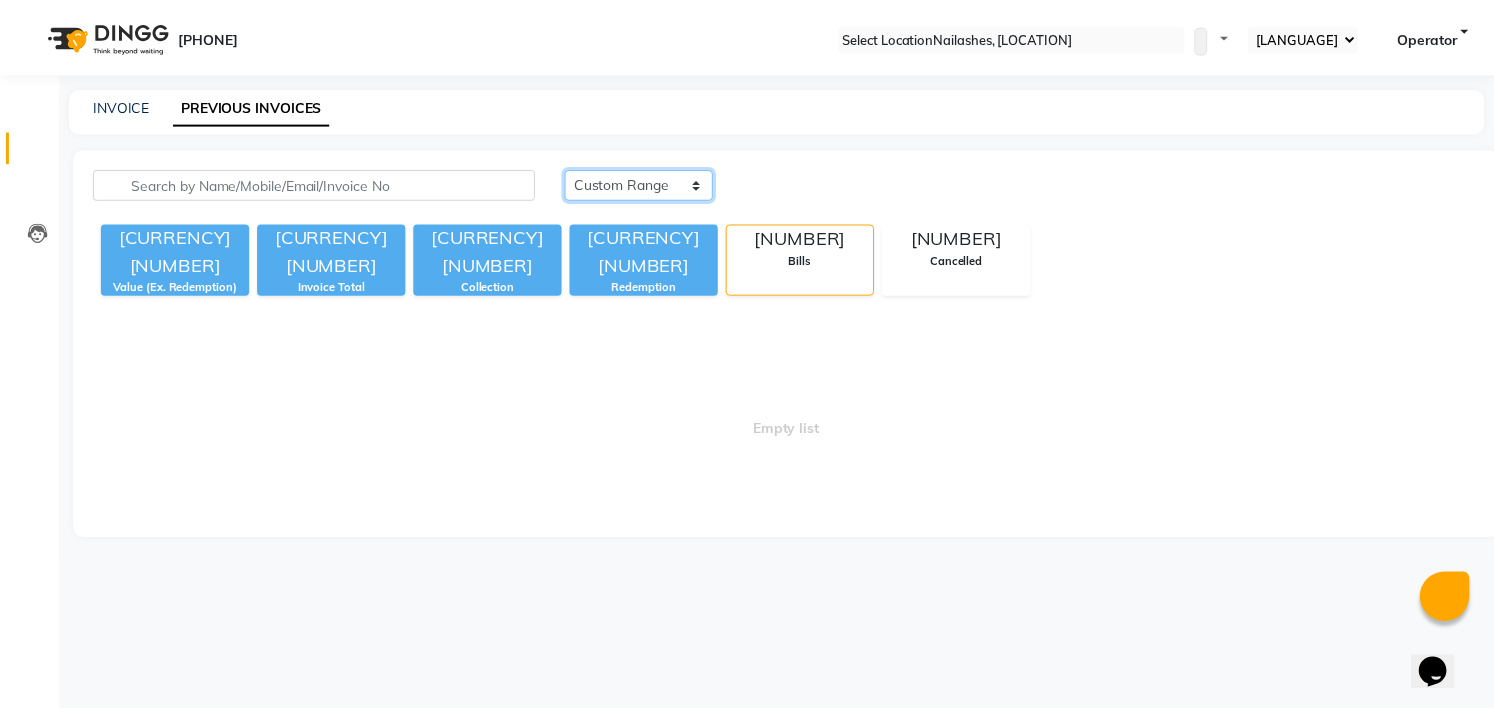 scroll, scrollTop: 0, scrollLeft: 0, axis: both 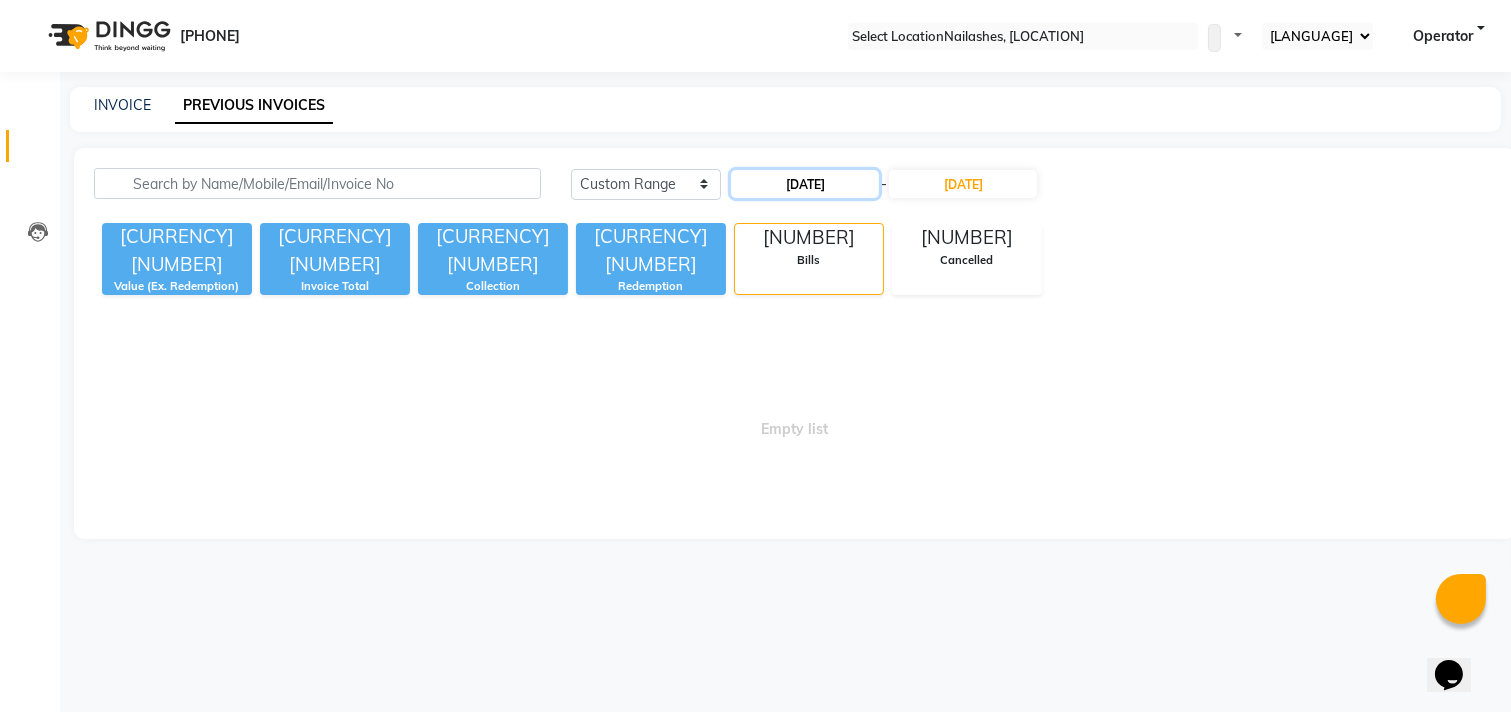 click on "[DATE]" at bounding box center [805, 184] 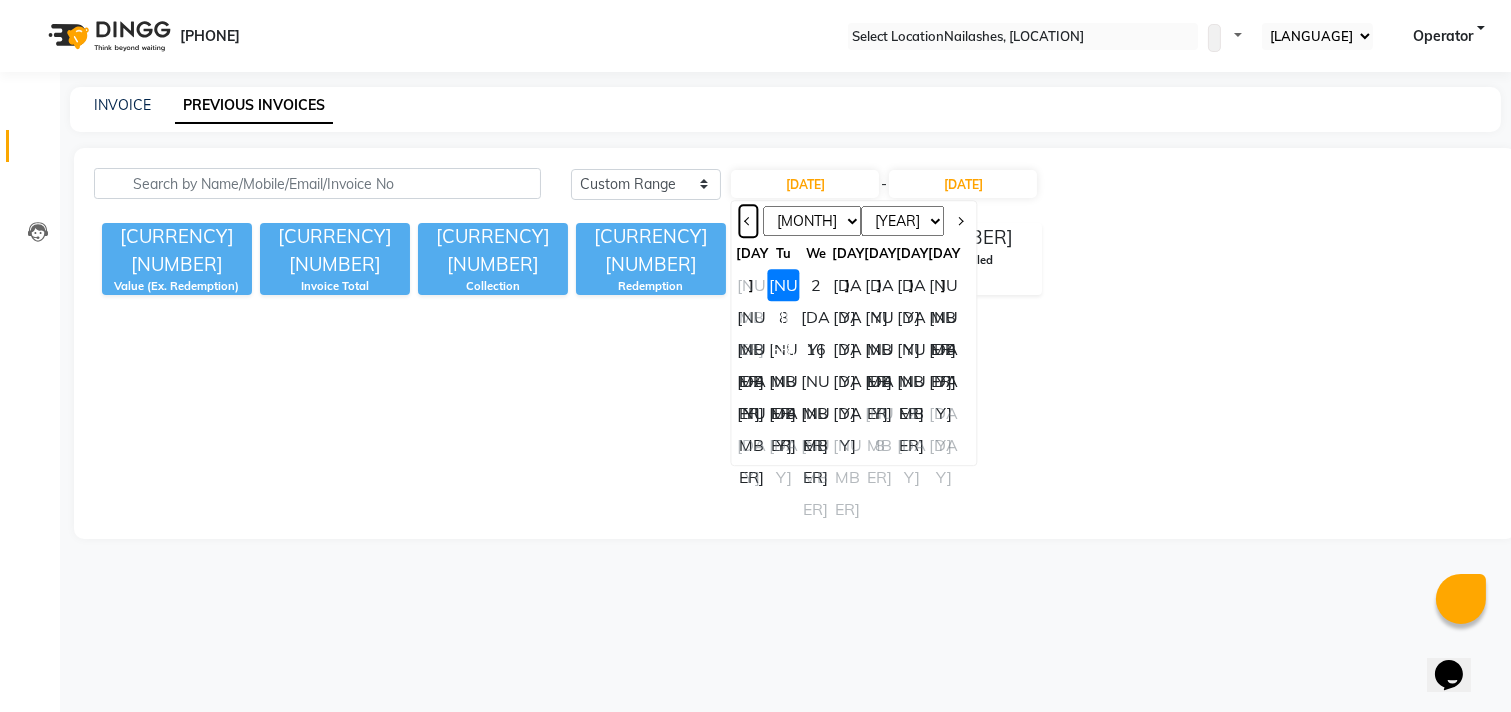 click at bounding box center [748, 221] 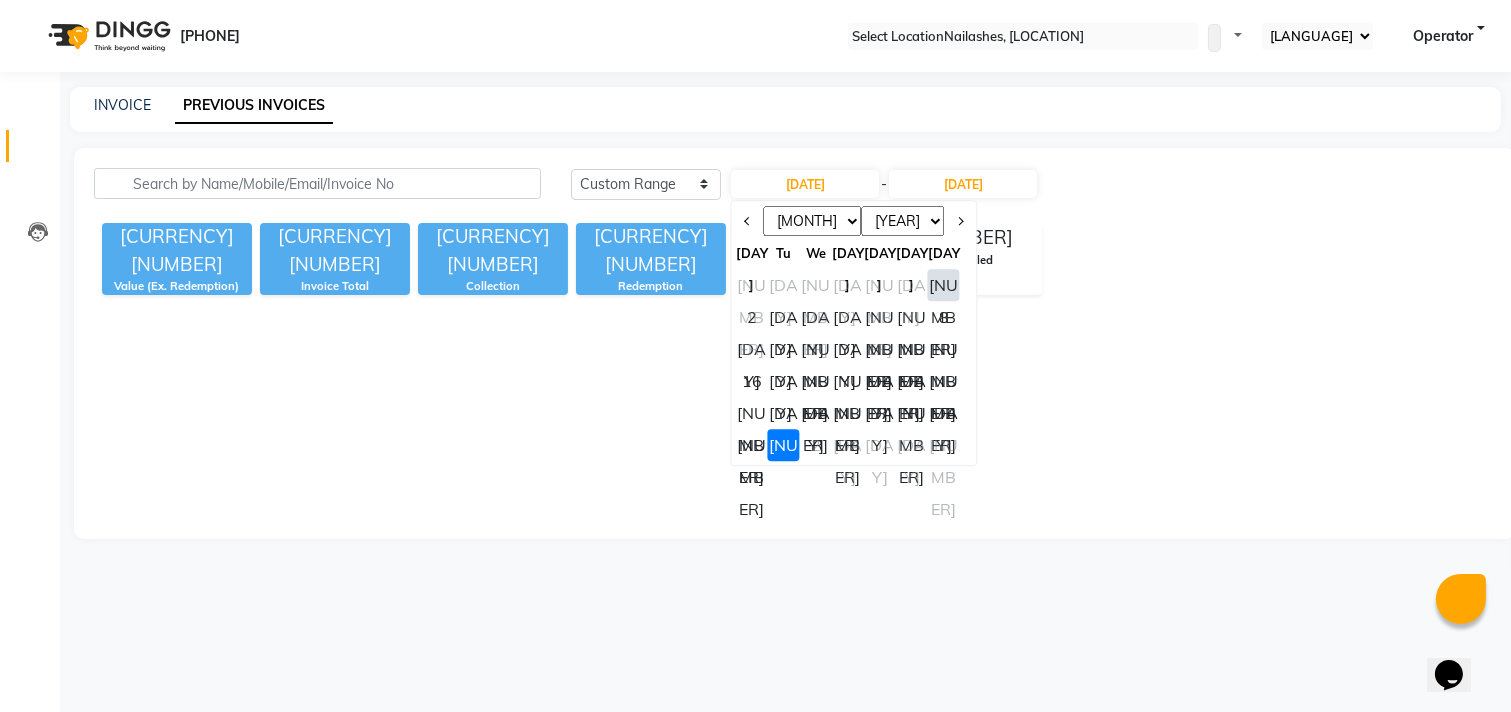 click on "[NUMBER]" at bounding box center (944, 285) 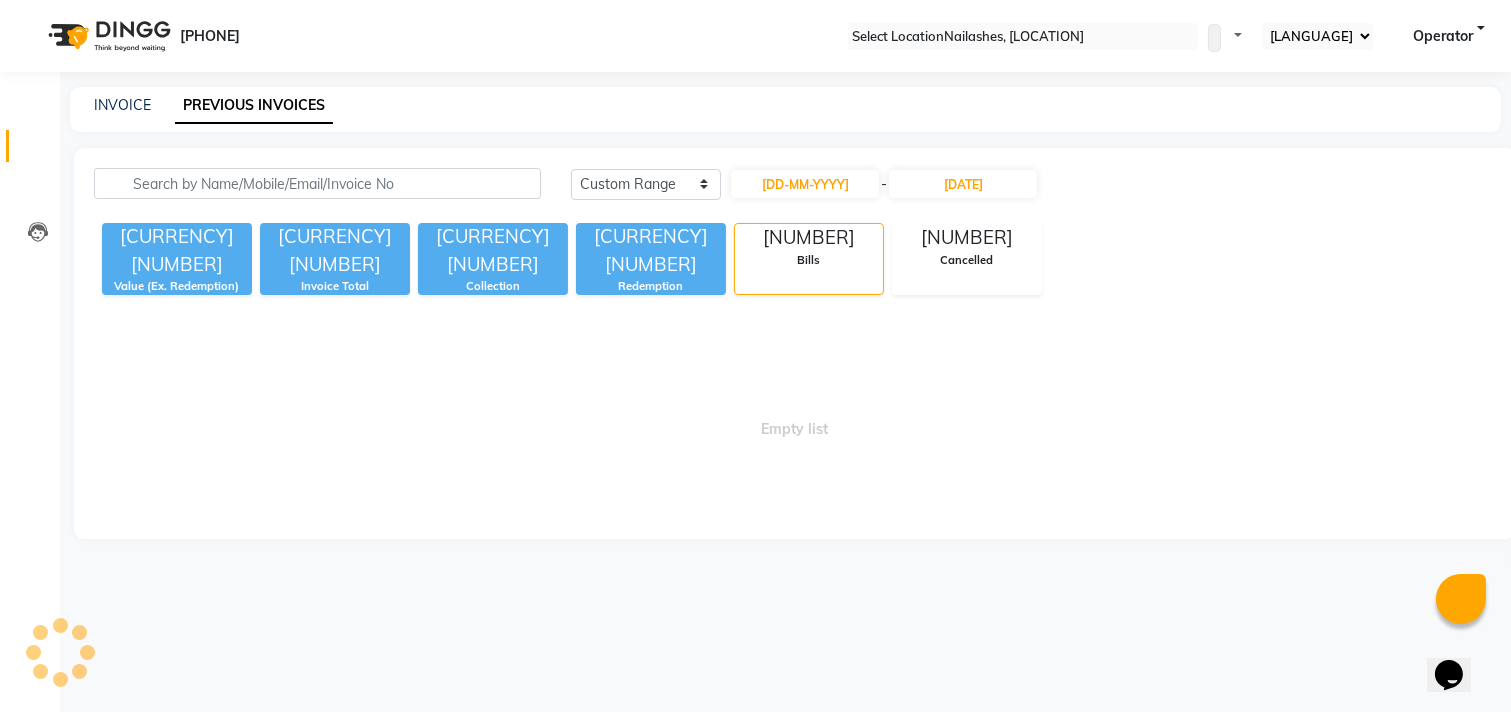 click on "[TIME_REFERENCE] [TIME_REFERENCE] [TIME_REFERENCE] [DATE] - [DATE] [CURRENCY][AMOUNT] [GENERAL_TERM] ([GENERAL_TERM]) [CURRENCY][AMOUNT] [GENERAL_TERM] [CURRENCY][AMOUNT] [GENERAL_TERM] [DAY] [GENERAL_TERM] [DAY] [GENERAL_TERM] [GENERAL_TERM] [GENERAL_TERM]" at bounding box center [795, 343] 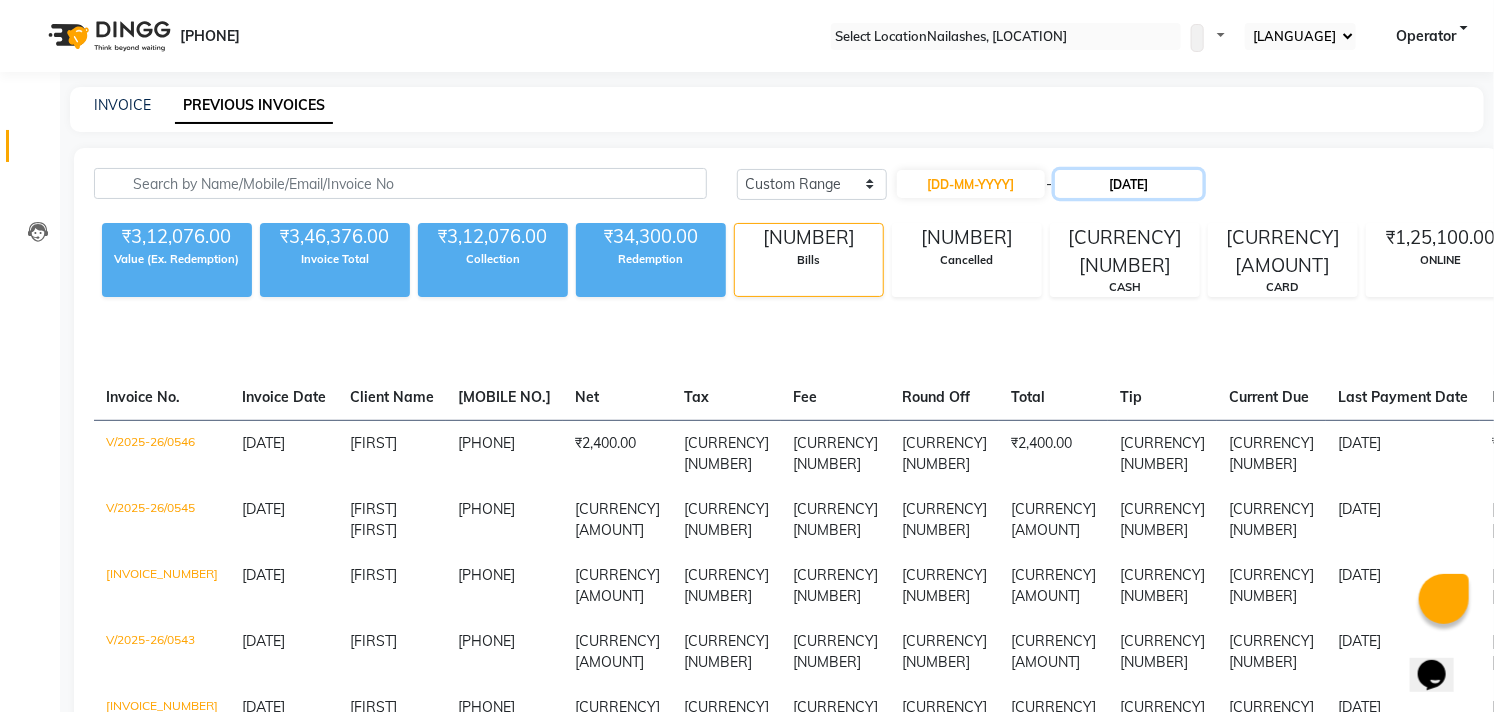 click on "[DATE]" at bounding box center [1129, 184] 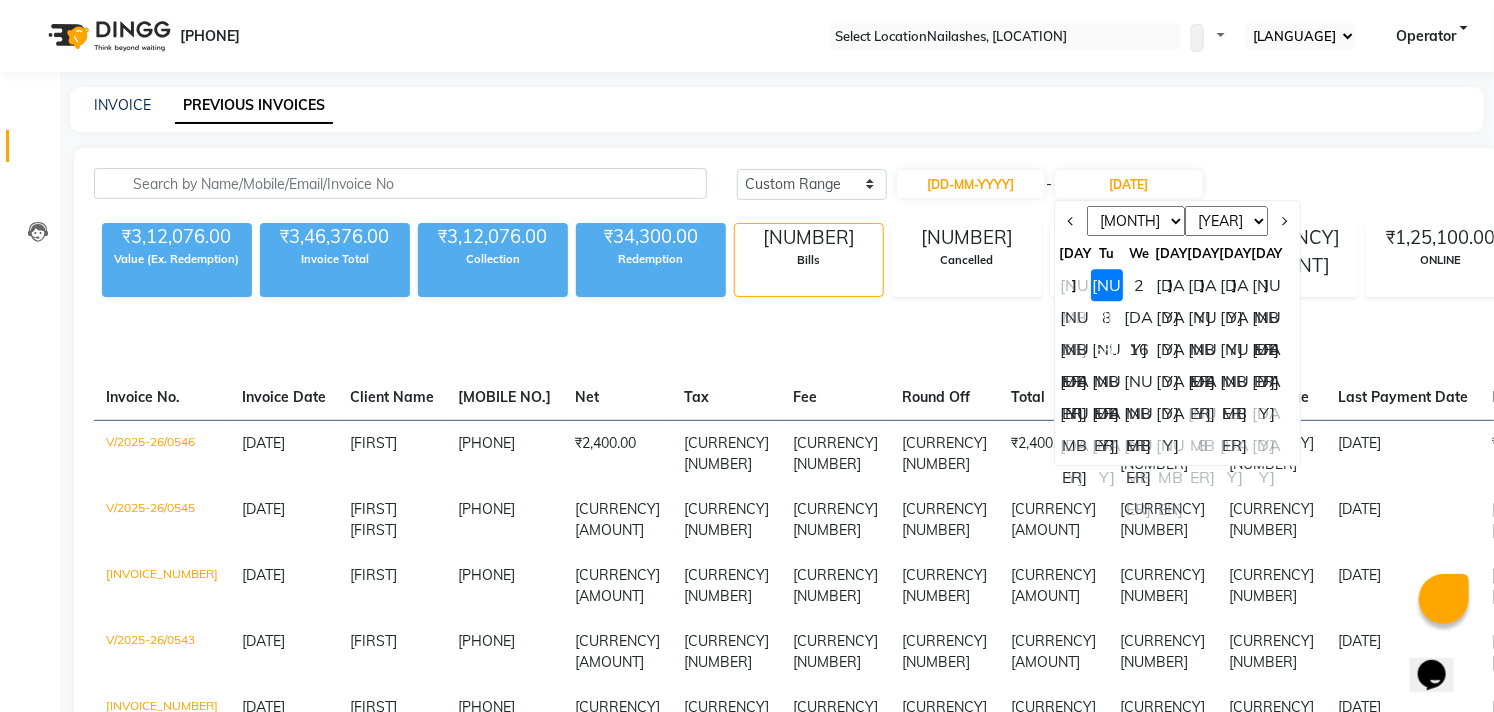click on "[NUMBER]" at bounding box center (1075, 285) 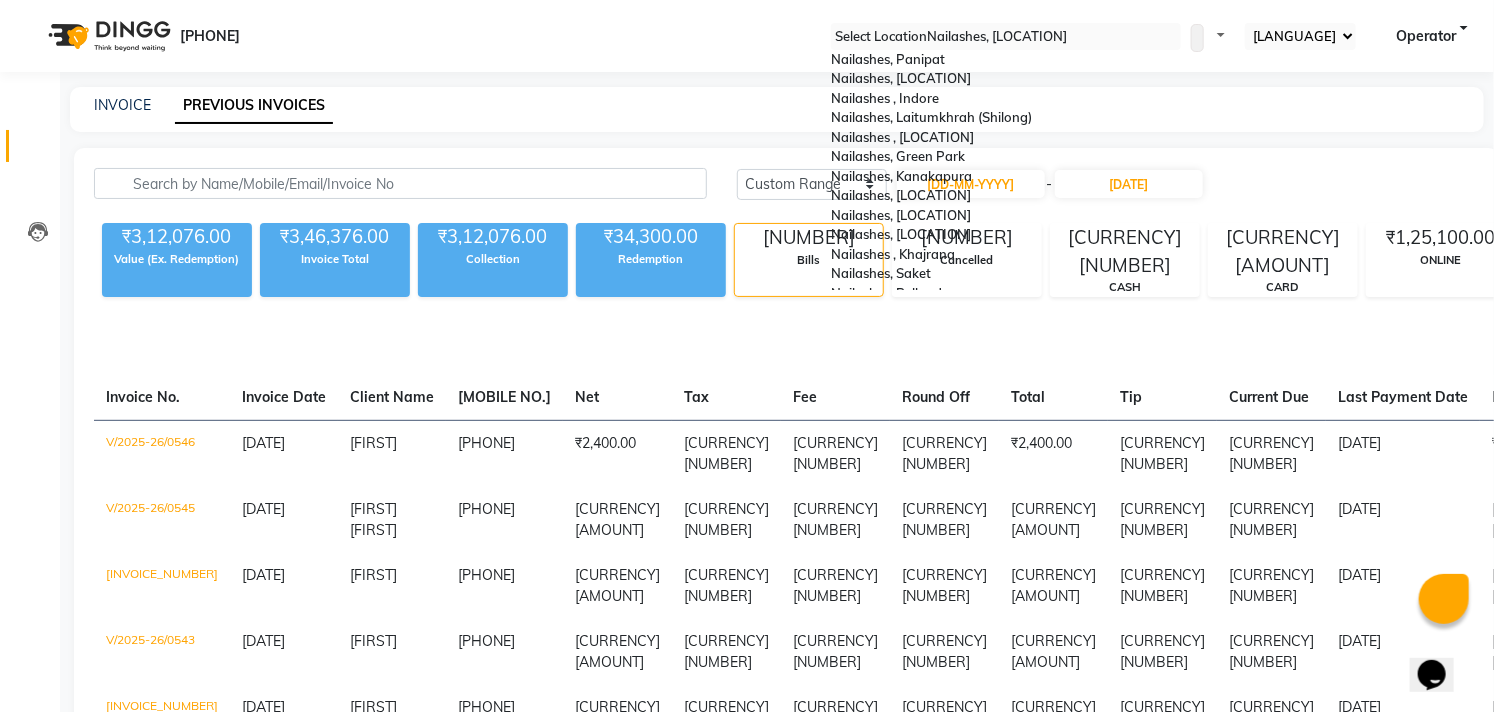 click at bounding box center [1006, 37] 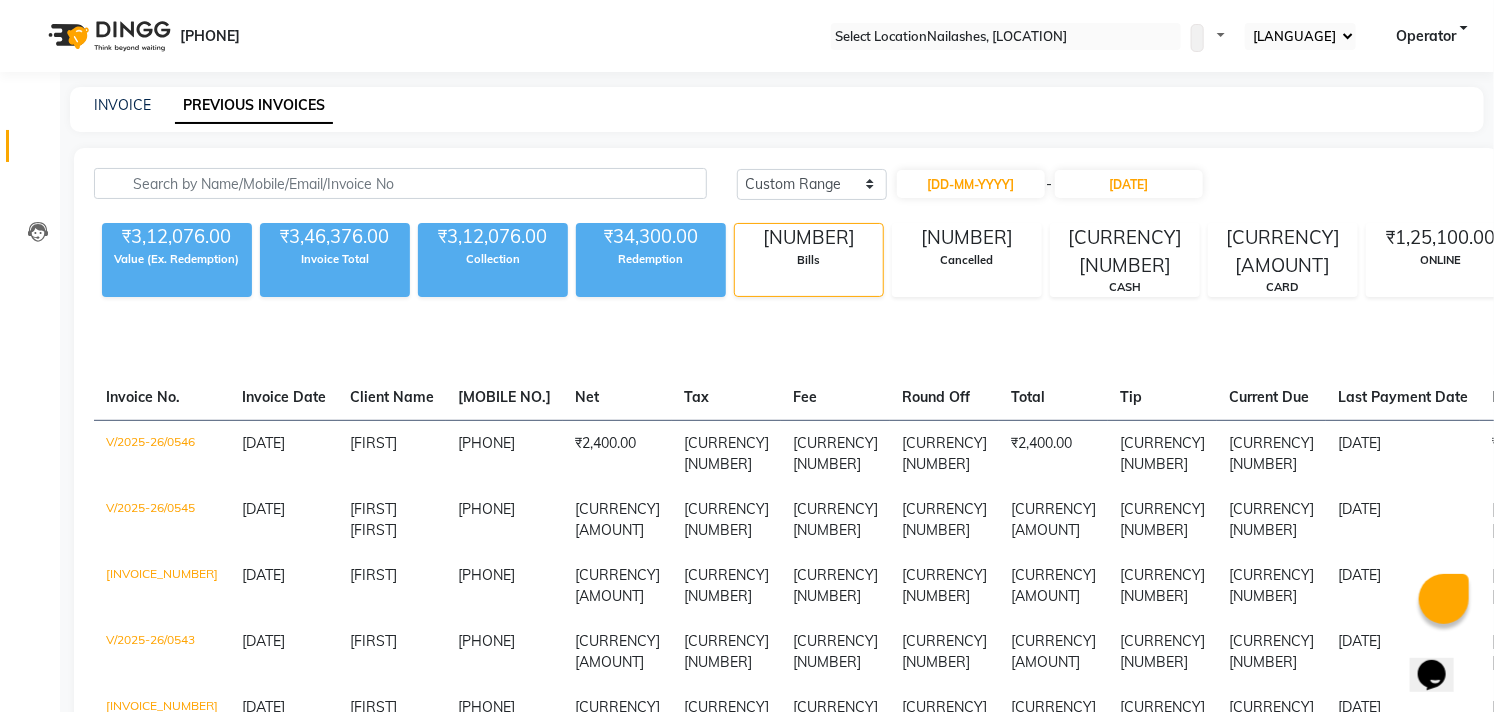 click on "08047224946 Select Location × Nailashes, Janakpuri  WhatsApp Status  ✕ Status:  Disconnected Most Recent Message: 29-06-2025     08:23 PM Recent Service Activity: 29-06-2025     08:22 PM  08047224946 Whatsapp Settings Default Panel My Panel English ENGLISH Español العربية मराठी हिंदी ગુજરાતી தமிழ் 中文 Notifications nothing to show Operator Manage Profile Change Password Sign out  Version:3.14.0  ☀ Nailashes, Panipat ☀ Nailashes, HRBR BENGALURU ☀ Nailashes , Indore ☀ Nailashes, Laitumkhrah (Shilong) ☀ Nailashes , East Patel nagar ☀ Nailashes, Green Park ☀ Nailashes, Kanakapura ☀ Nailashes, Akshayanagar ☀ Nailashes, Aipl Joystreet ☀ Nailashes,  HSR LAYOUT ☀ Nailashes , Khajrana ☀ Nailashes, Saket ☀ Nailashes,  Bellandur ☀ Nailashes , HO ☀ Nailashes, DLF Mall, Noida ☀ Nailashes , Guwahati ☀ Nailashes, Raipur ☀  Nailashes, New Bel Road ☀ Nailashes, Jayanagar ☀ Nailashes, Nexus Ahmedabad One Mall  Calendar -" at bounding box center (747, 3565) 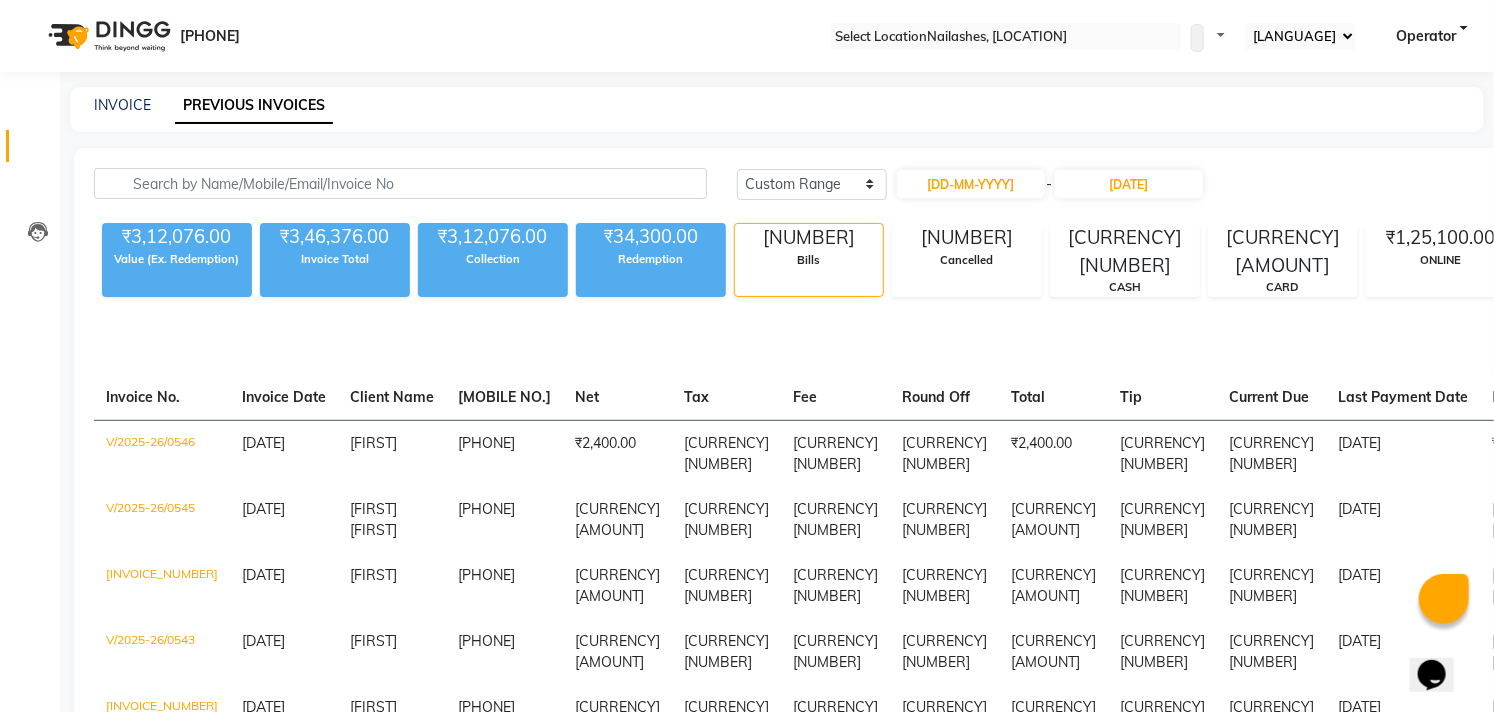 click at bounding box center [1006, 37] 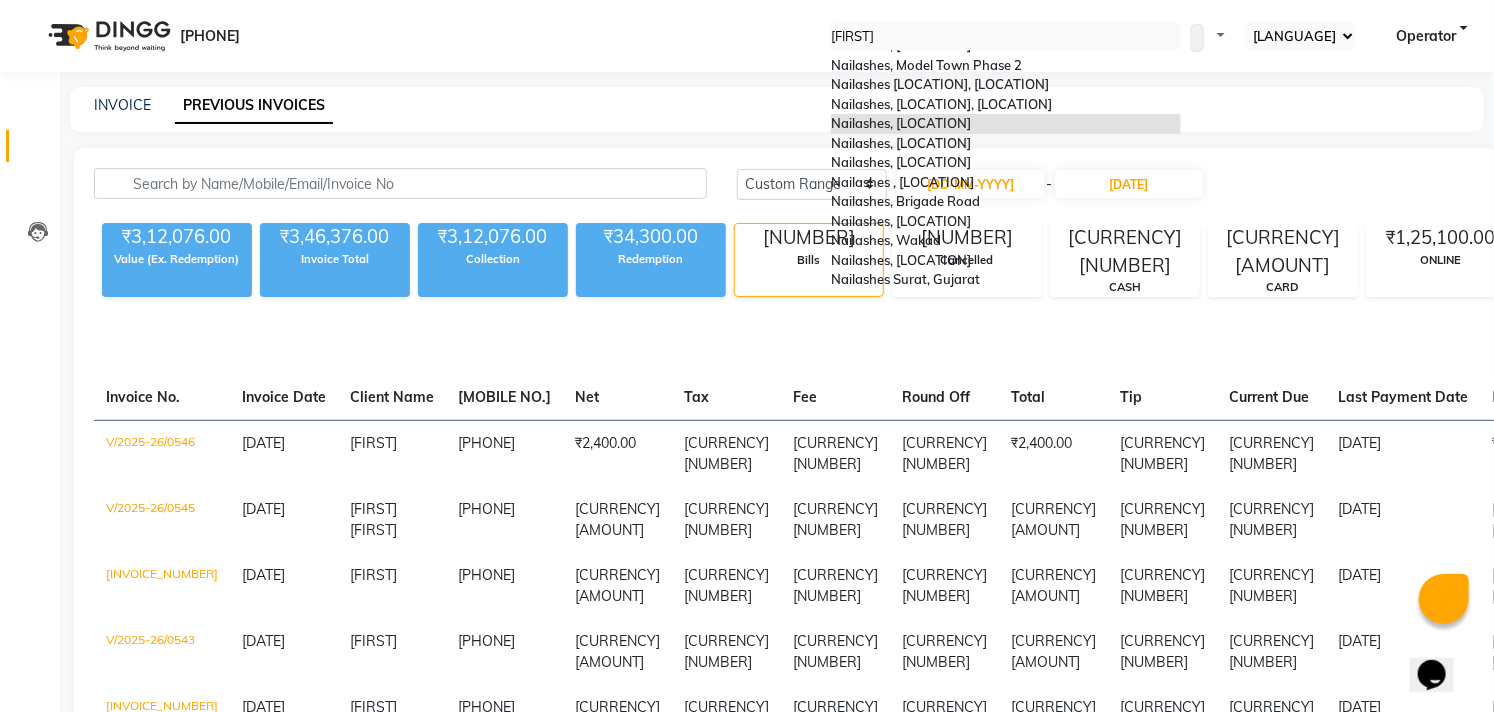 scroll, scrollTop: 0, scrollLeft: 0, axis: both 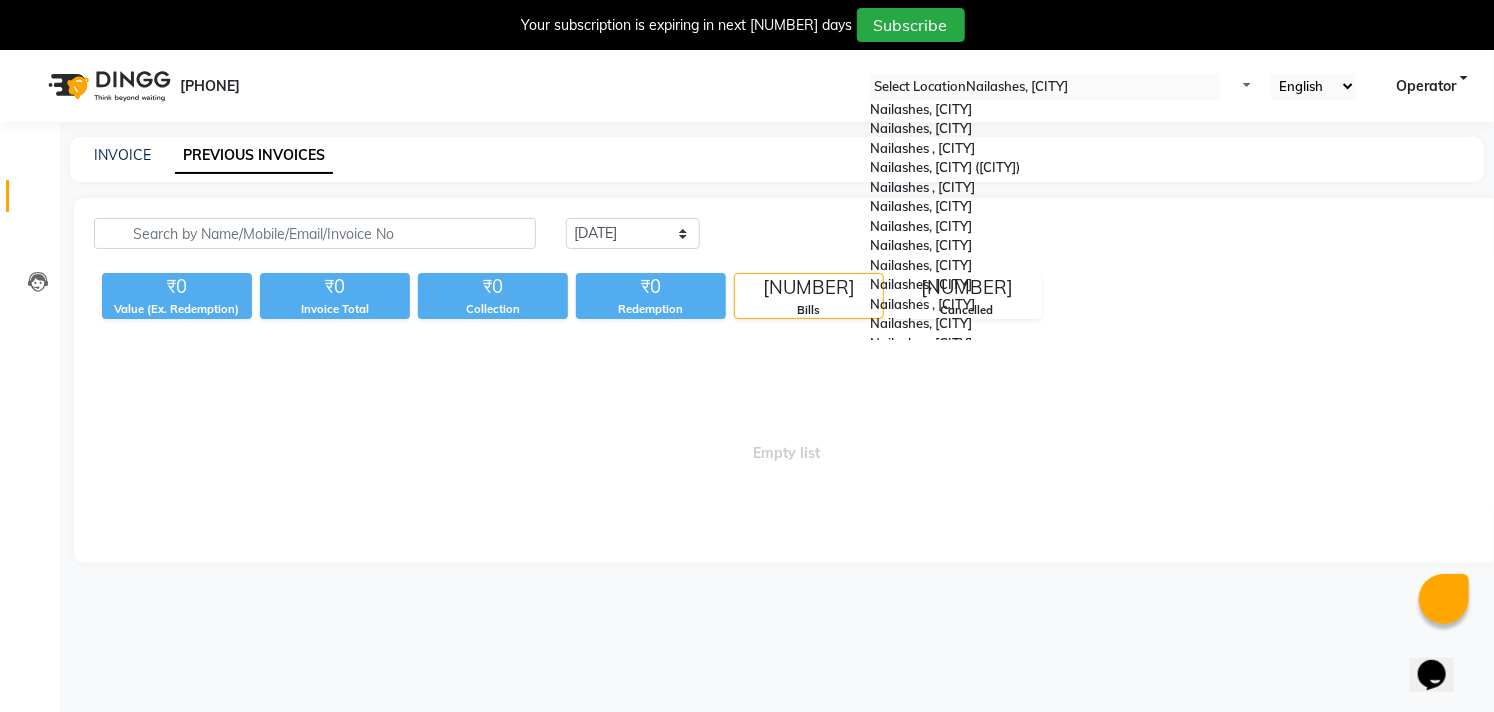 click at bounding box center [1045, 87] 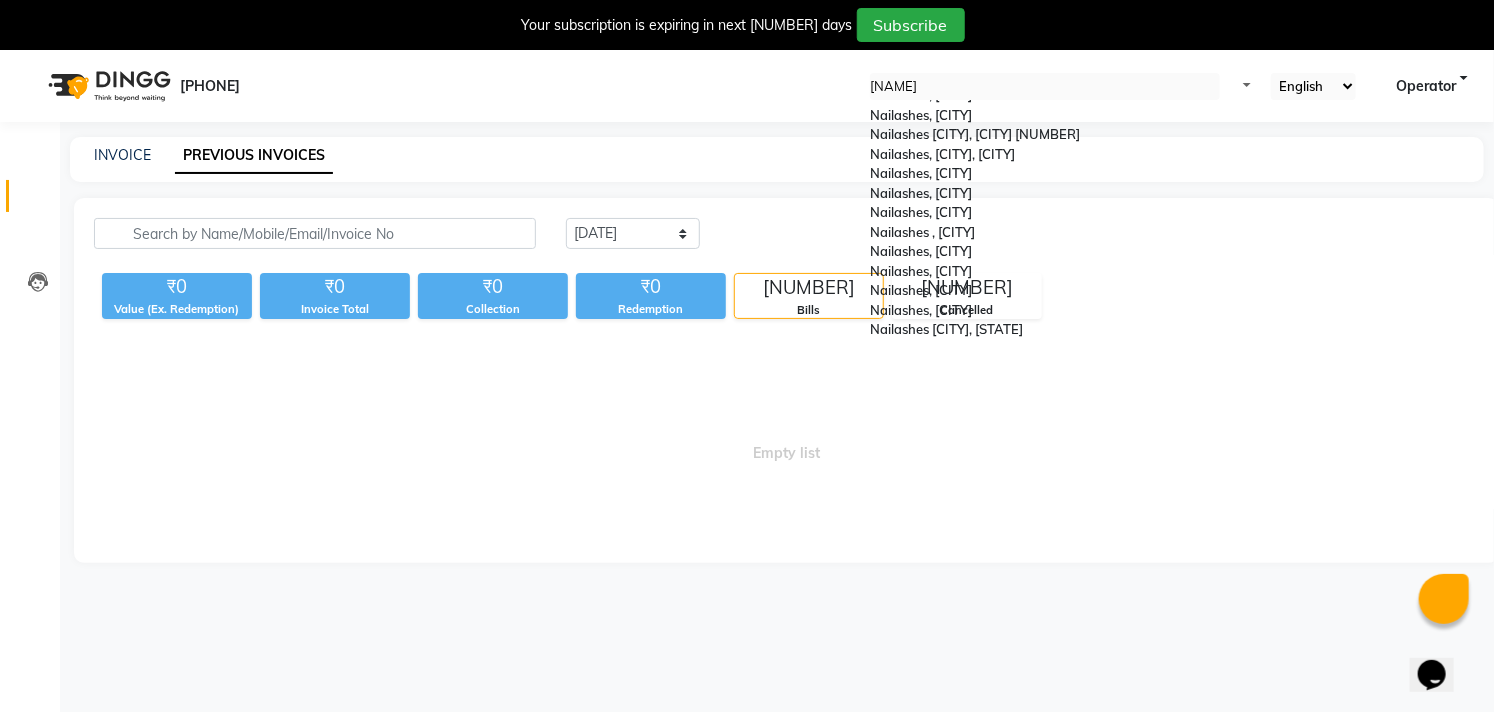 scroll, scrollTop: 0, scrollLeft: 0, axis: both 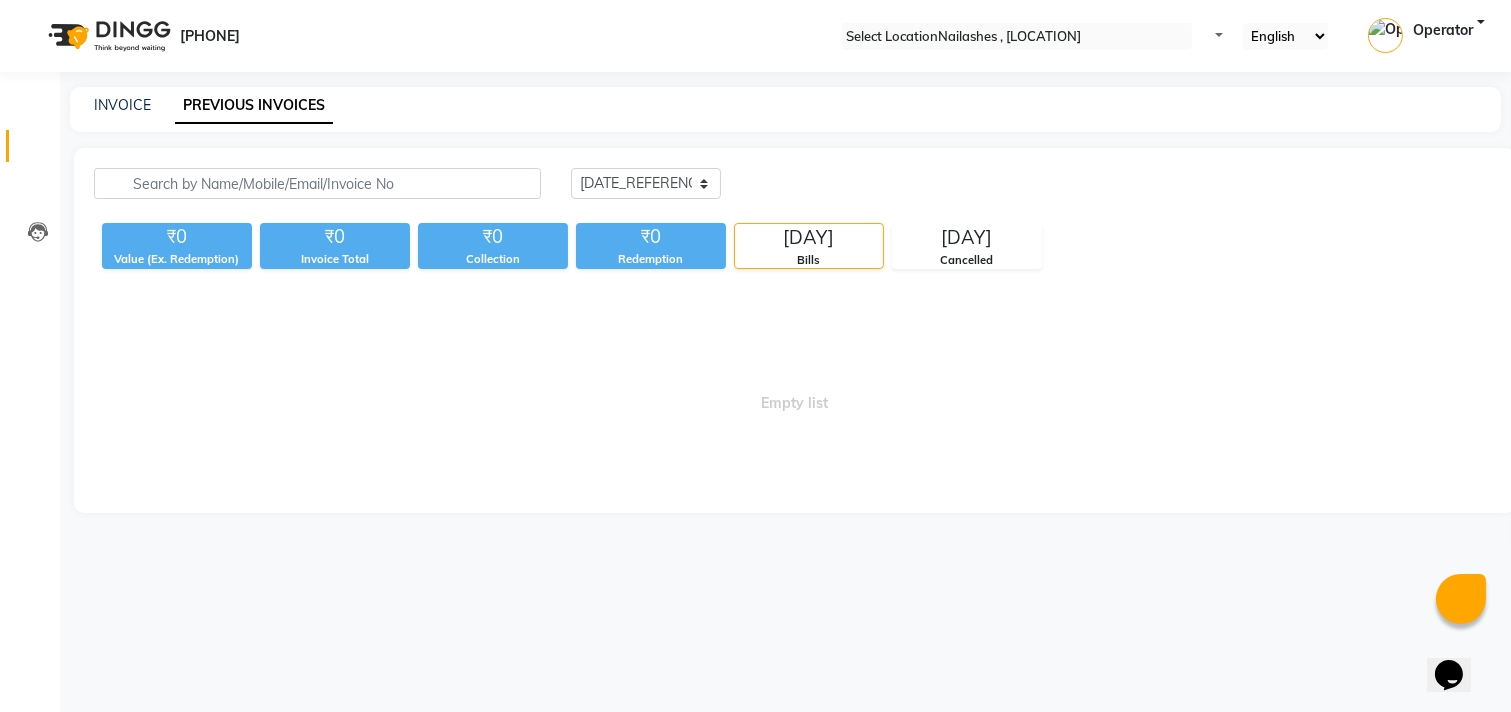 click on "[TIME_REFERENCE] [TIME_REFERENCE] [TIME_REFERENCE]" at bounding box center [1033, 191] 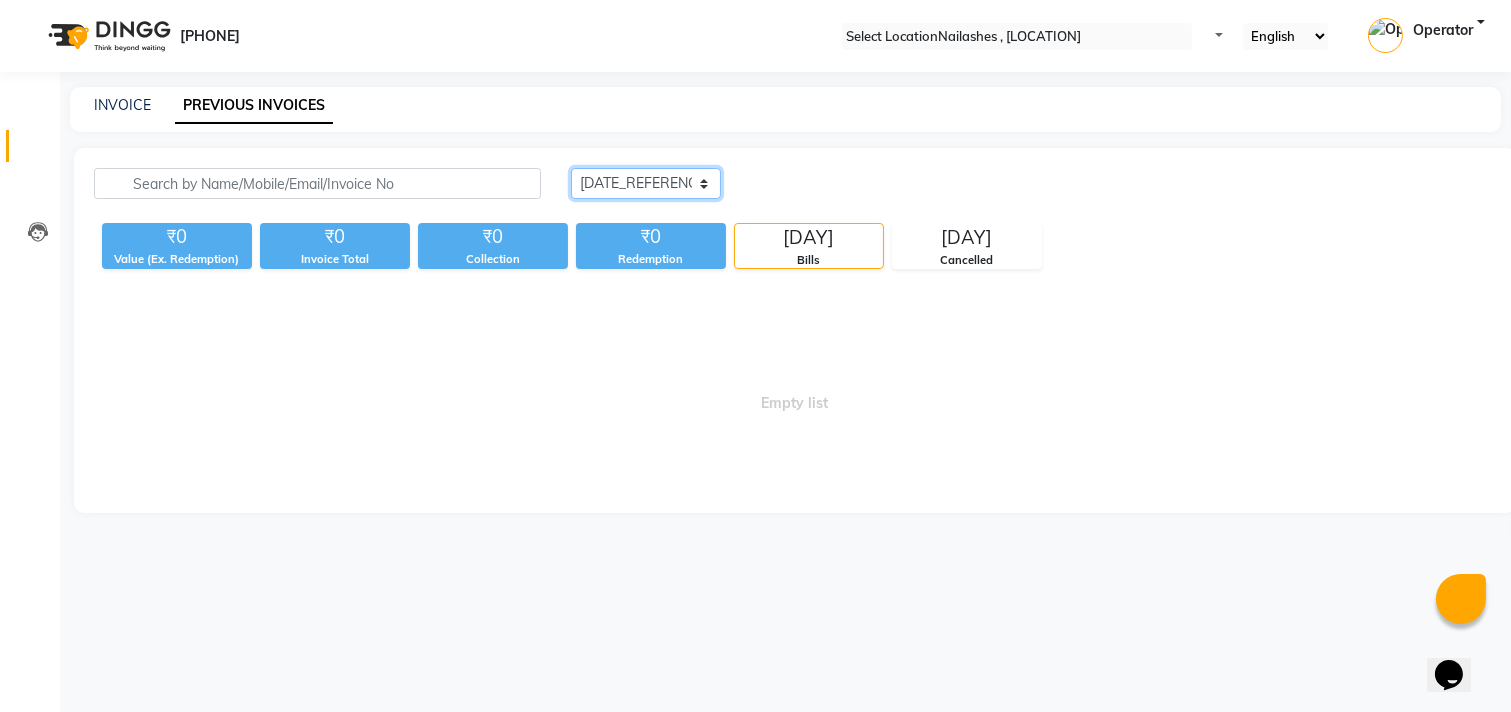 drag, startPoint x: 672, startPoint y: 181, endPoint x: 683, endPoint y: 186, distance: 12.083046 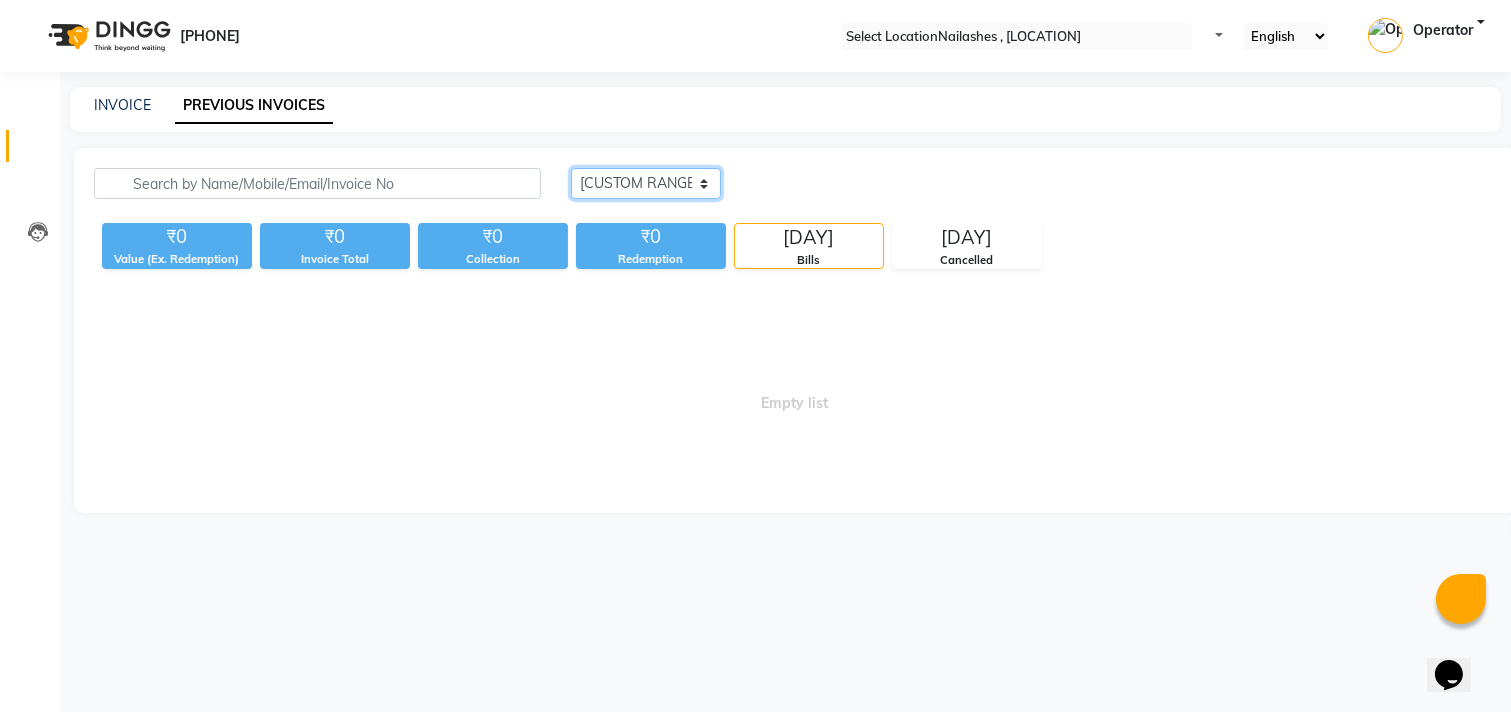 click on "[TIME_REFERENCE] [TIME_REFERENCE] [TIME_REFERENCE]" at bounding box center [646, 183] 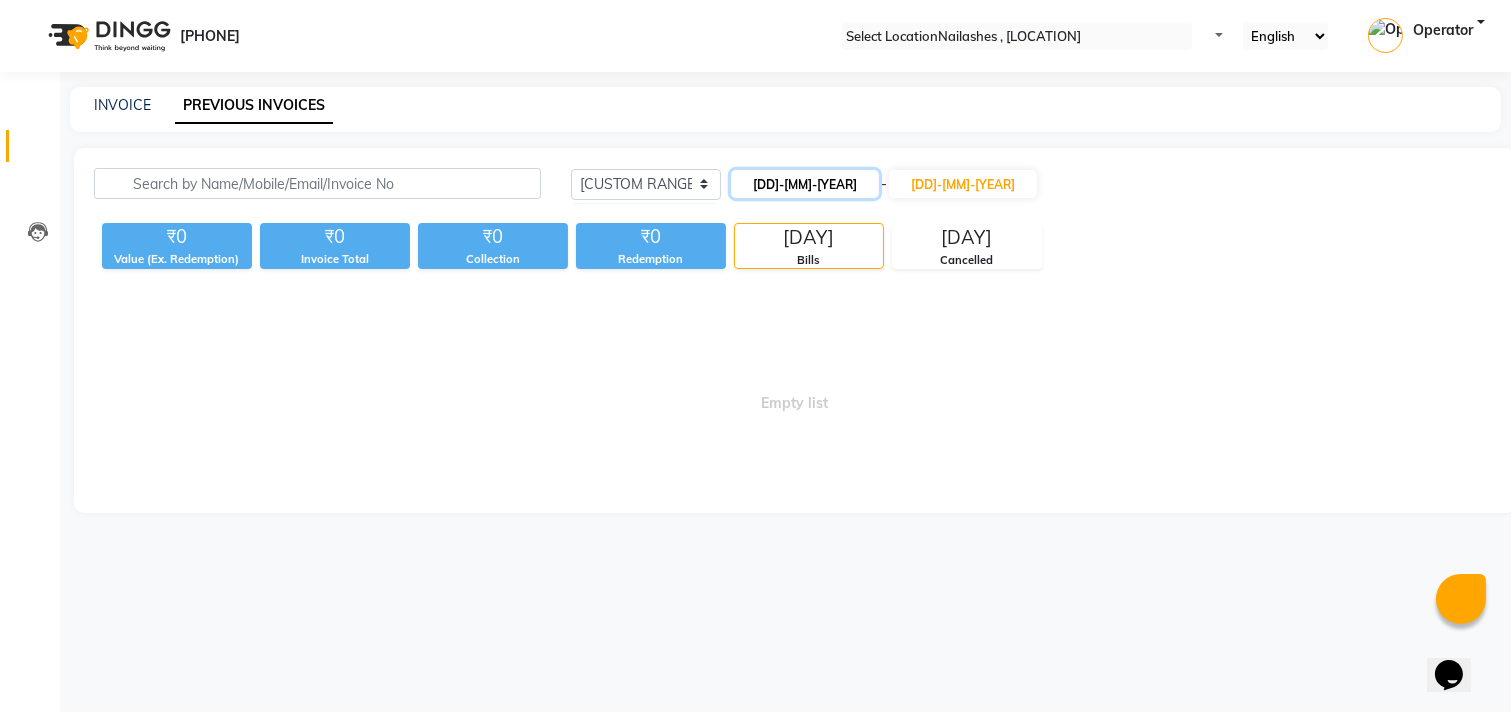 click on "[DATE]" at bounding box center (805, 184) 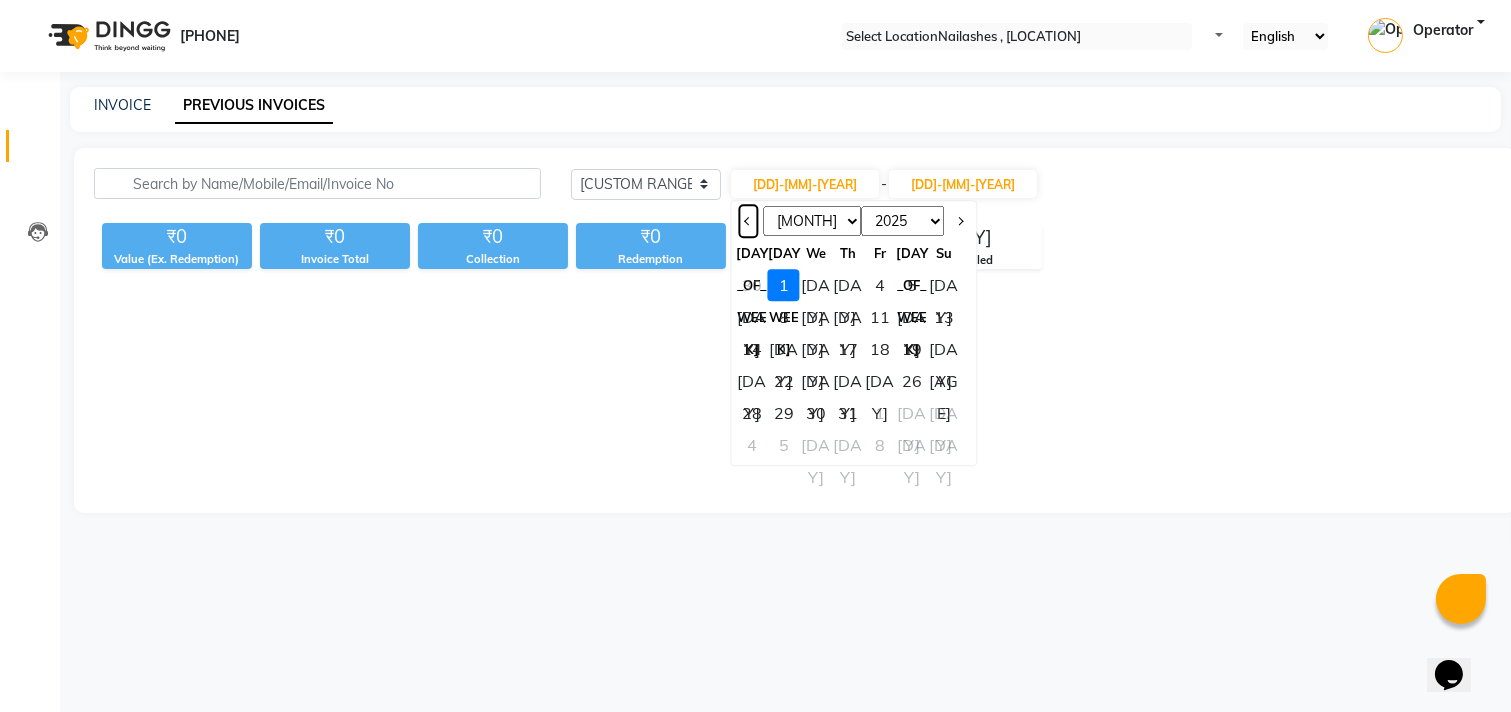 click at bounding box center (748, 221) 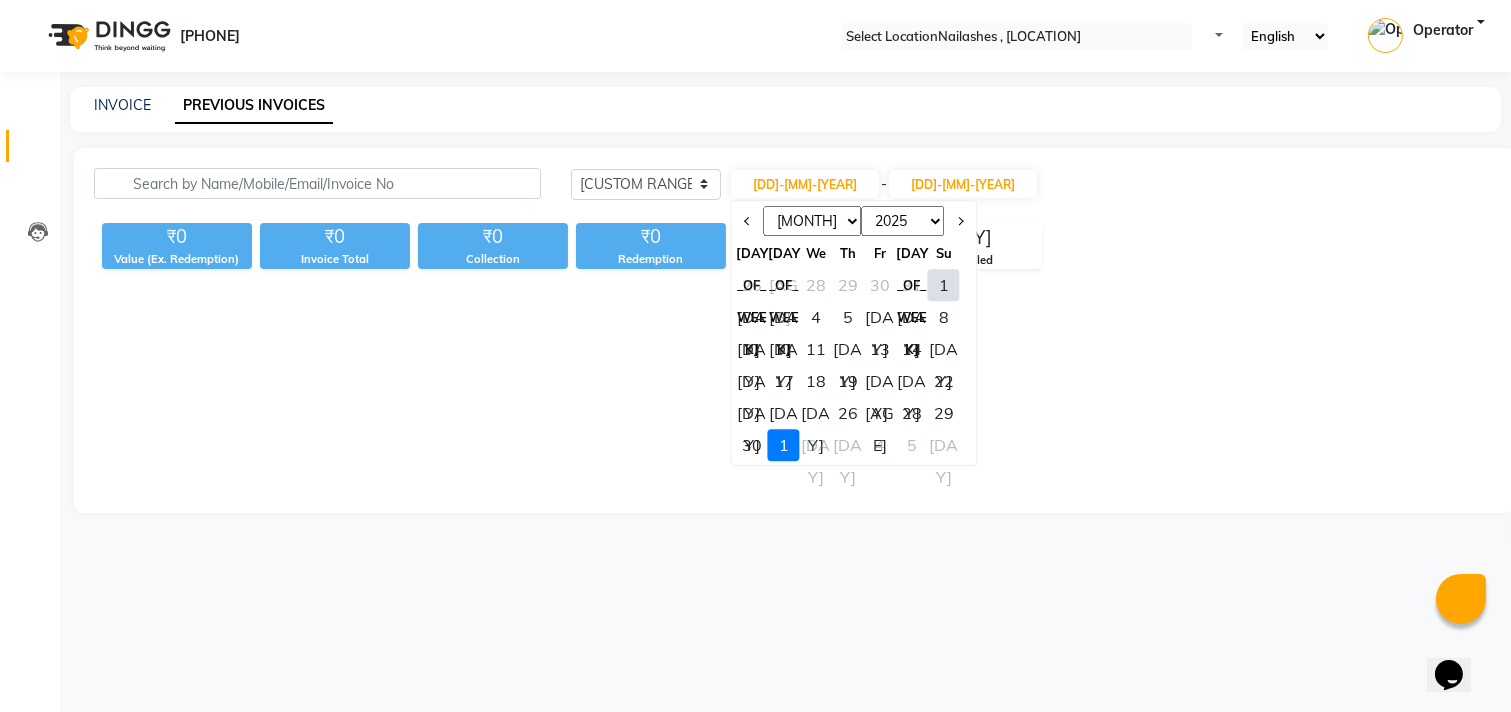 click on "[NUMBER]" at bounding box center [944, 285] 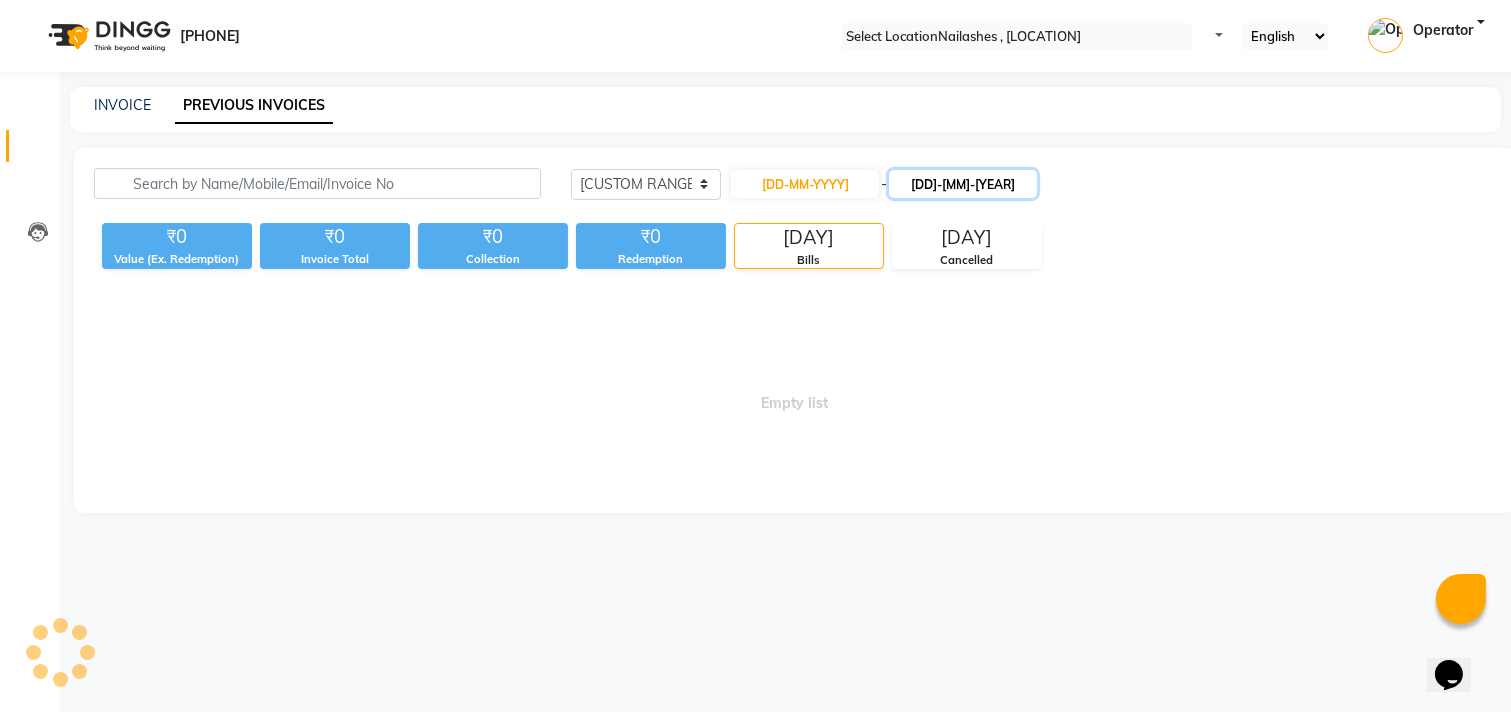 click on "[DATE]" at bounding box center [963, 184] 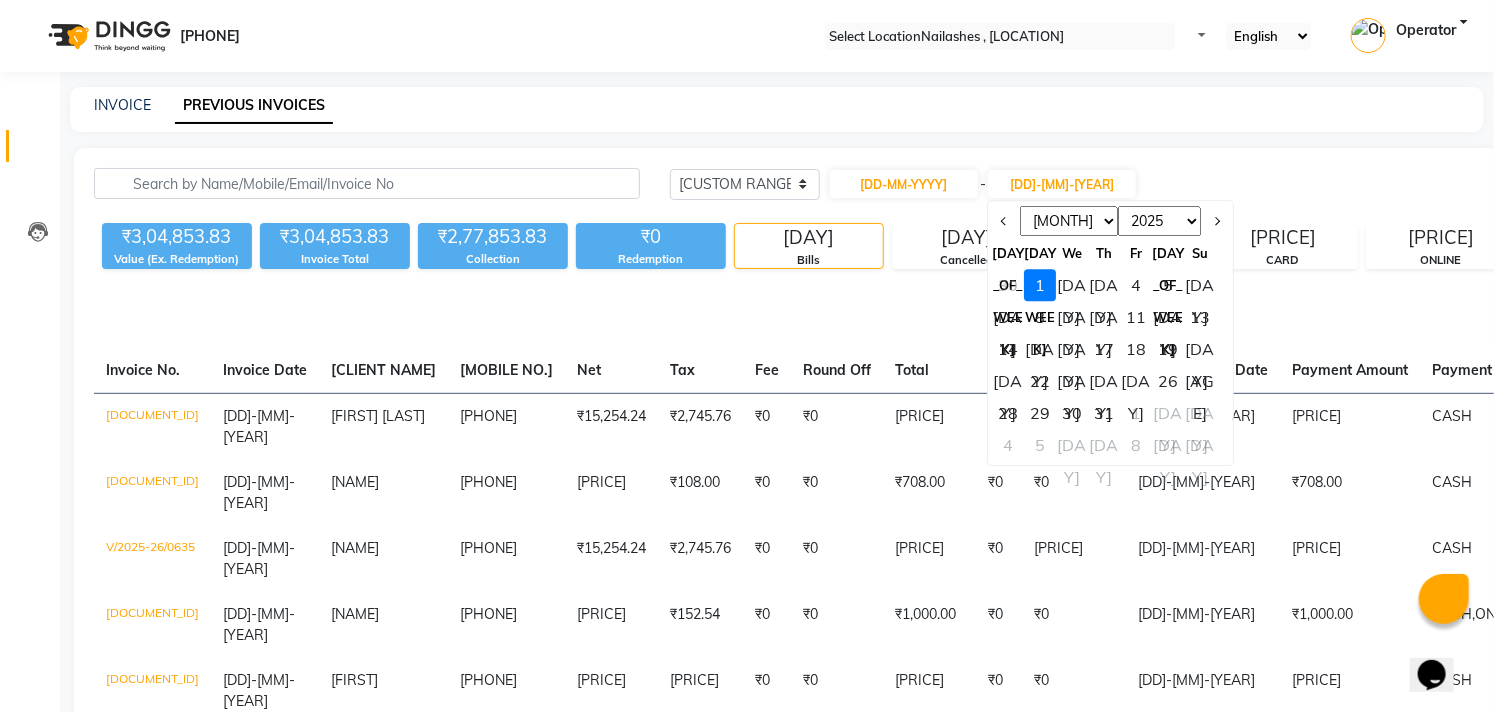 click on "[NUMBER]" at bounding box center (1008, 285) 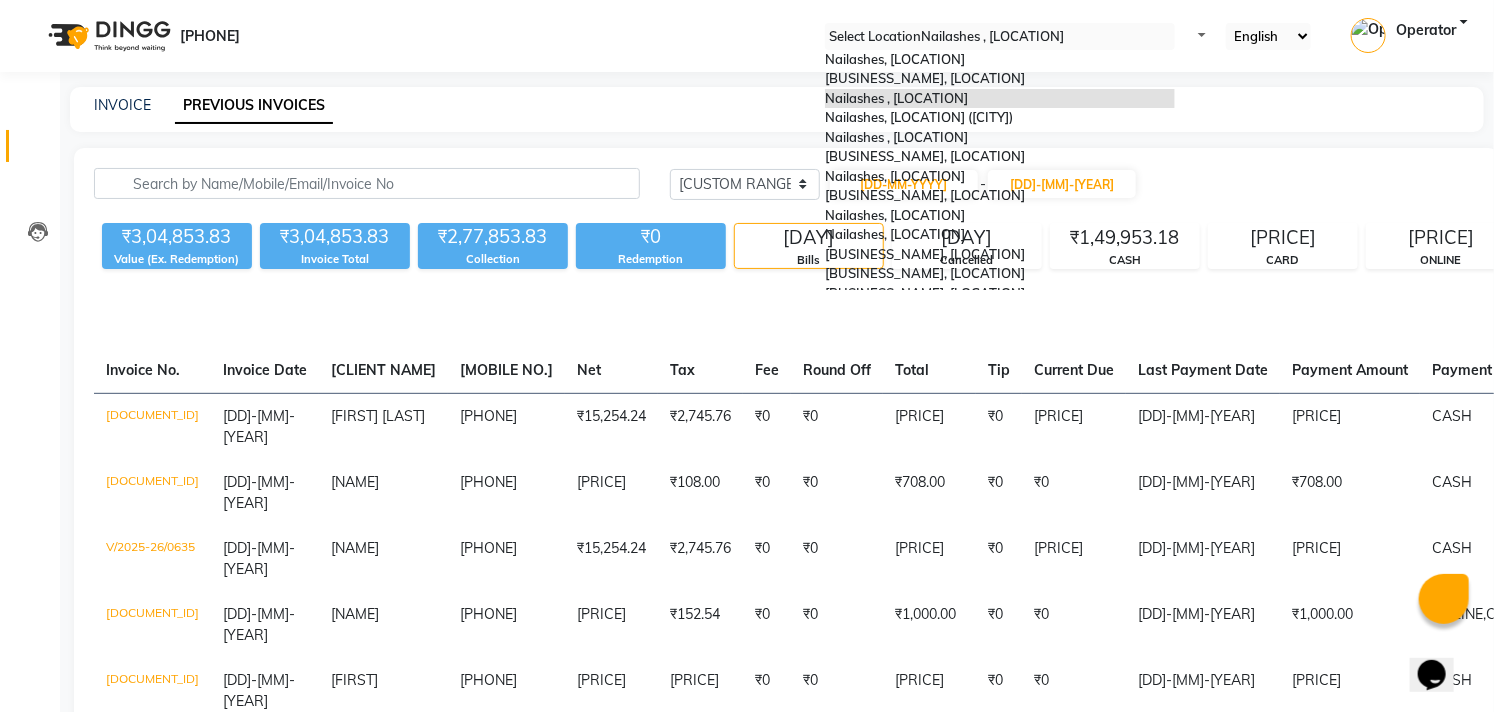 click at bounding box center [1000, 37] 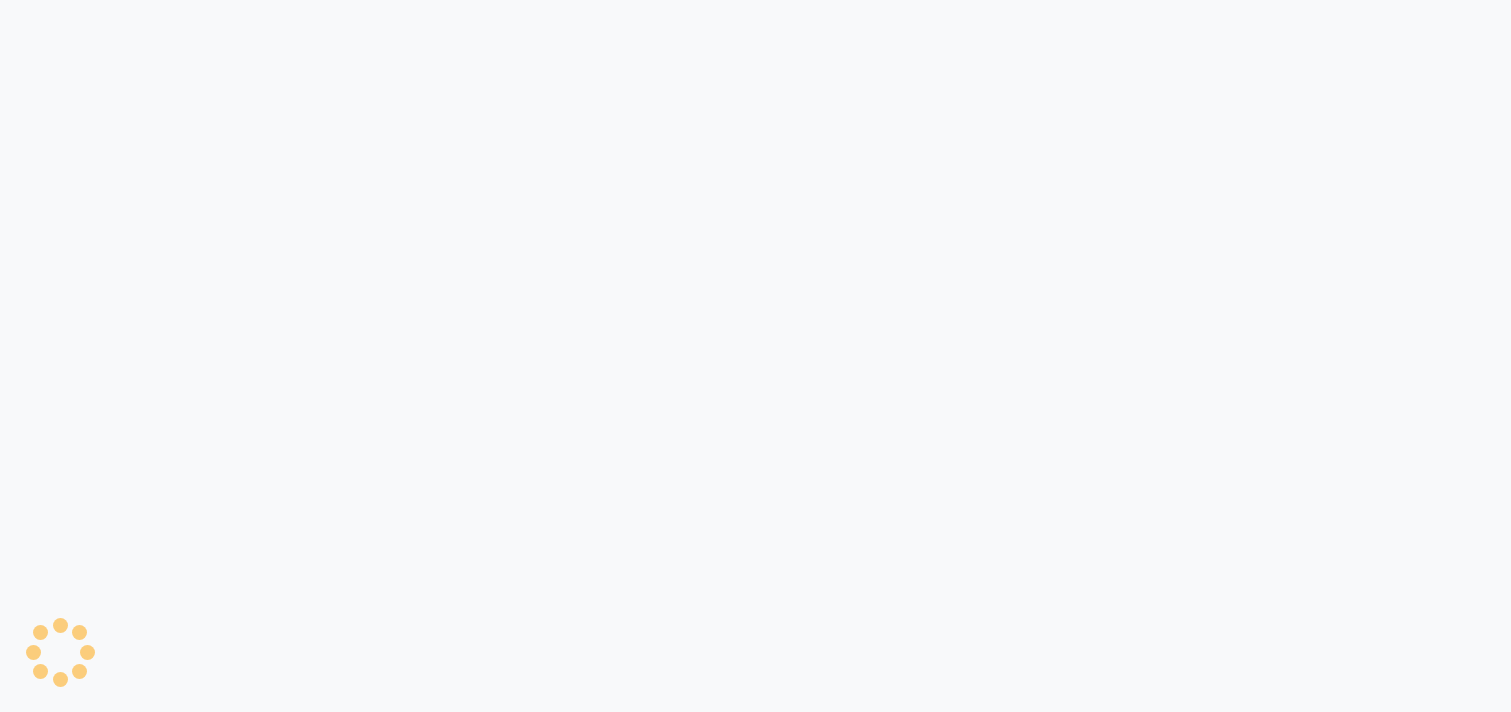 scroll, scrollTop: 0, scrollLeft: 0, axis: both 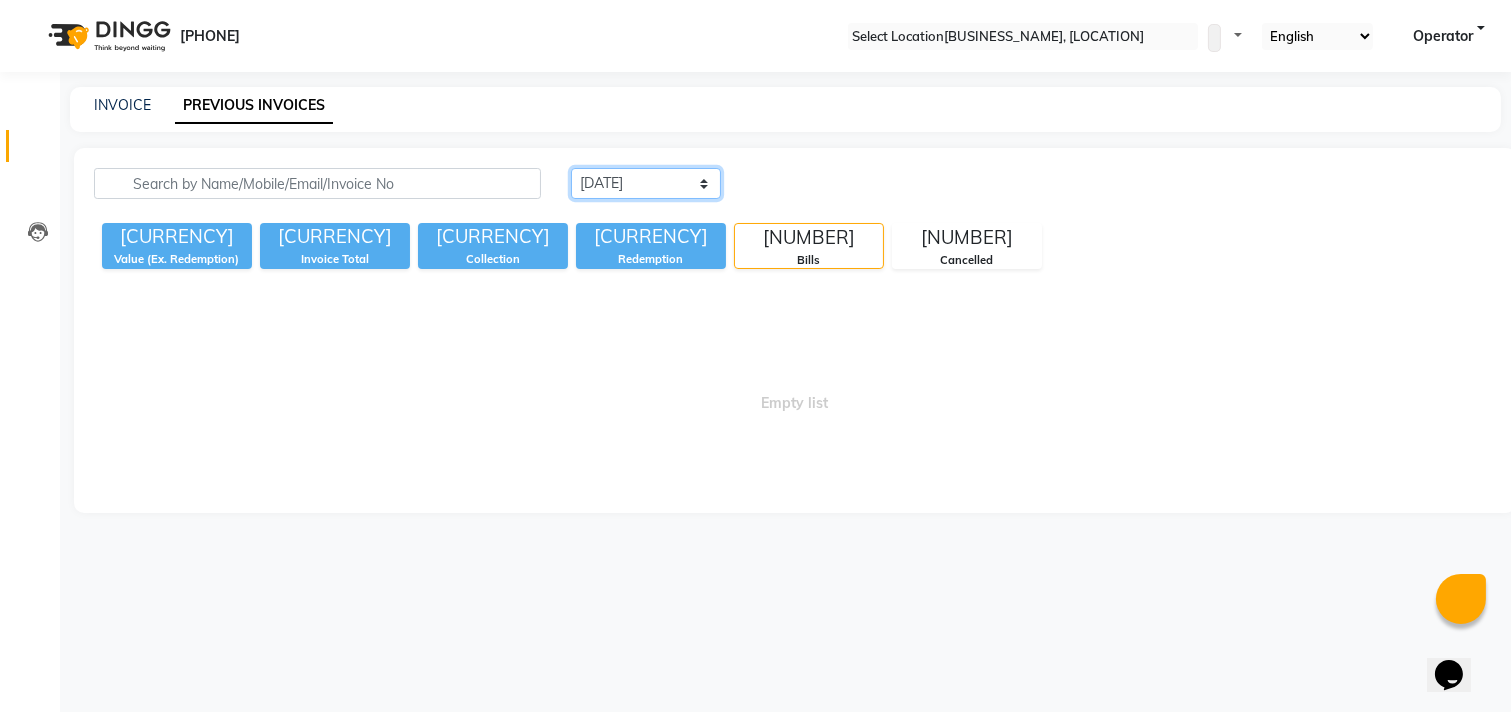 click on "[TIME_REFERENCE] [TIME_REFERENCE] [TIME_REFERENCE]" at bounding box center [646, 183] 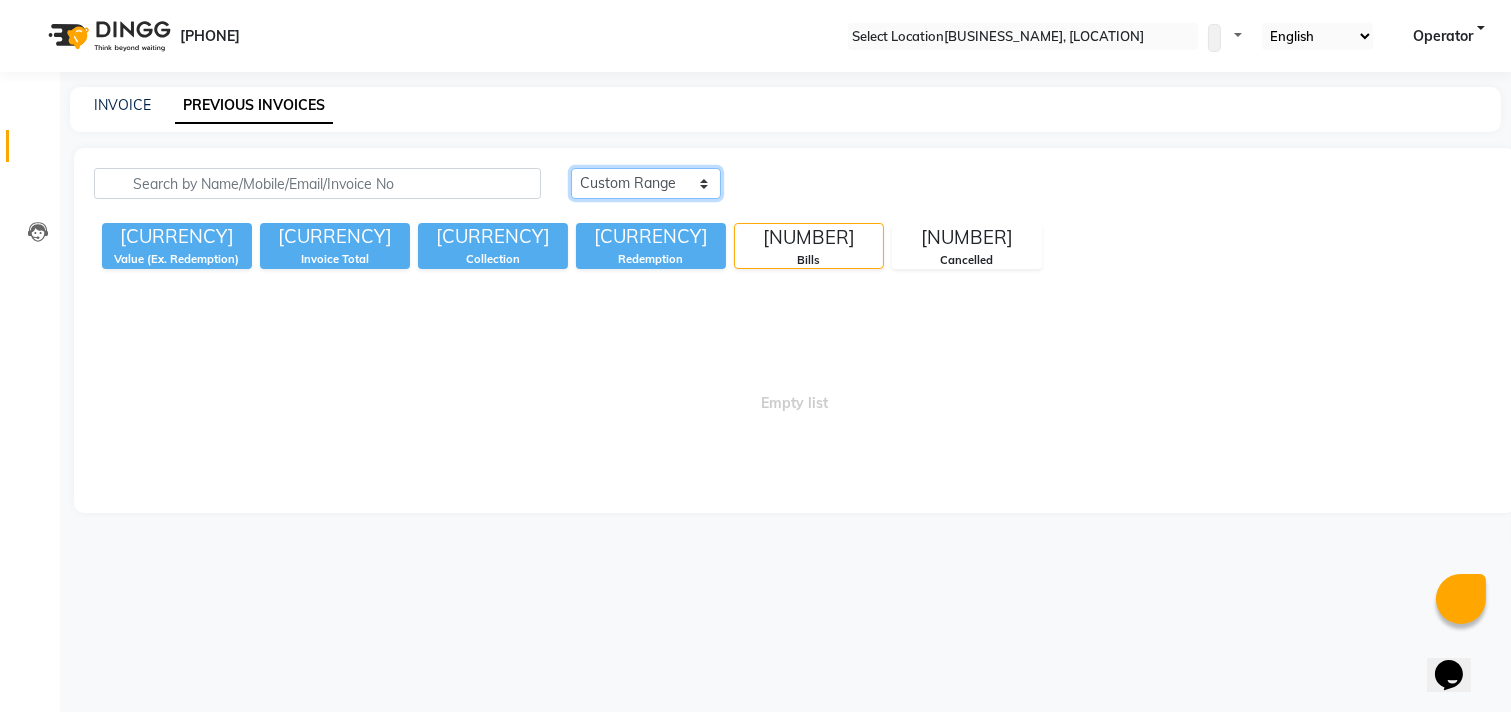 click on "[TIME_REFERENCE] [TIME_REFERENCE] [TIME_REFERENCE]" at bounding box center (646, 183) 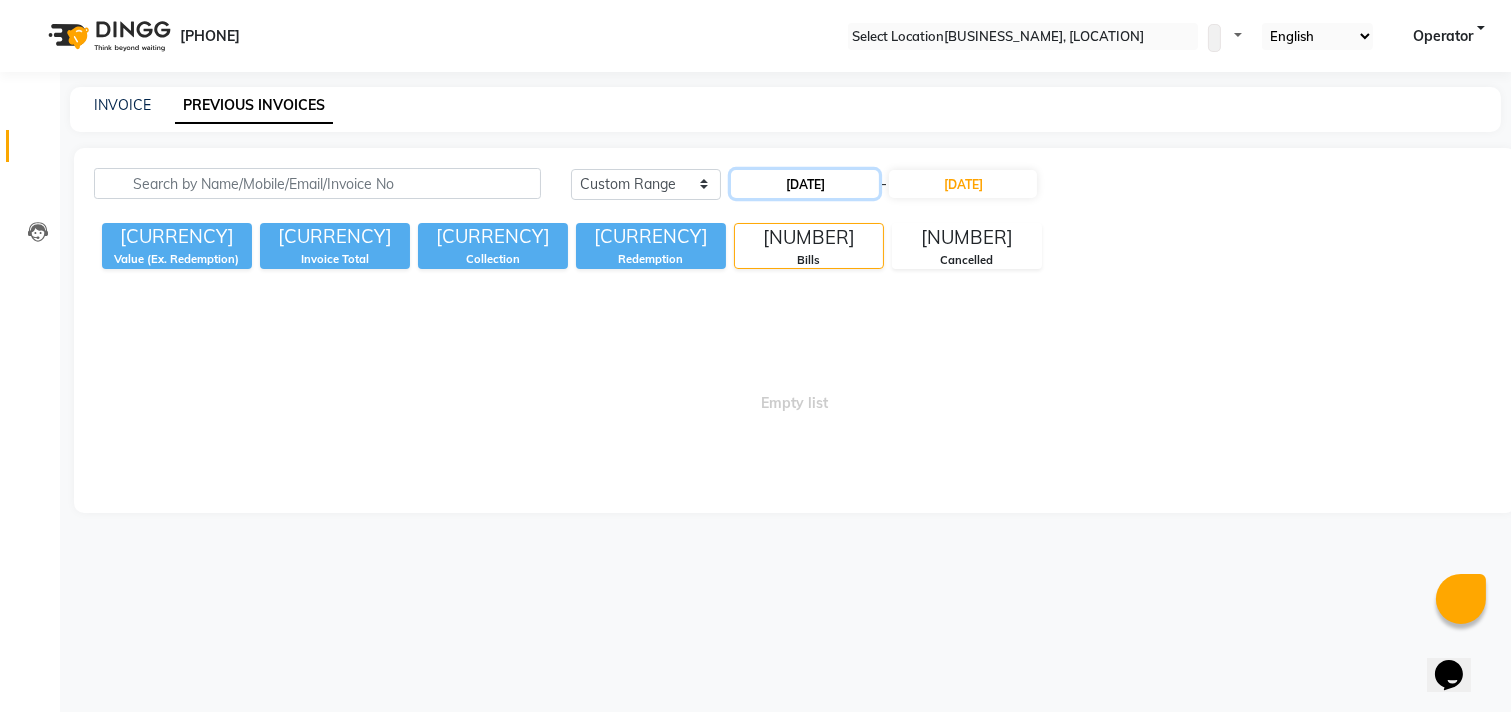 click on "[DATE]" at bounding box center (805, 184) 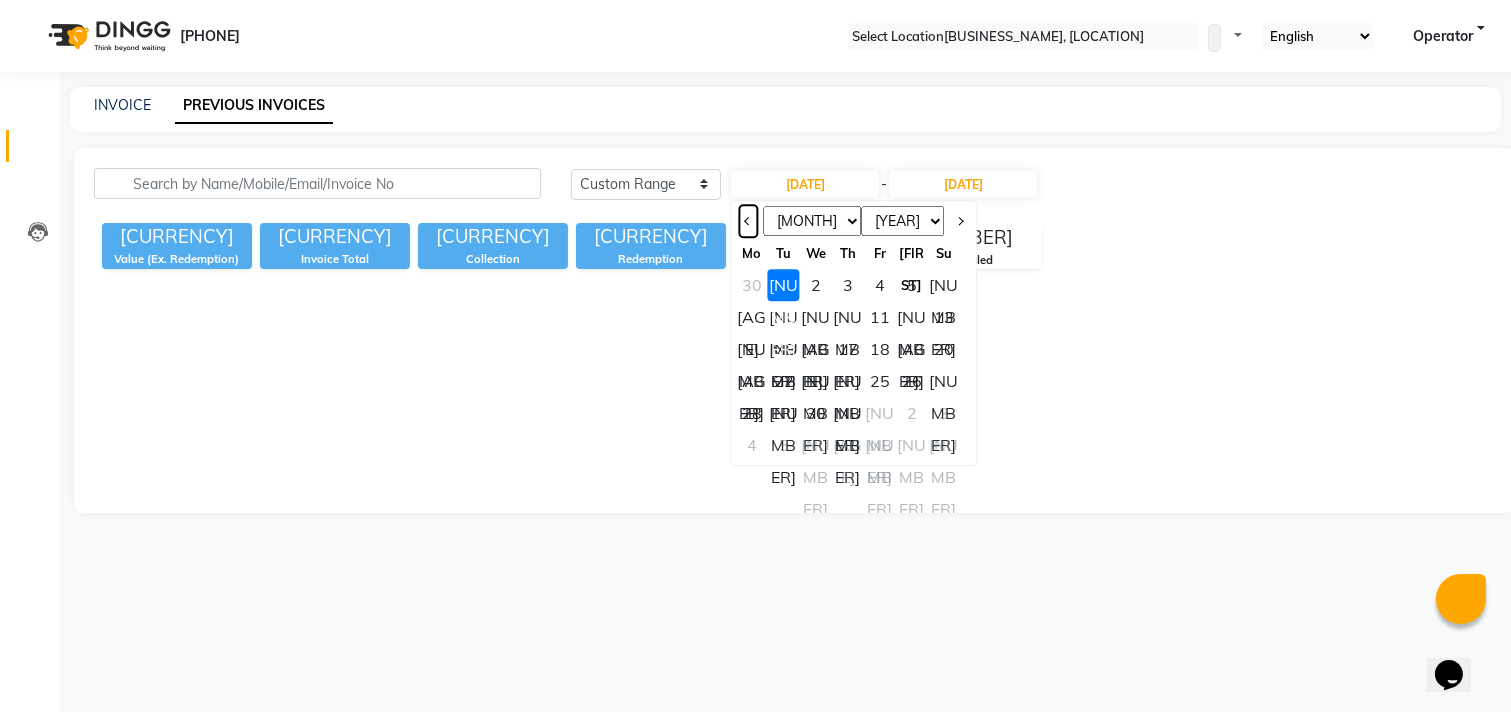 click at bounding box center [748, 221] 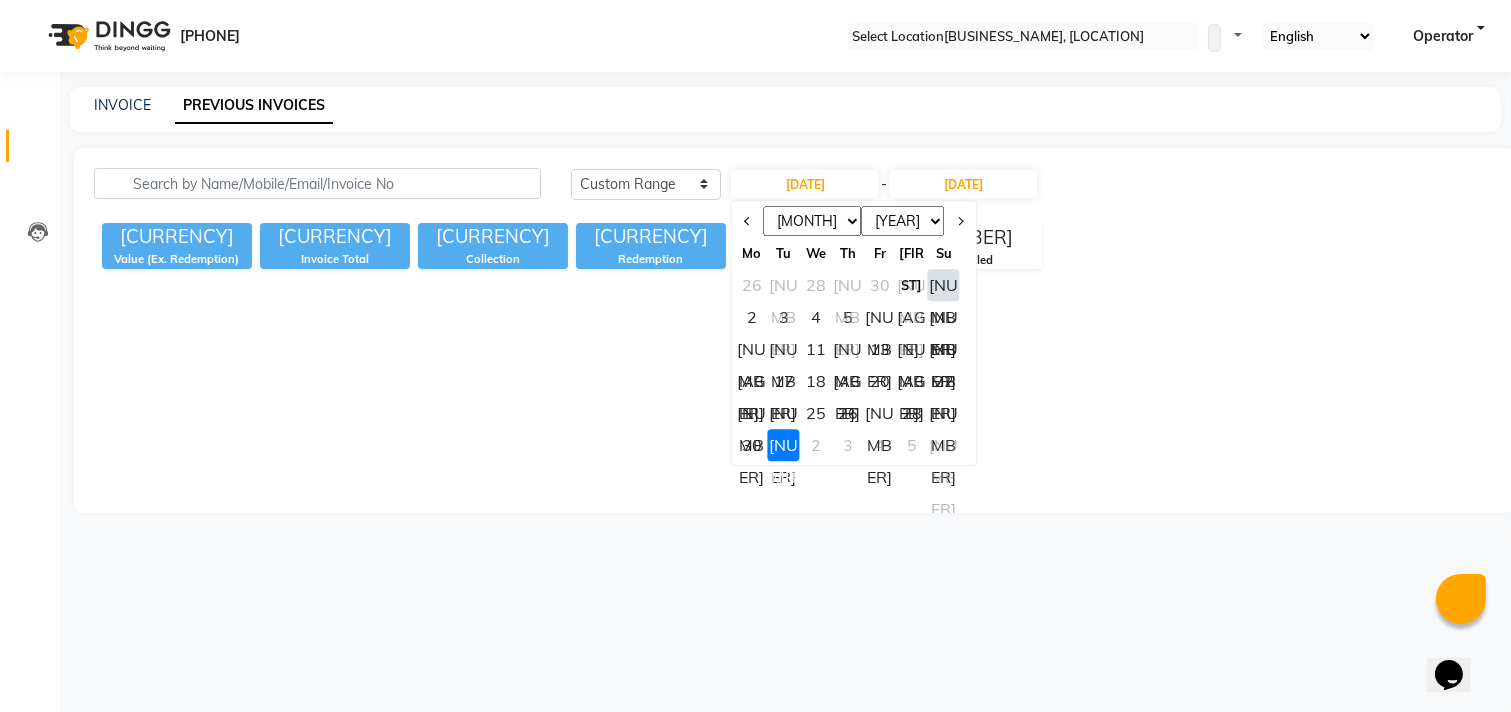 click on "[NUMBER]" at bounding box center (944, 285) 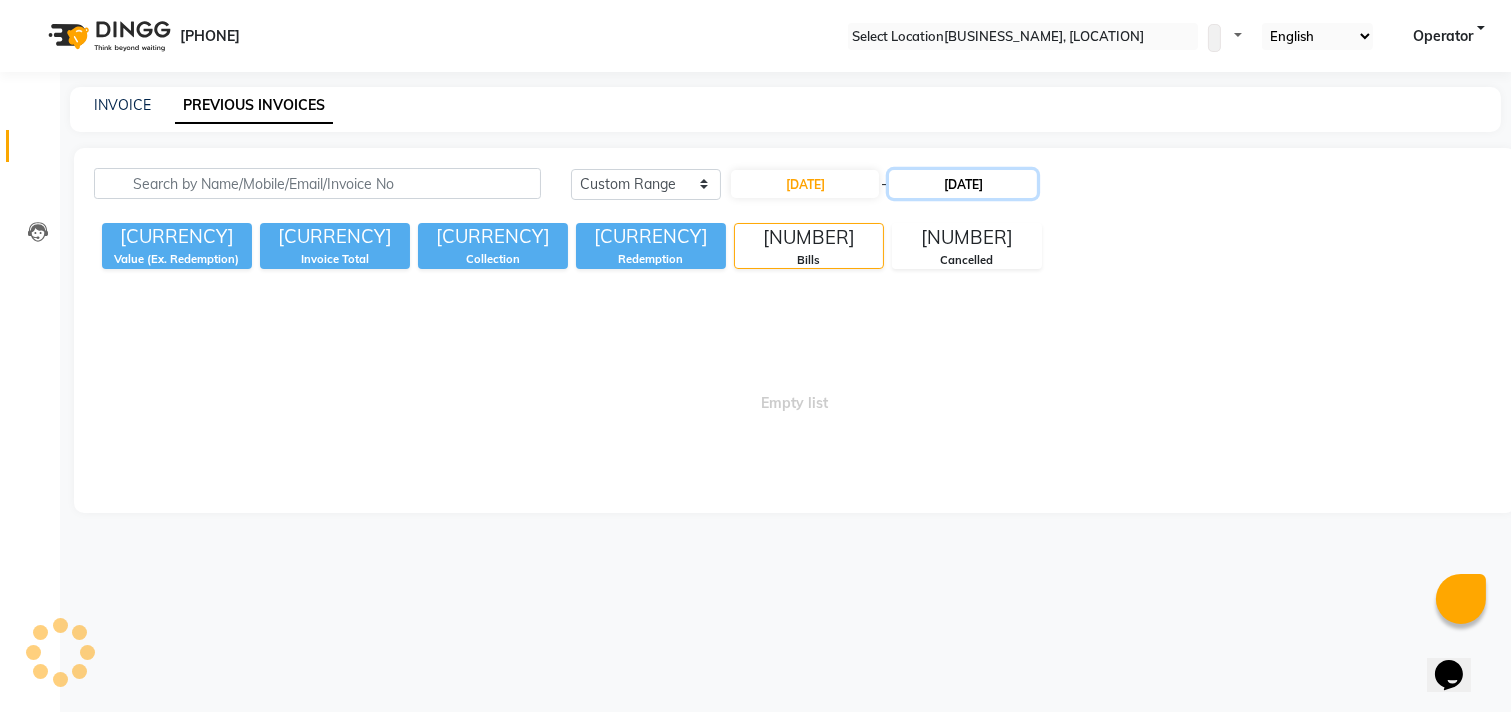 click on "[DATE]" at bounding box center (963, 184) 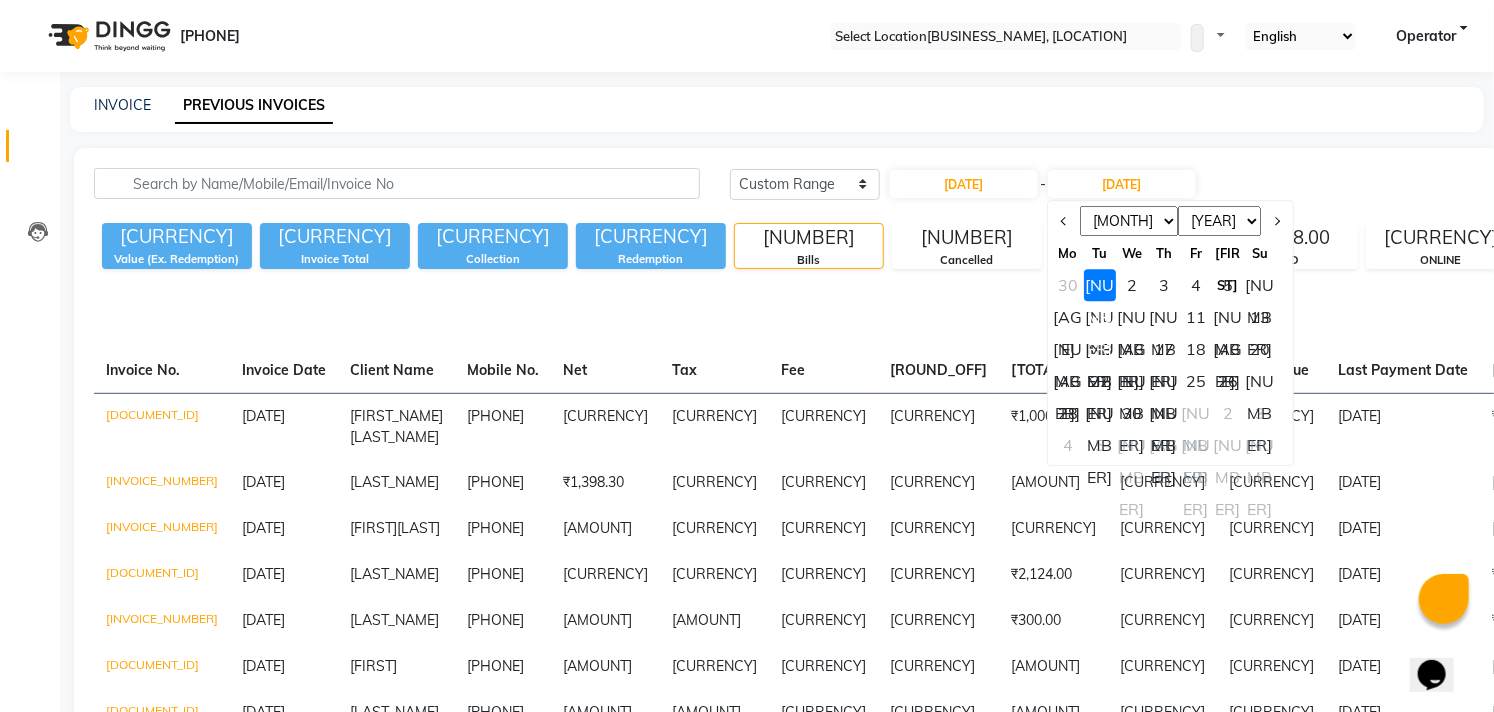 click on "[NUMBER]" at bounding box center (1068, 285) 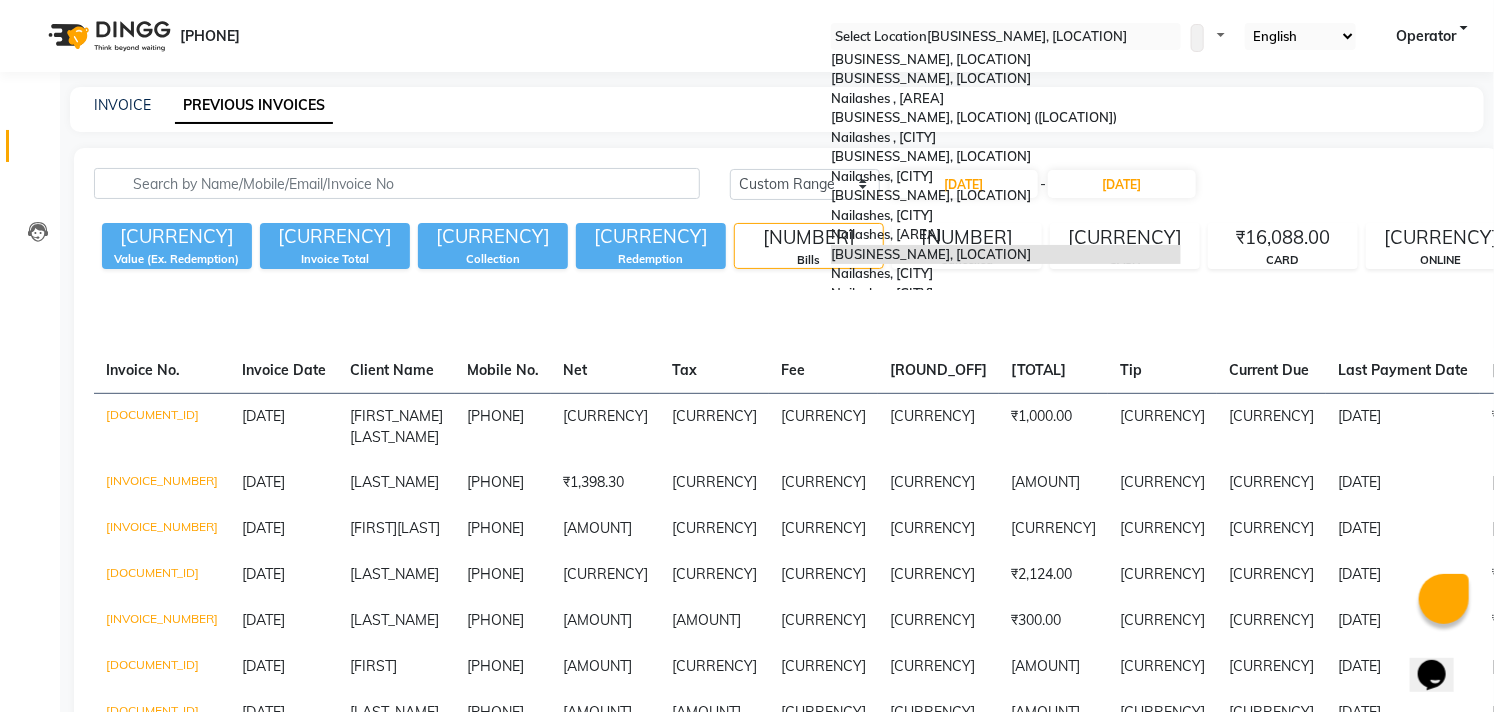 click at bounding box center [1006, 37] 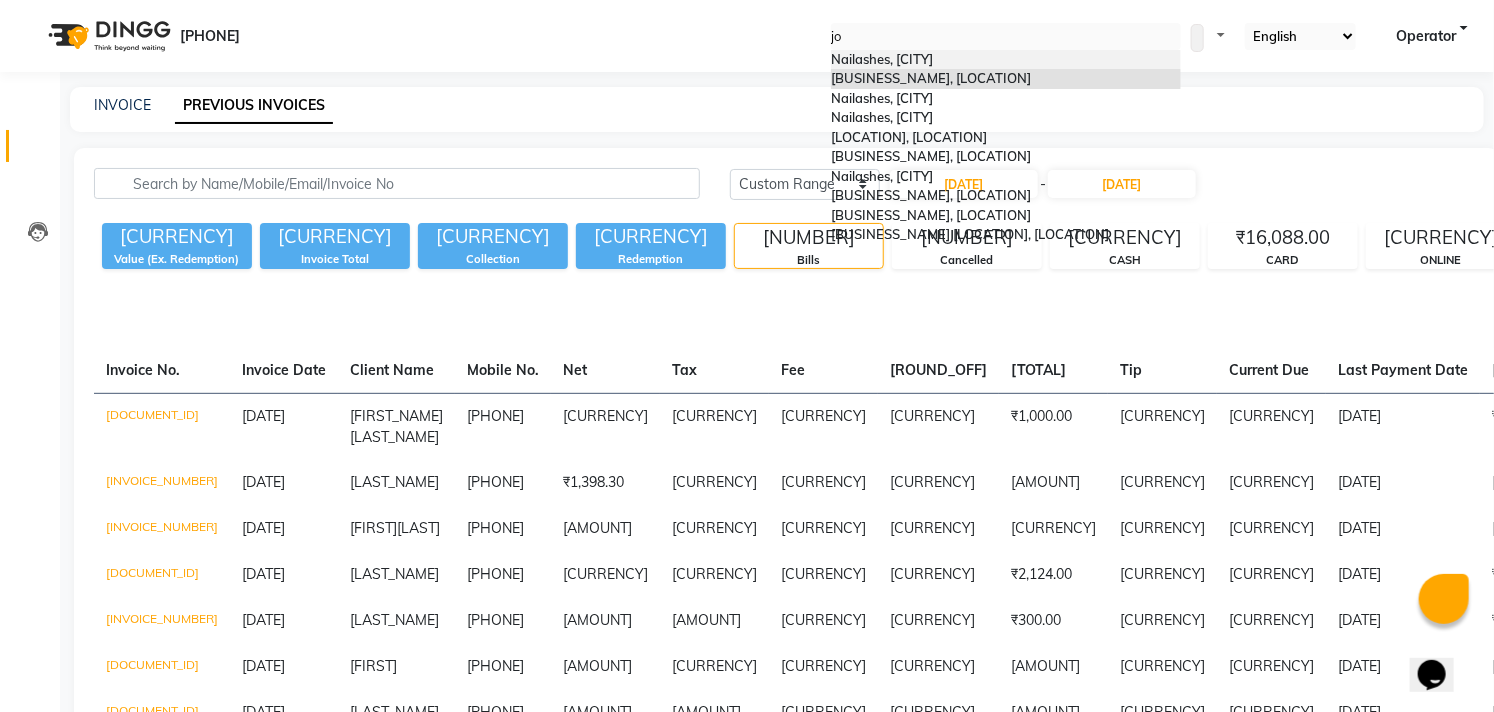 scroll, scrollTop: 0, scrollLeft: 0, axis: both 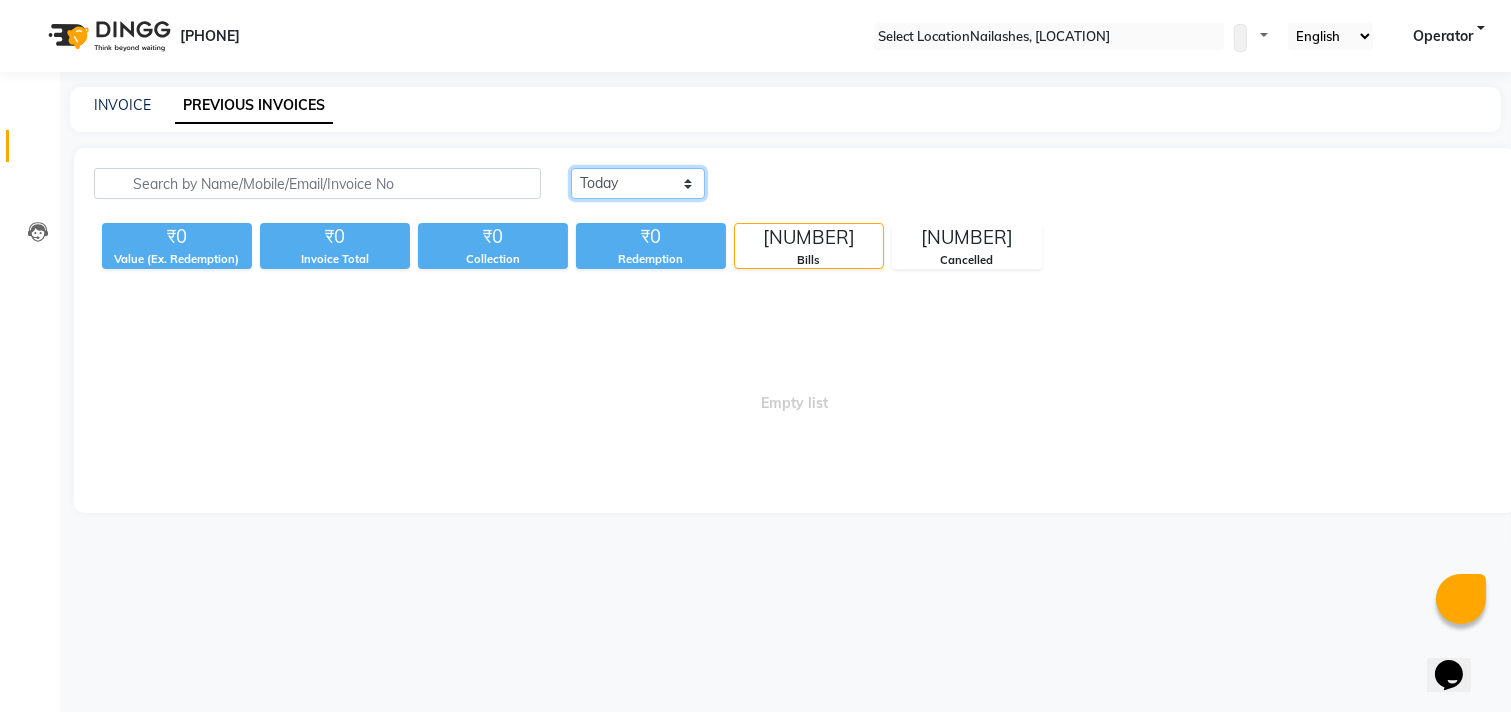 click on "[DATE] [DATE] [CUSTOM]" at bounding box center (638, 183) 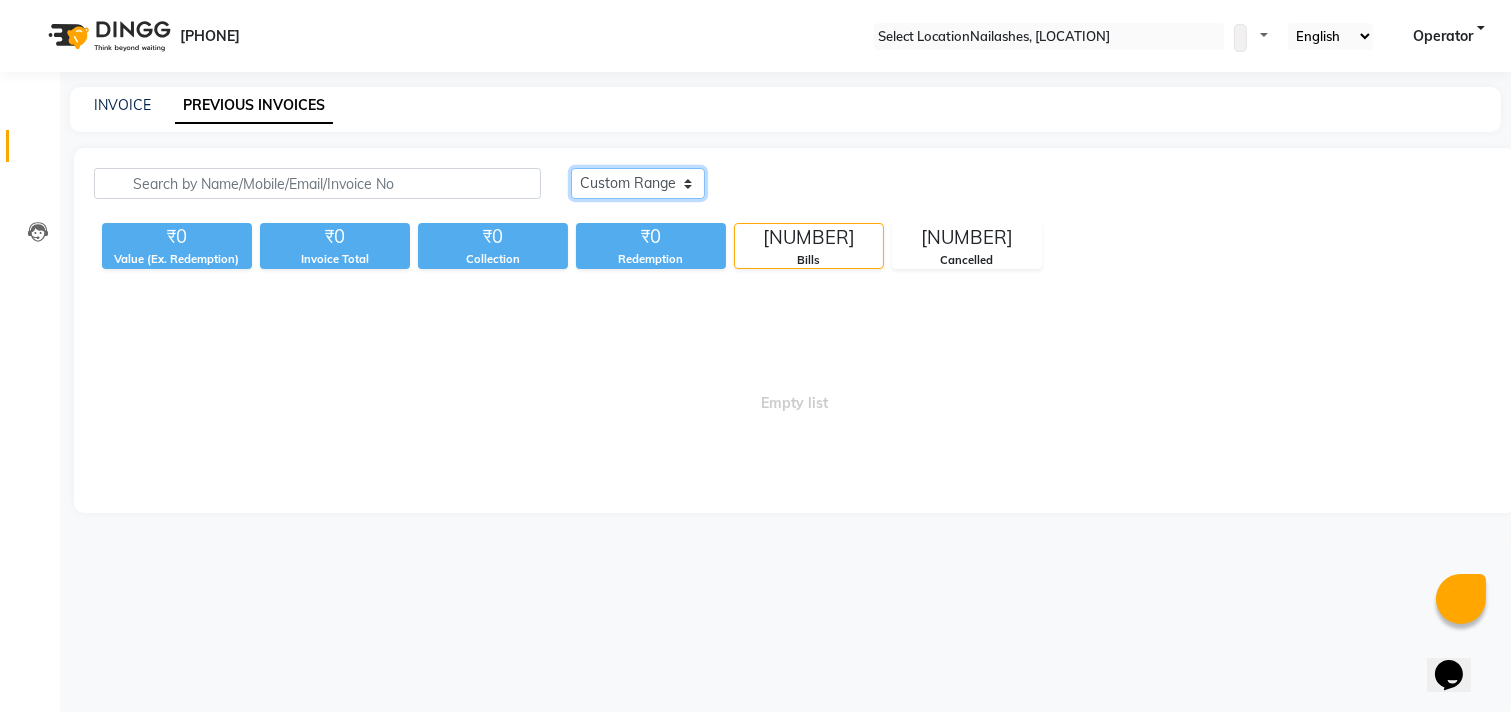 click on "[DATE] [DATE] [CUSTOM]" at bounding box center [638, 183] 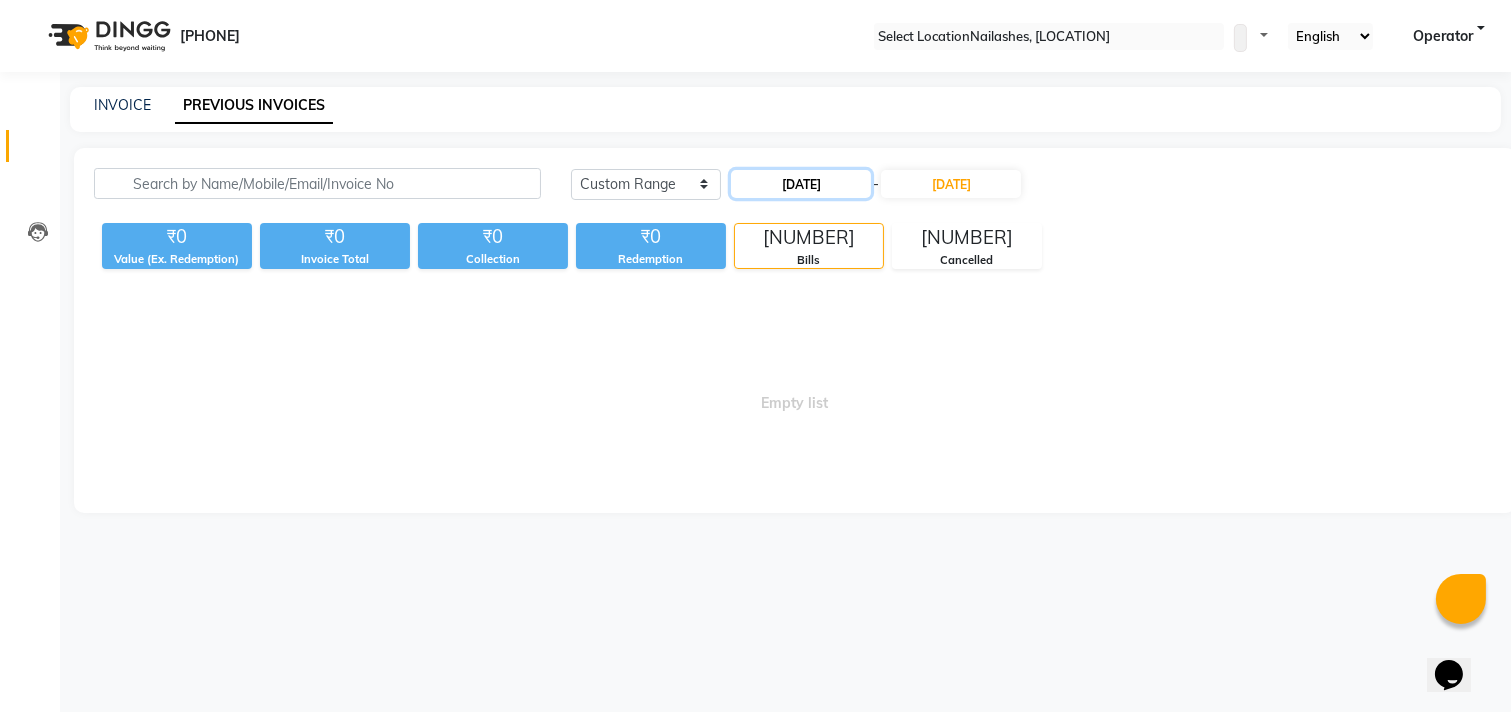 click on "[DATE]" at bounding box center [801, 184] 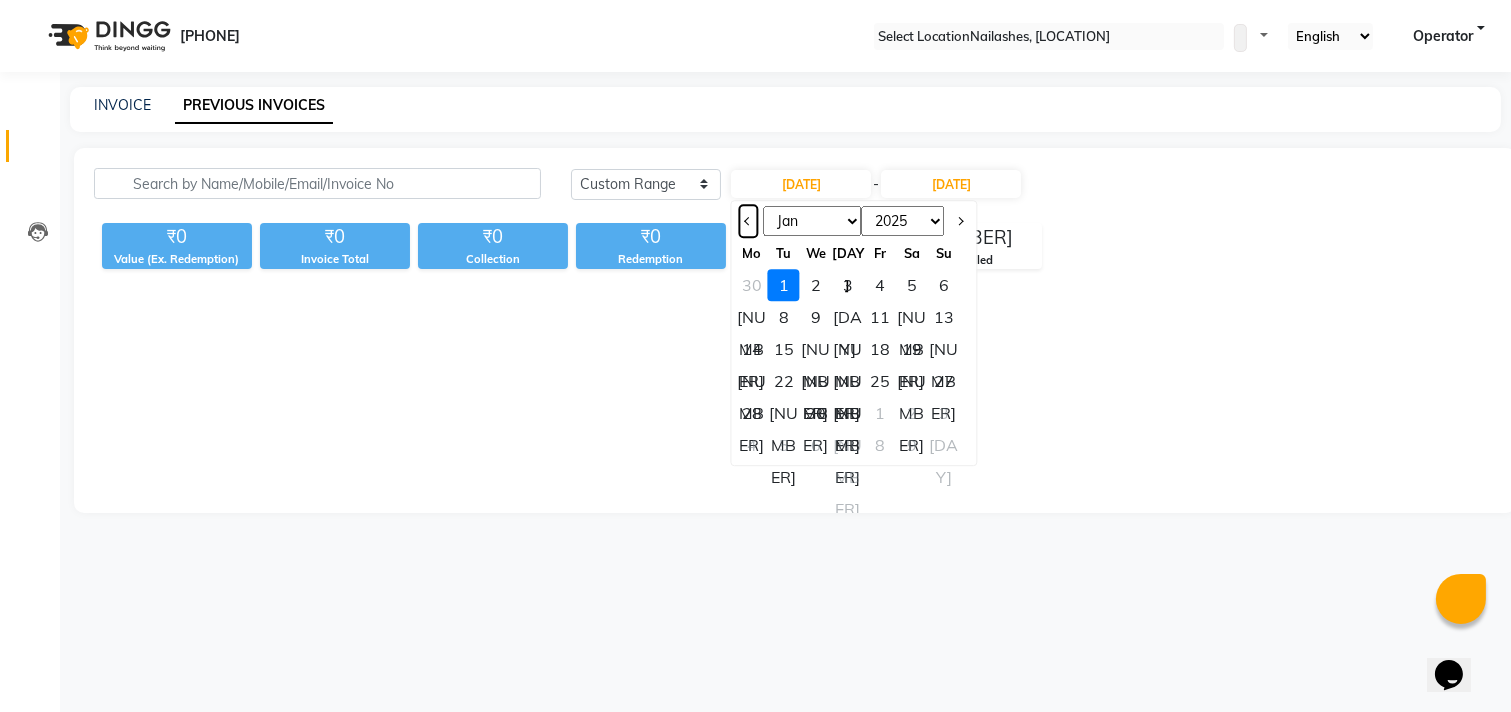 click at bounding box center [748, 221] 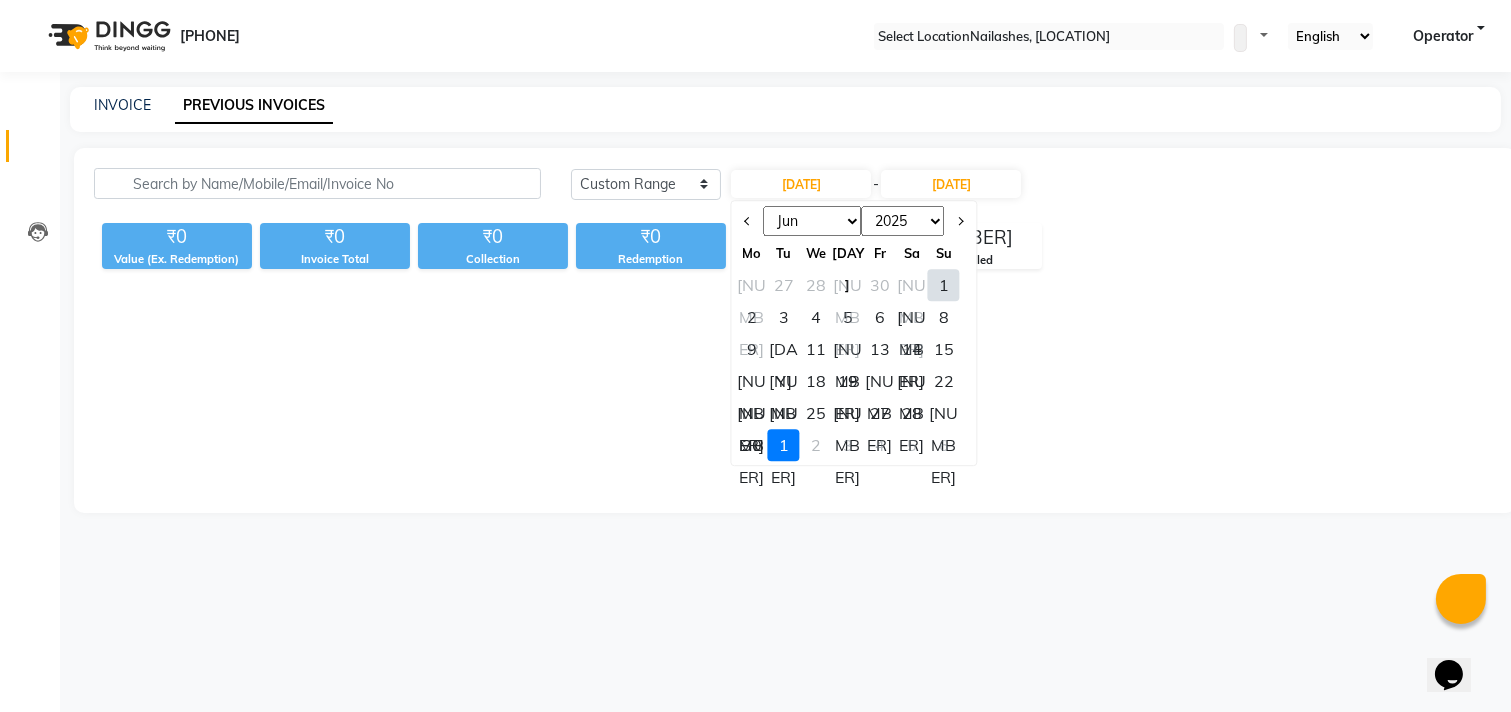 click on "[NUMBER]" at bounding box center [944, 285] 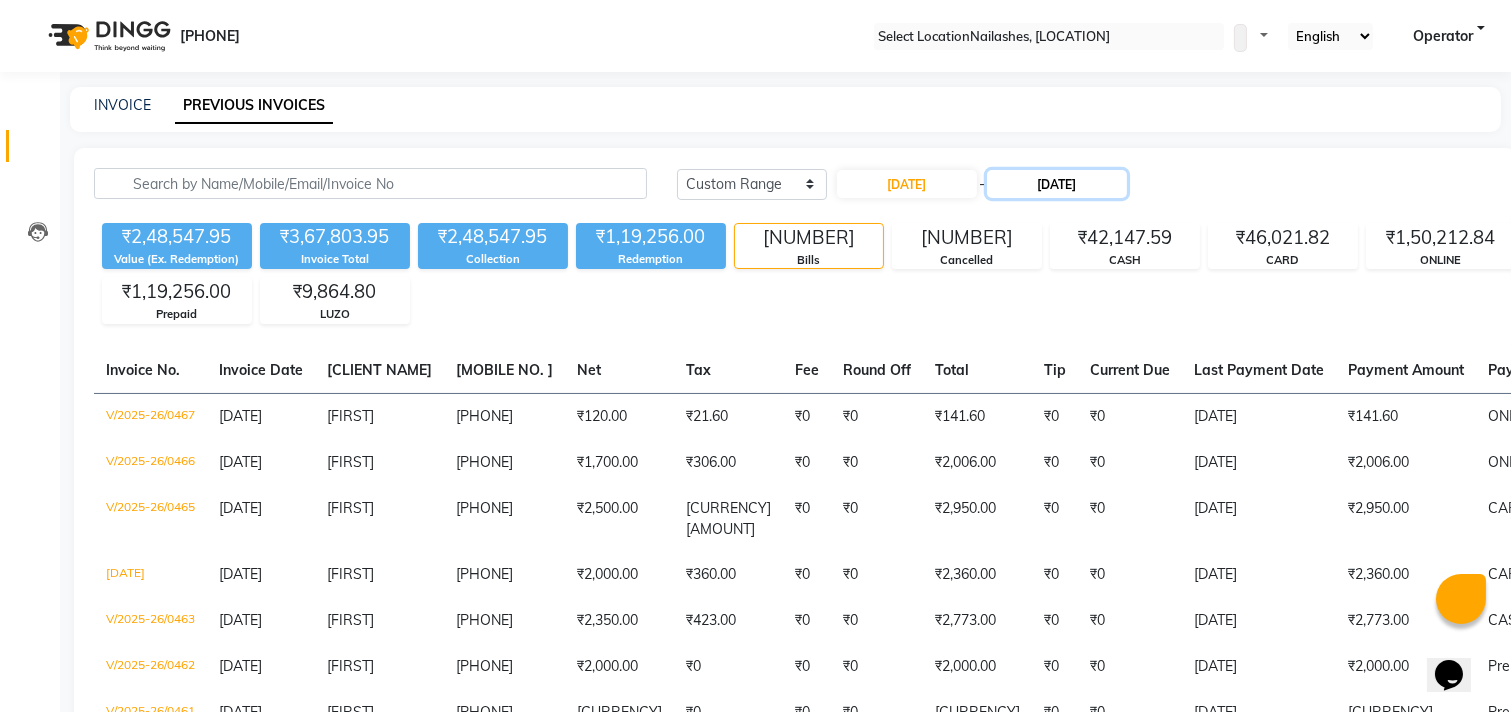 click on "[DATE]" at bounding box center [1057, 184] 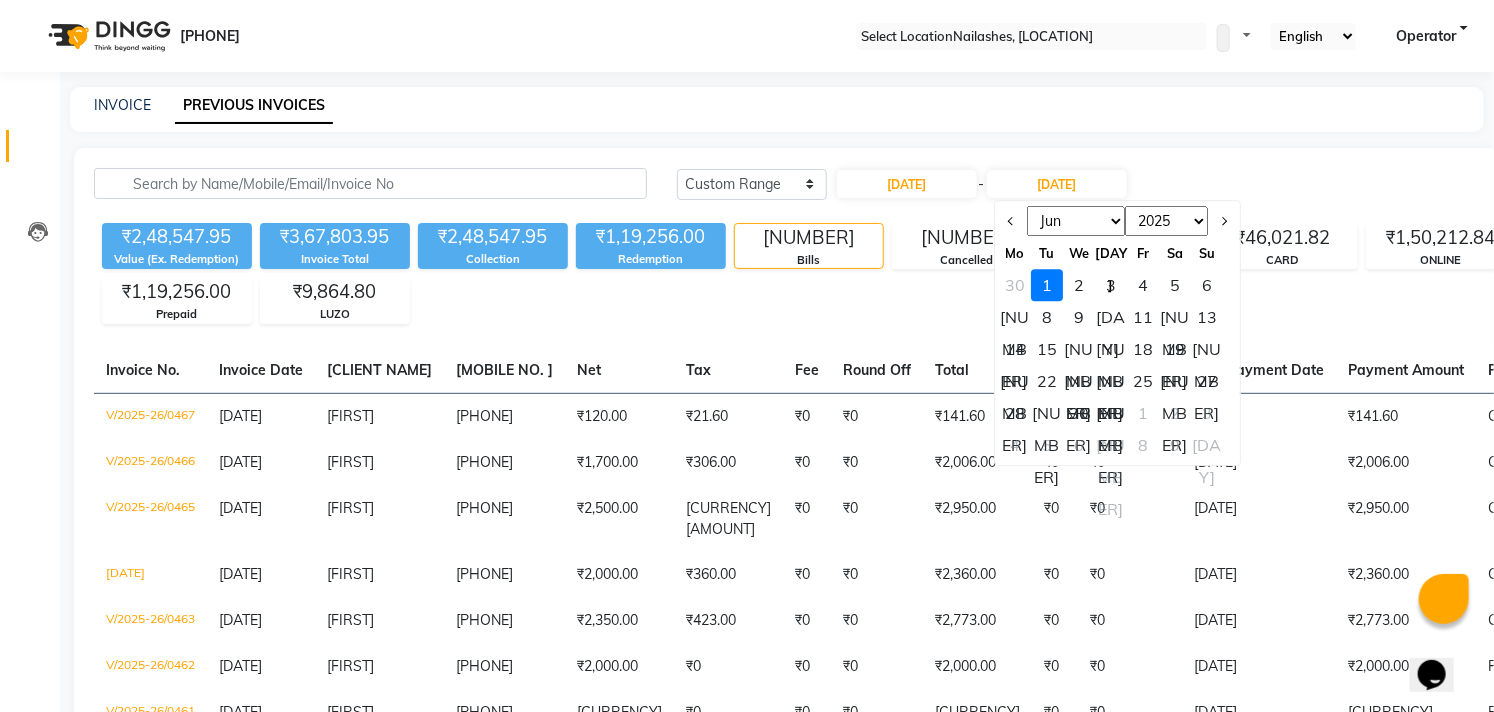 click on "[NUMBER]" at bounding box center (1015, 285) 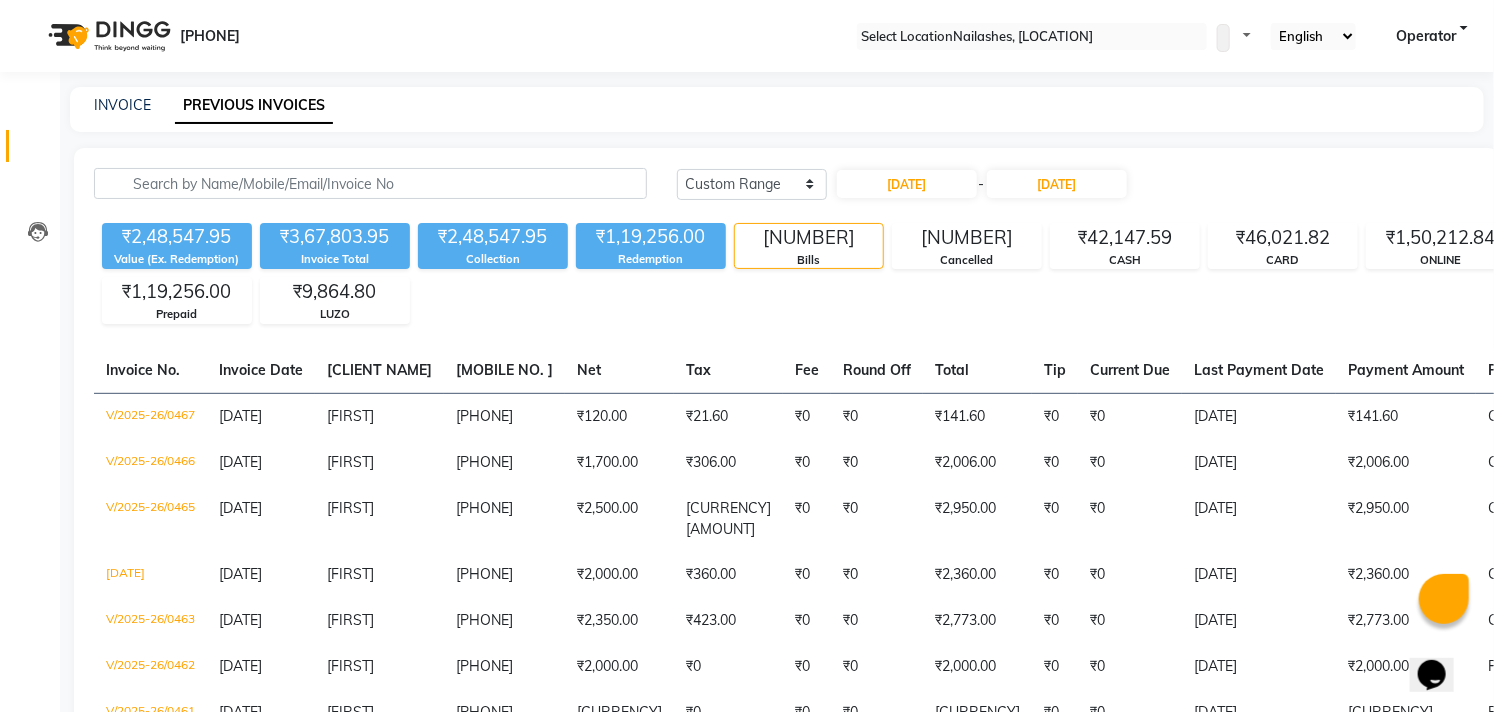 click at bounding box center [1032, 37] 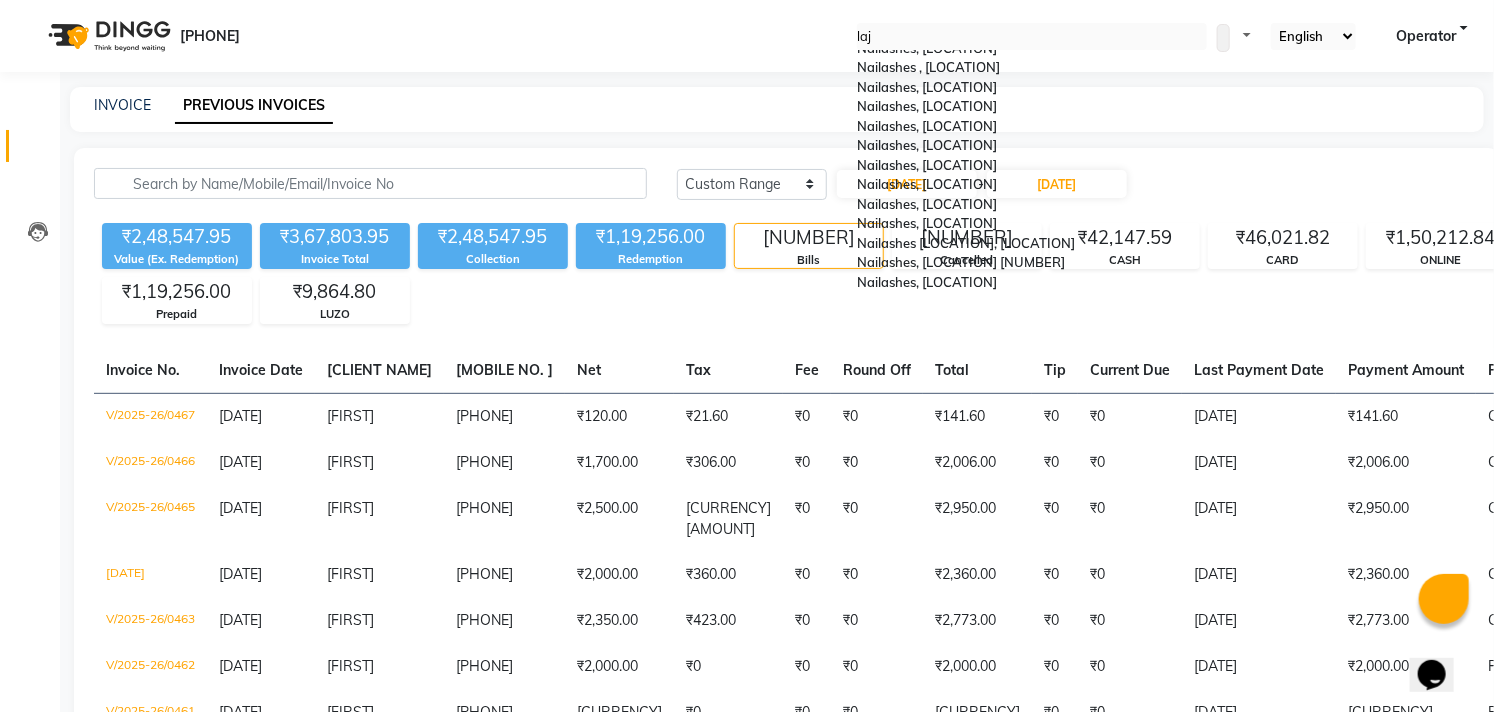 scroll, scrollTop: 0, scrollLeft: 0, axis: both 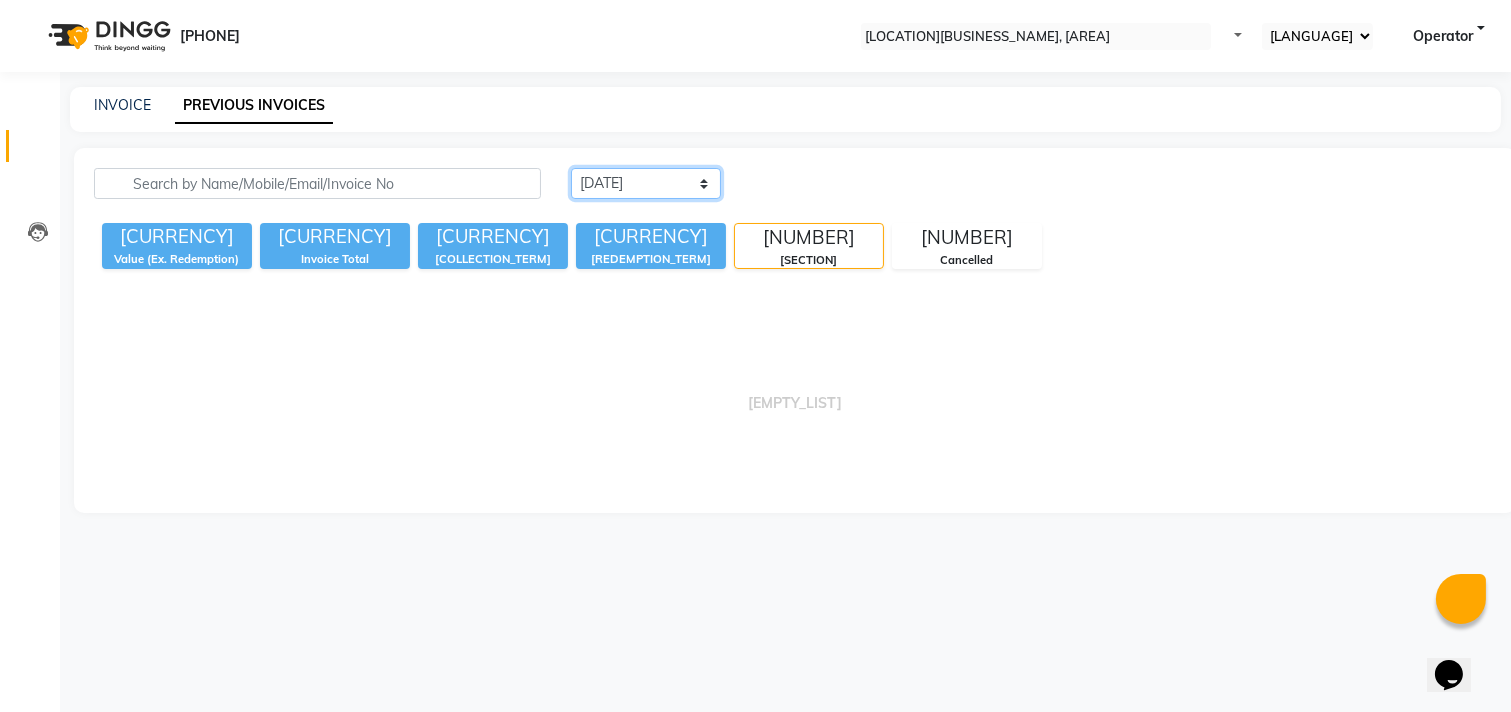 click on "[TIME_REFERENCE] [TIME_REFERENCE] [TIME_REFERENCE]" at bounding box center (646, 183) 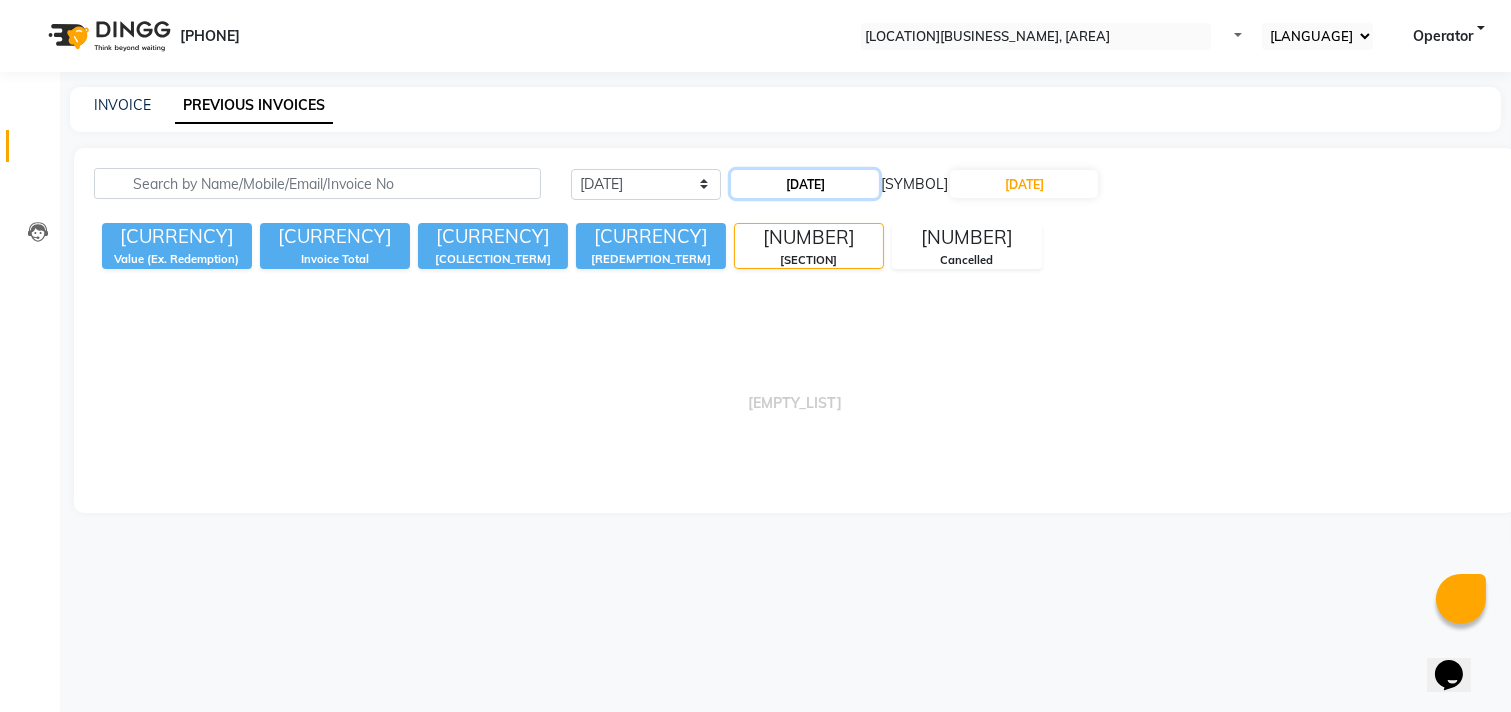 click on "[DATE]" at bounding box center (805, 184) 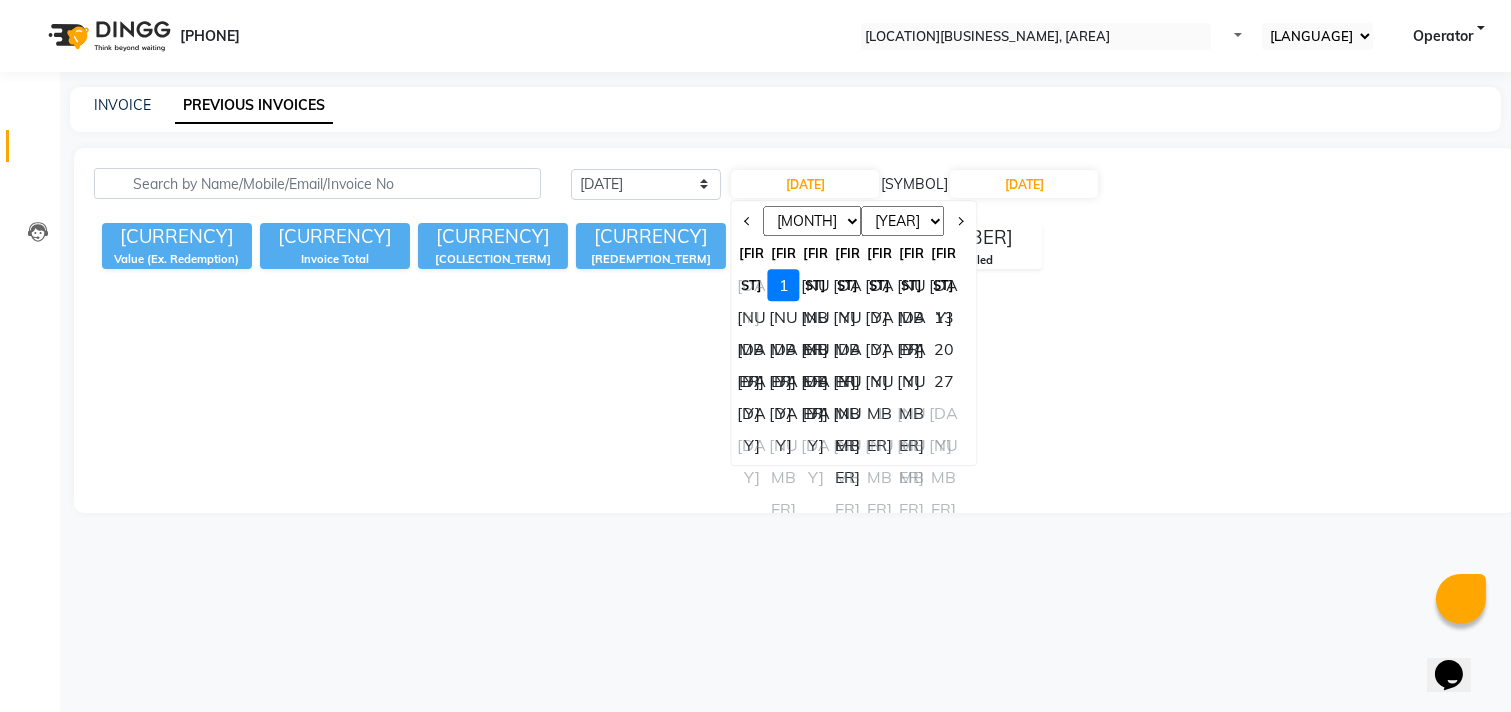 click at bounding box center (748, 221) 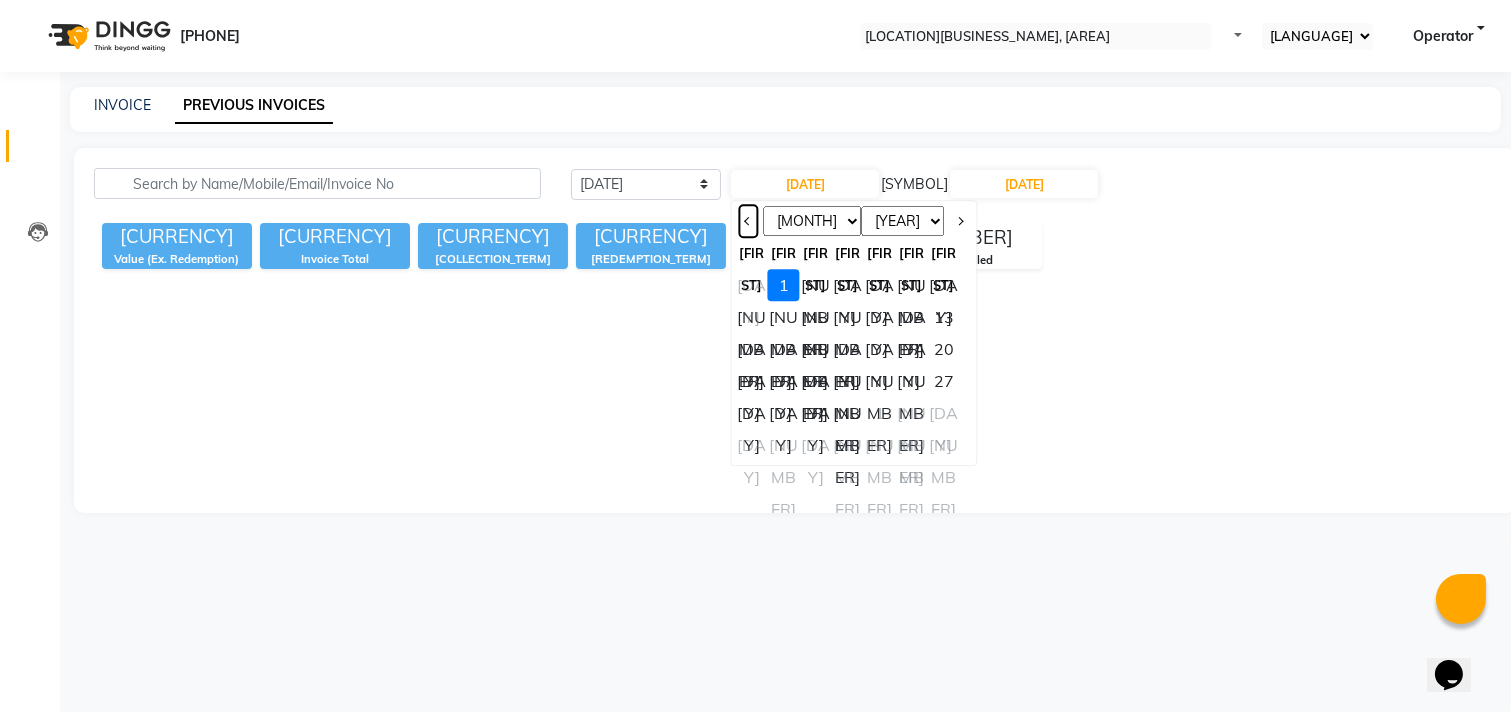 click at bounding box center [749, 221] 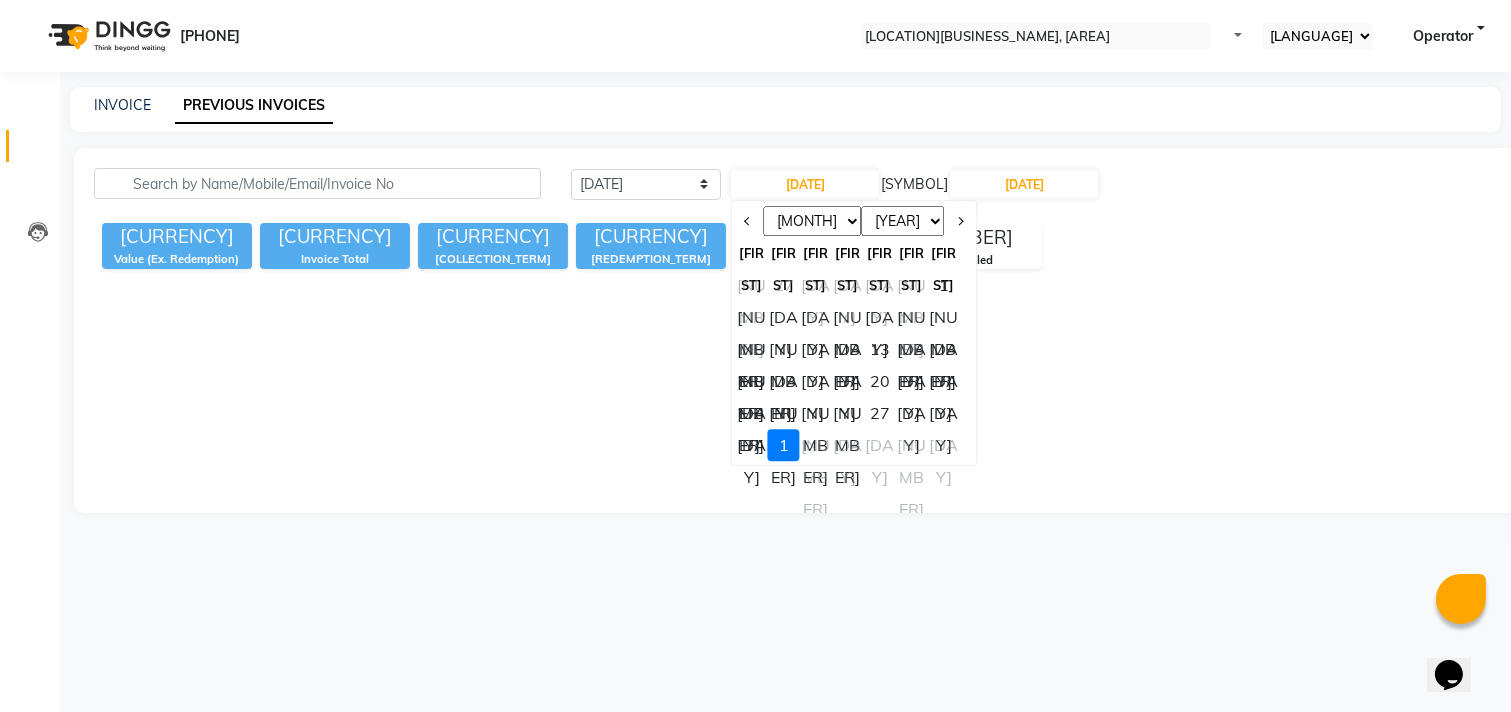 click on "[NUMBER]" at bounding box center [944, 285] 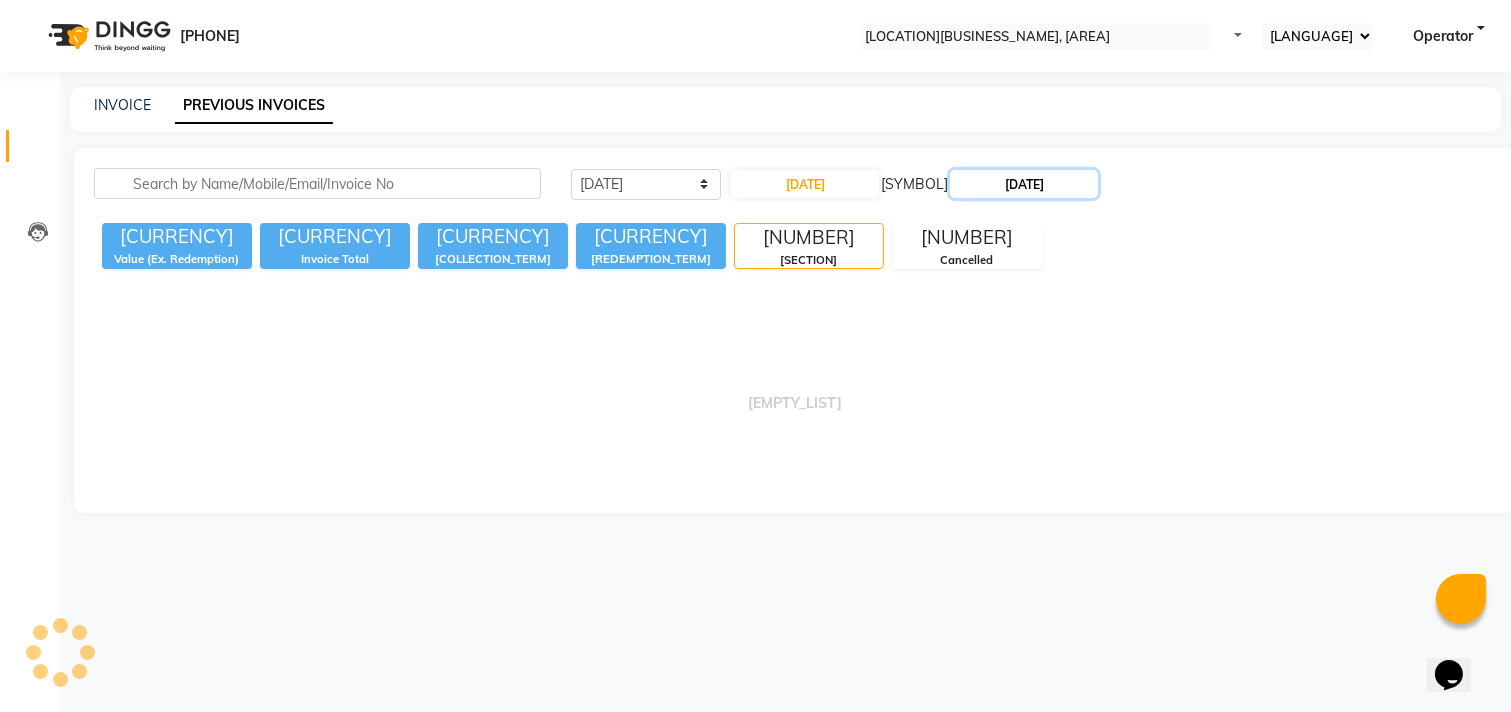 click on "[DATE]" at bounding box center [1024, 184] 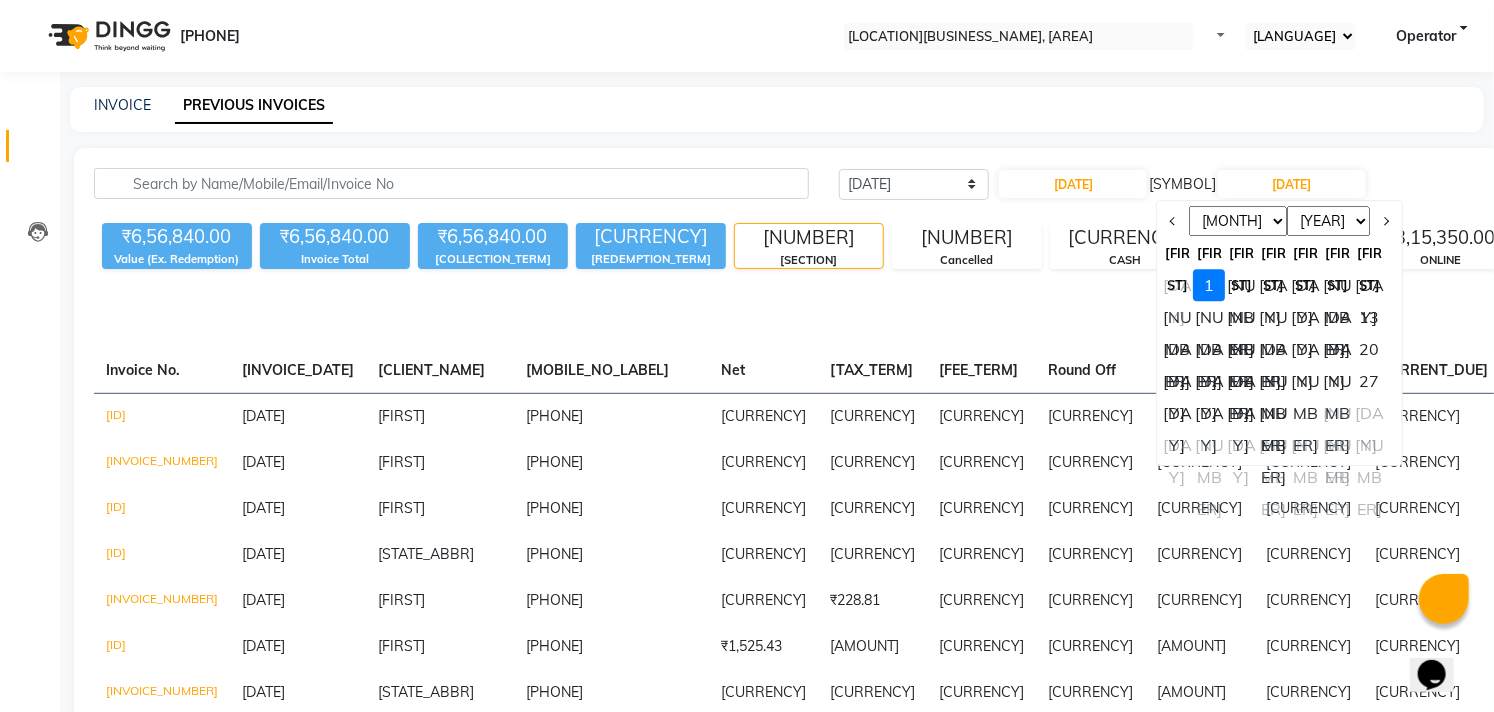 click on "[NUMBER]" at bounding box center (1178, 285) 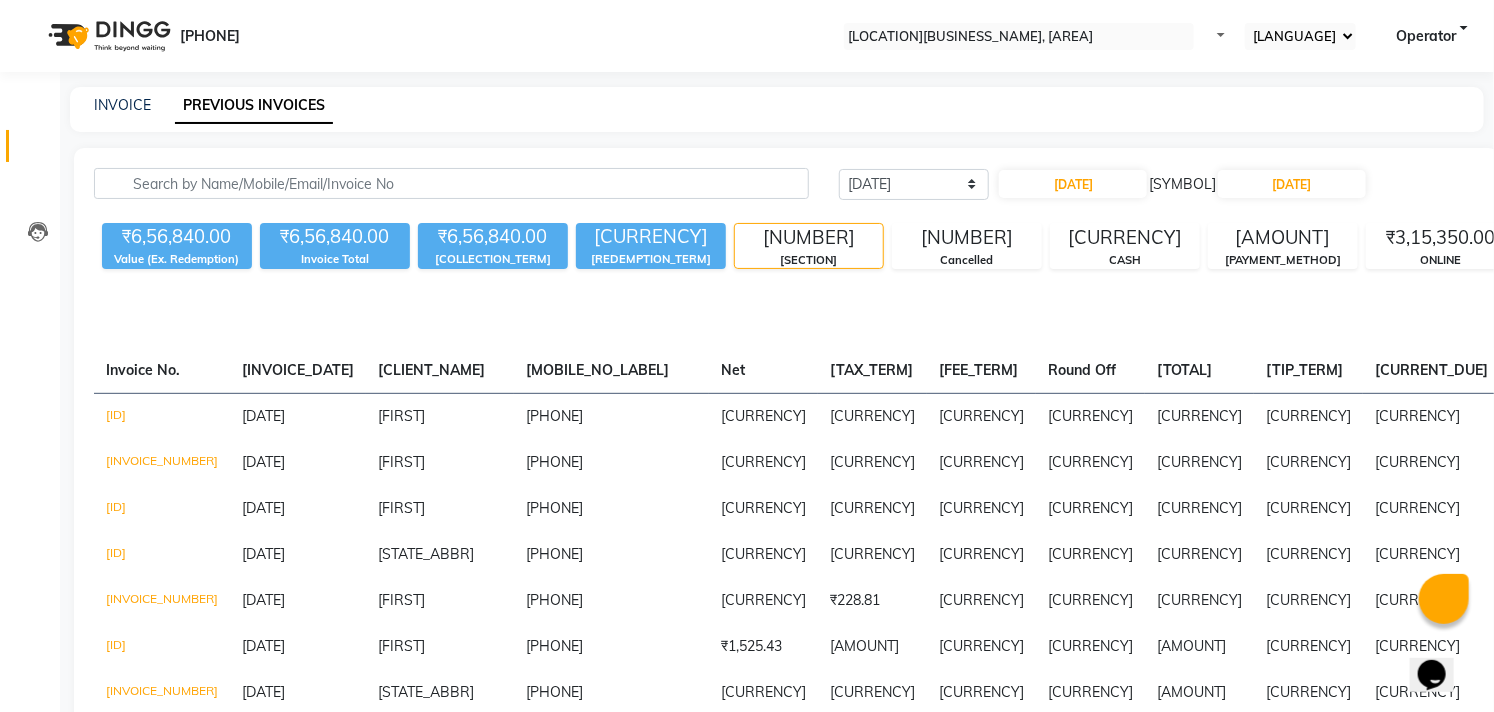 click at bounding box center [1019, 37] 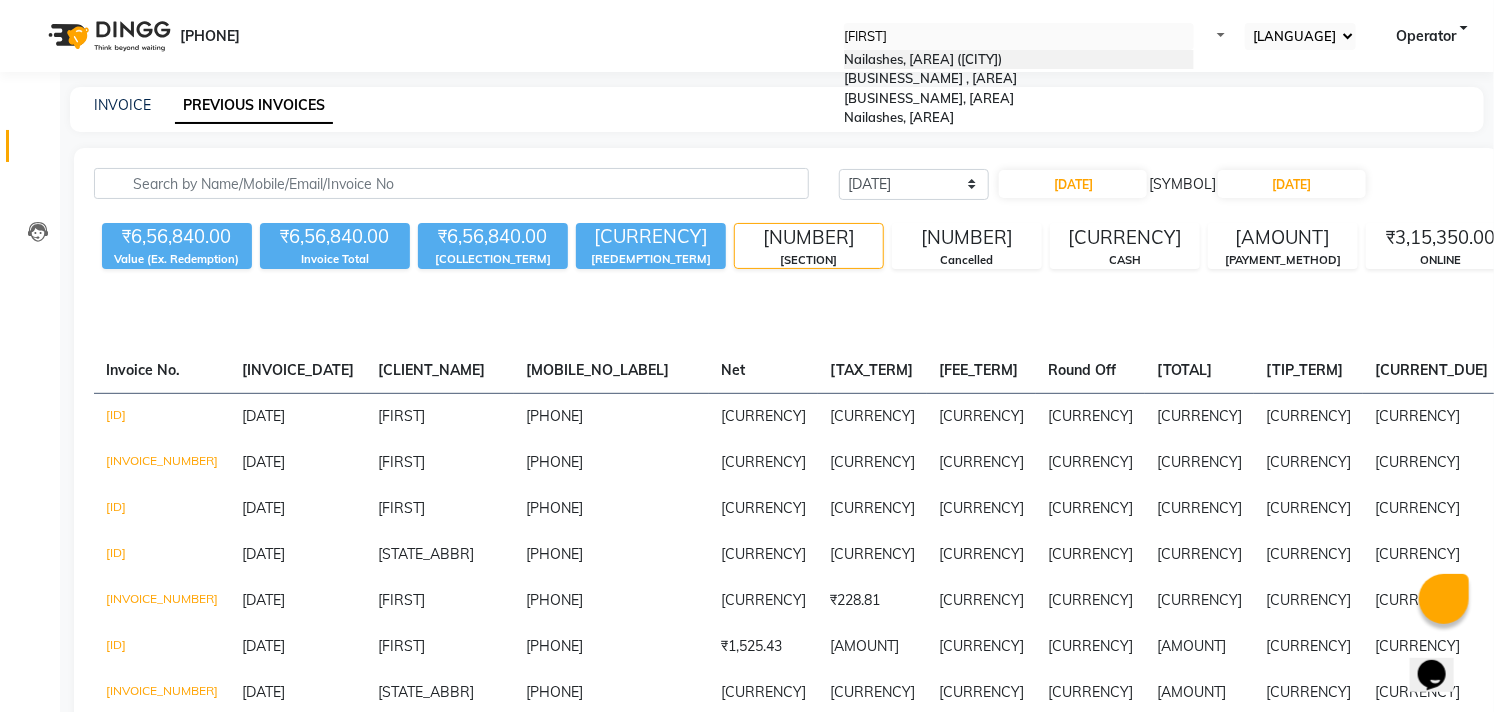scroll, scrollTop: 0, scrollLeft: 0, axis: both 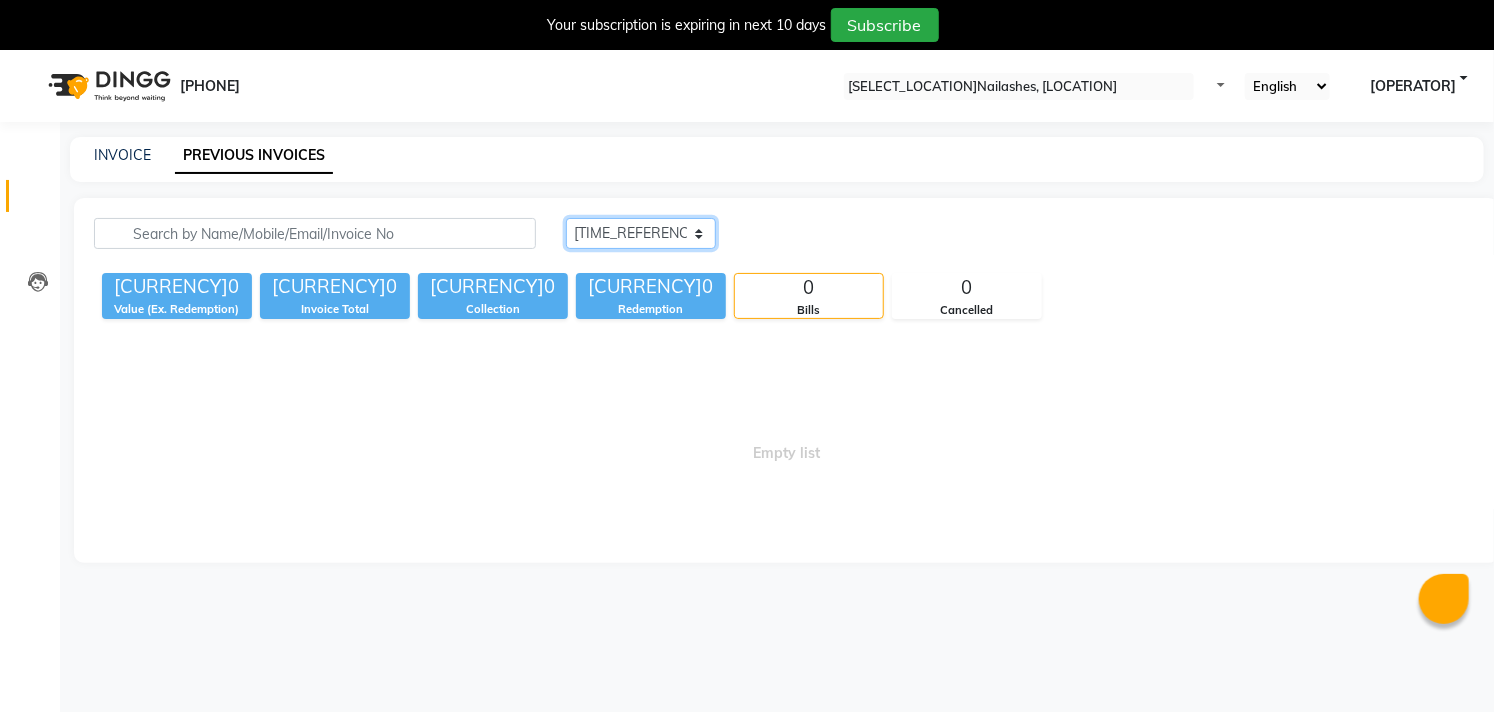 click on "Today Yesterday Custom Range" at bounding box center [641, 233] 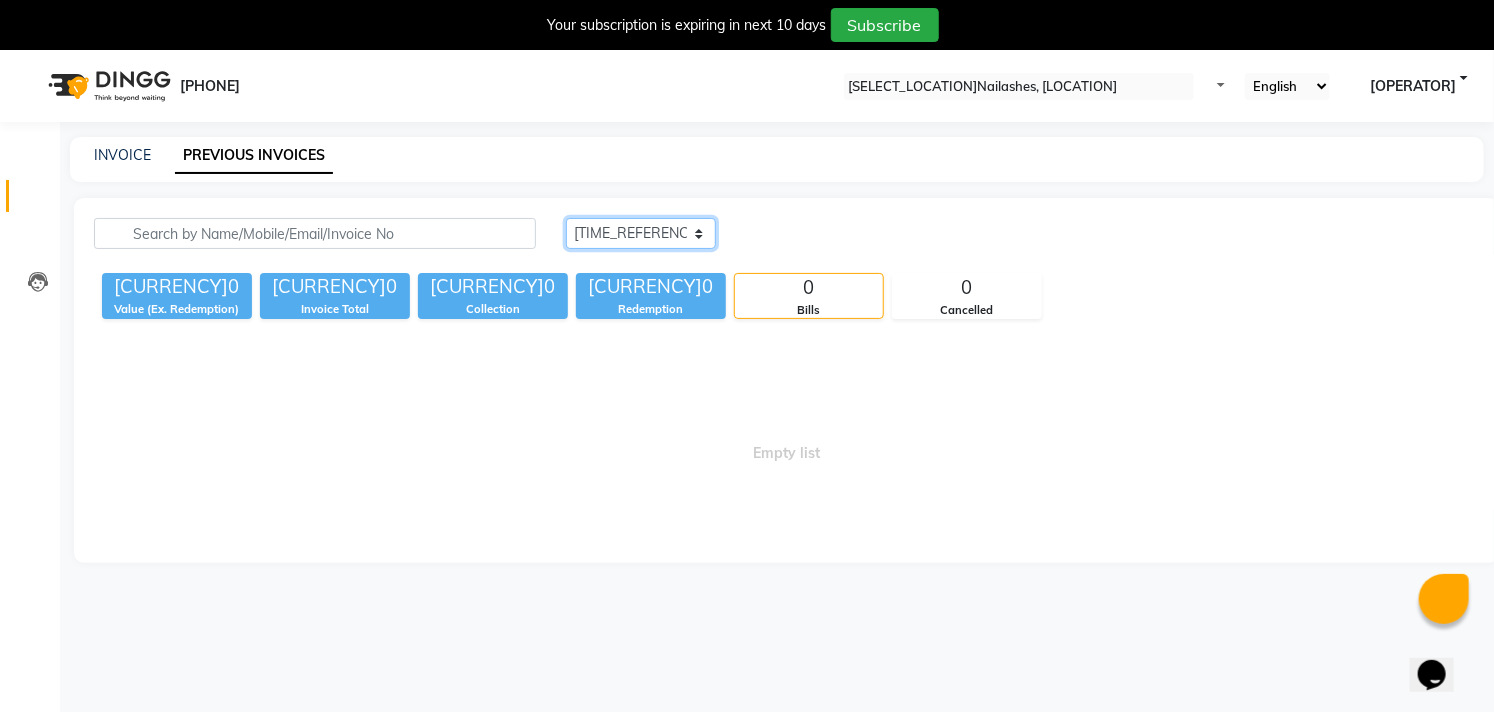 scroll, scrollTop: 0, scrollLeft: 0, axis: both 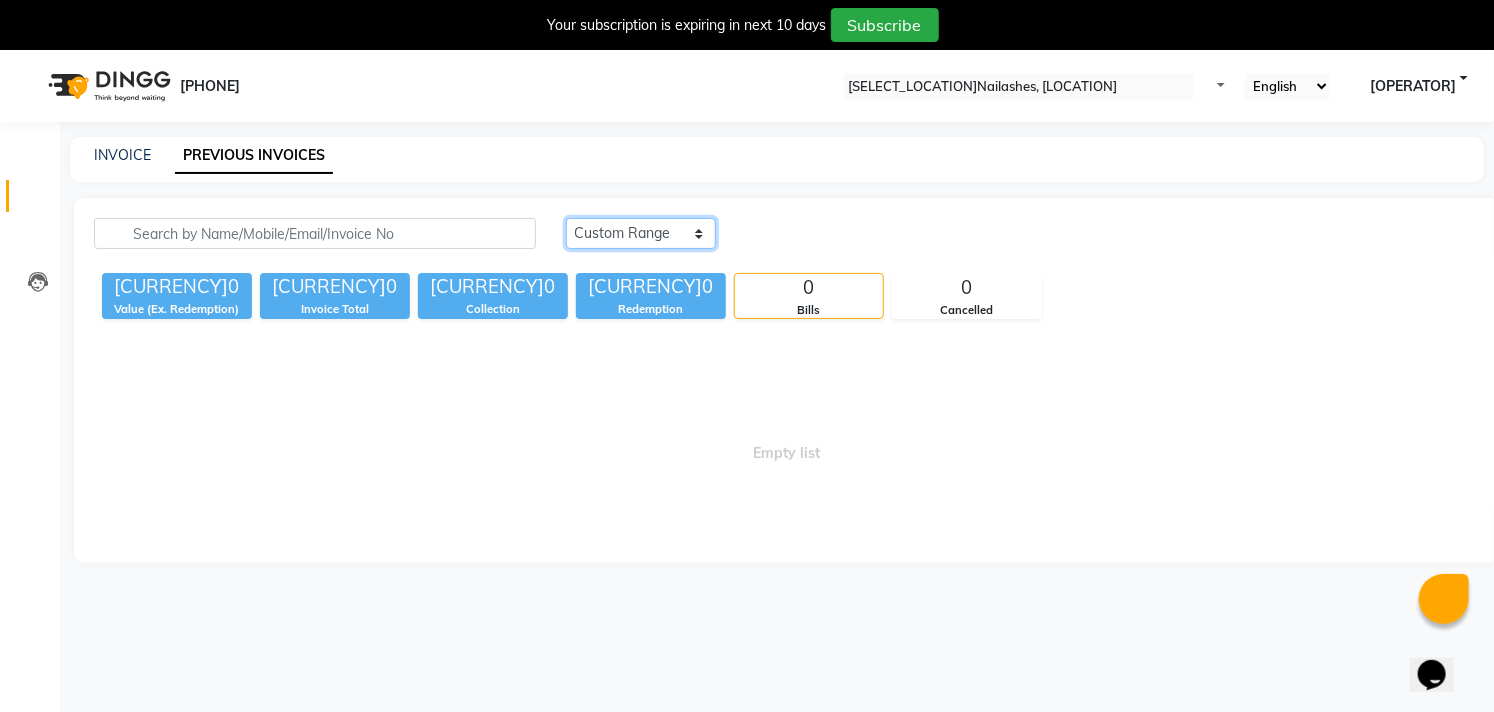 click on "Today Yesterday Custom Range" at bounding box center (641, 233) 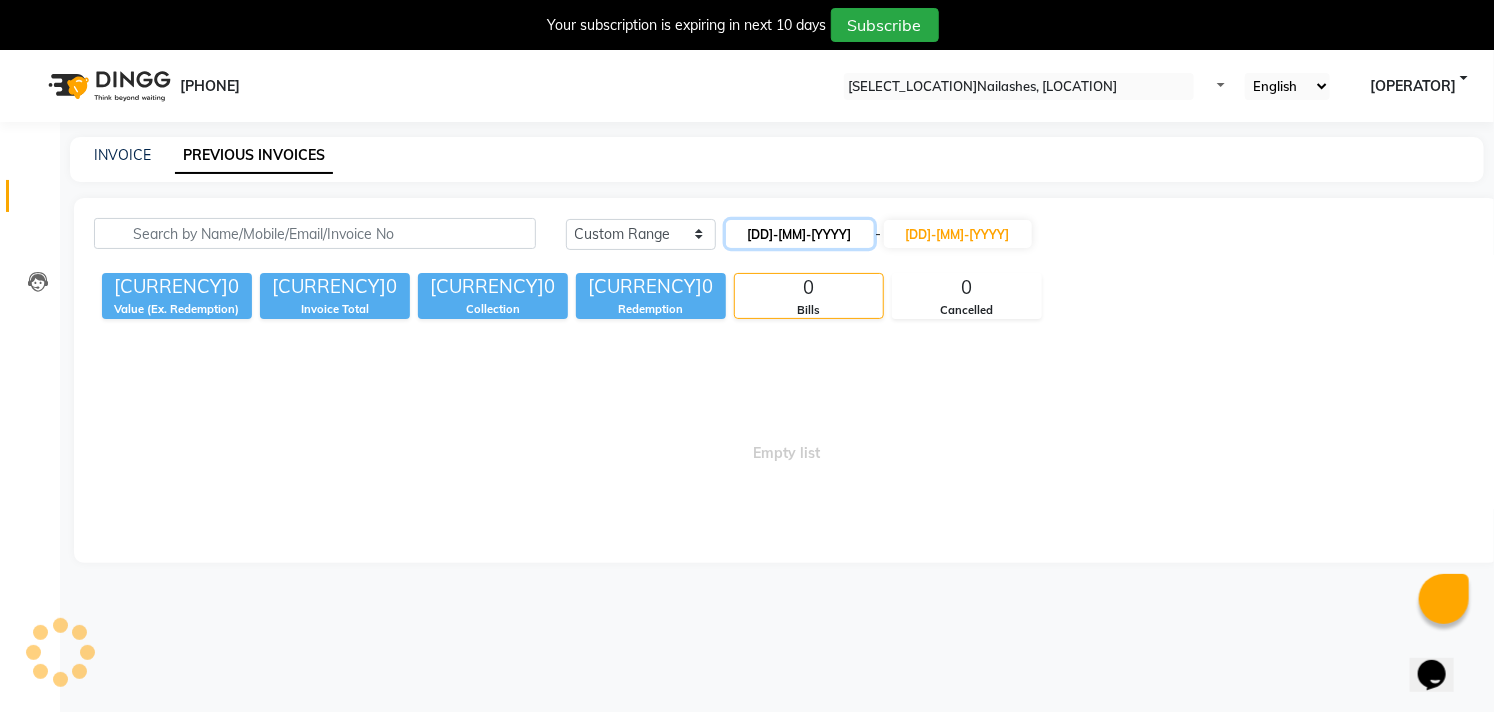click on "[DD-MM-YYYY]" at bounding box center [800, 234] 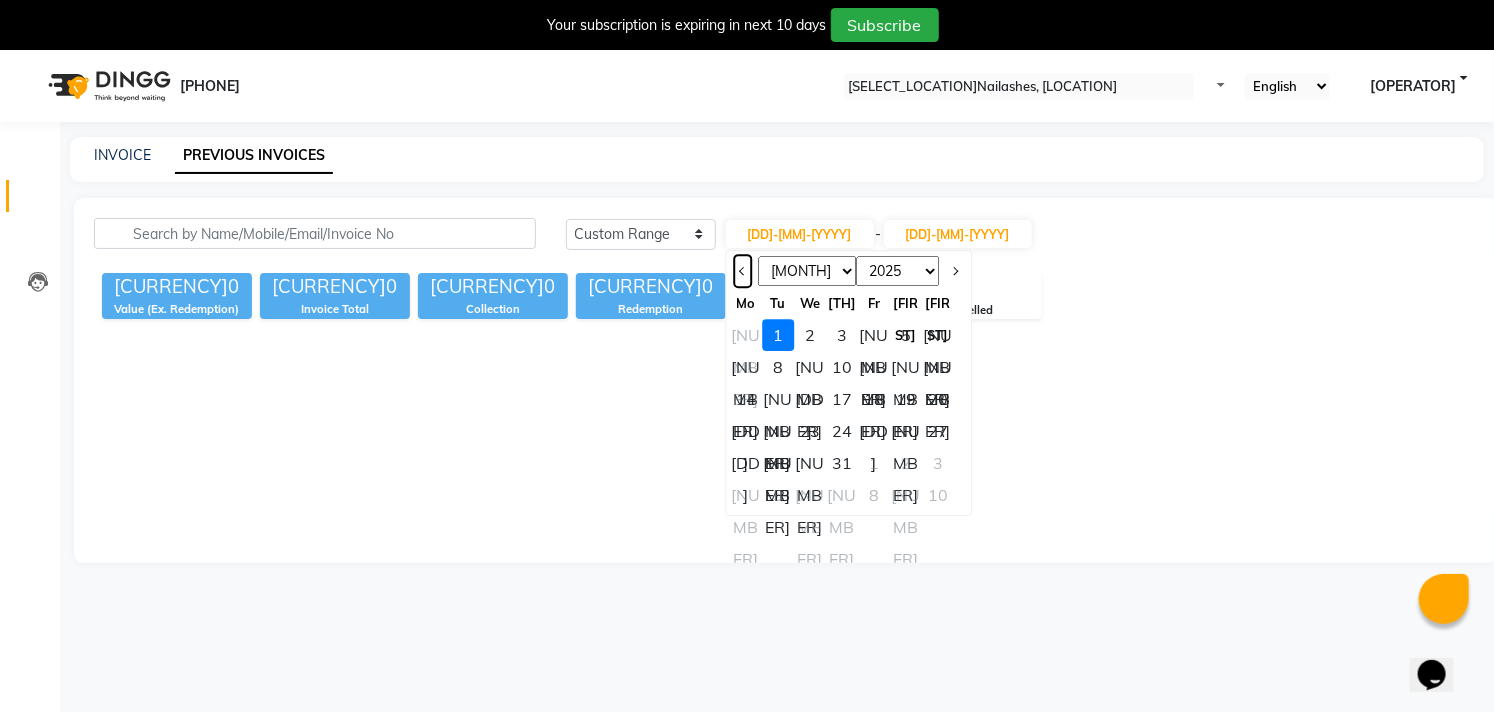 click at bounding box center (742, 271) 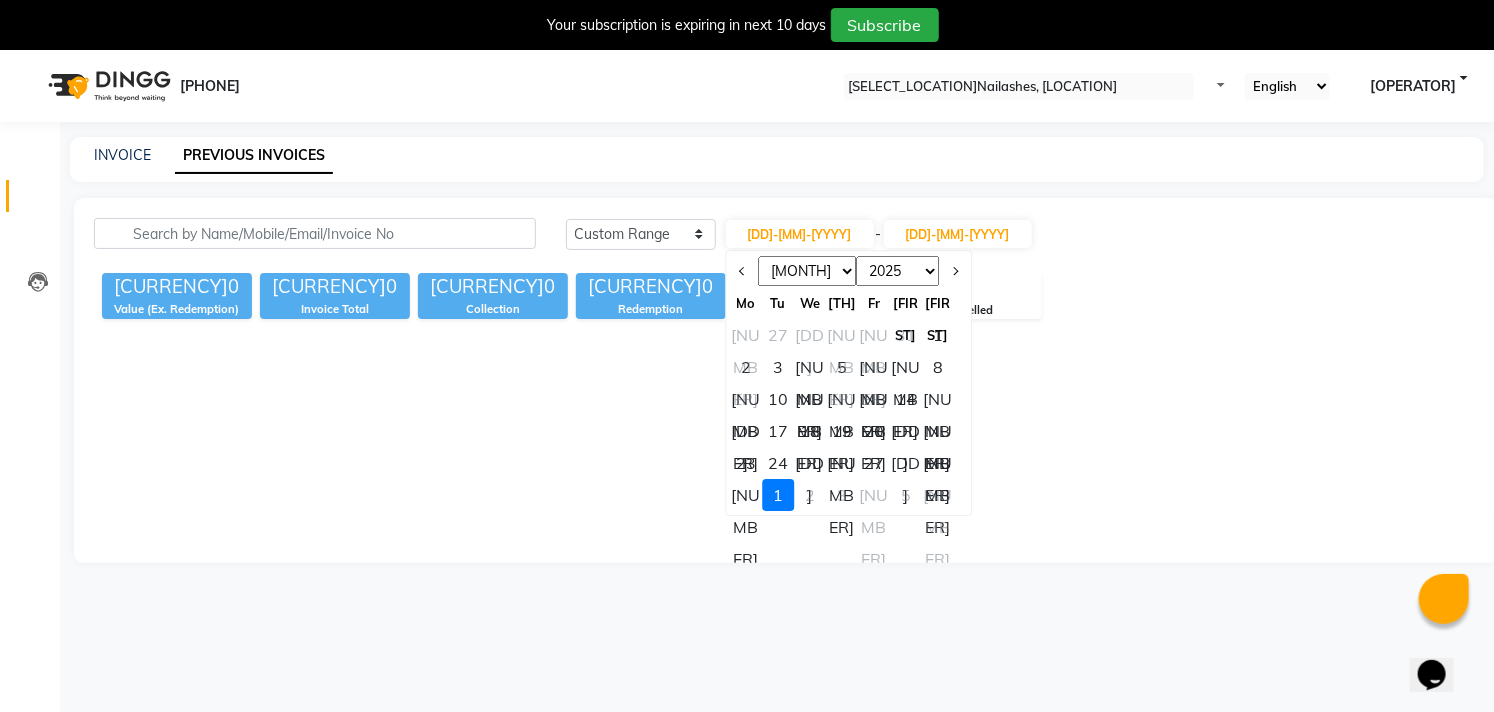 click on "[NUMBER]" at bounding box center [938, 335] 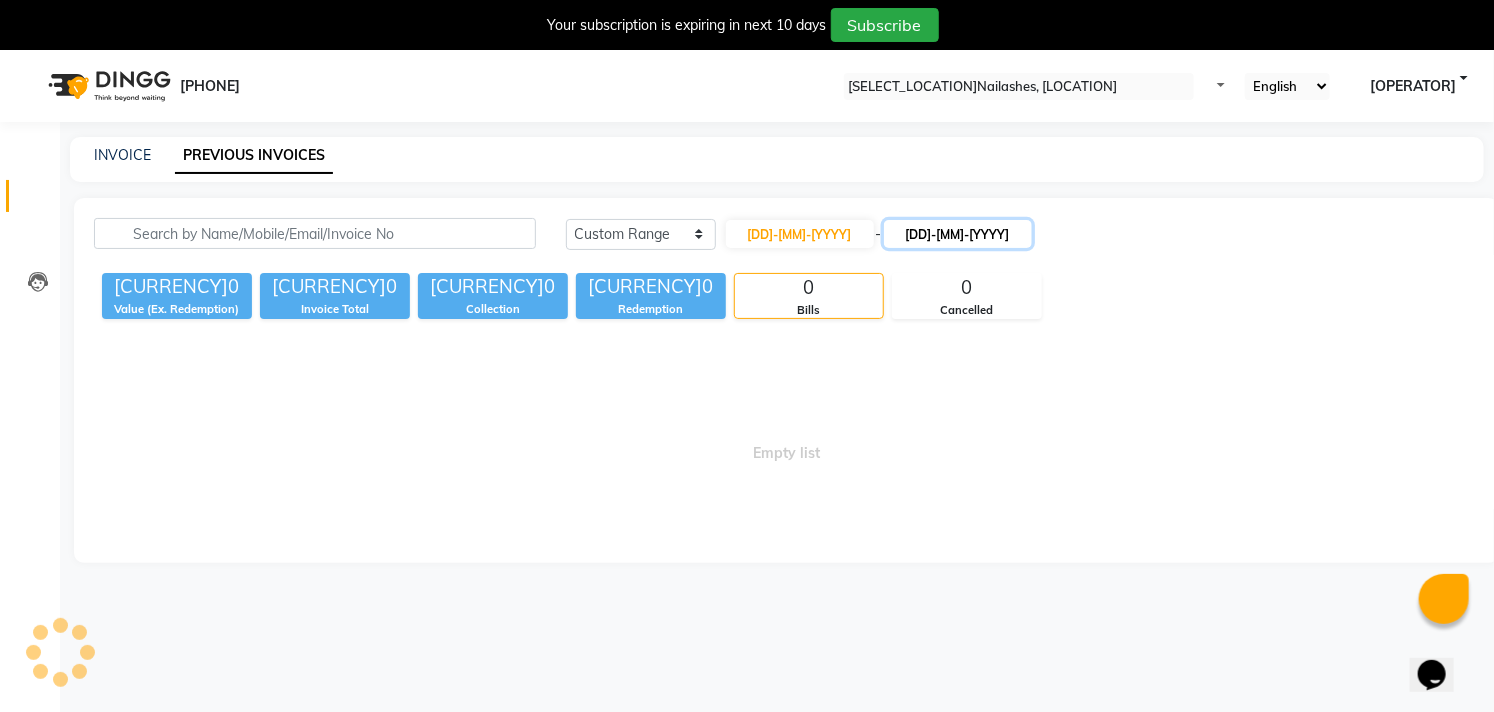click on "[DD-MM-YYYY]" at bounding box center [958, 234] 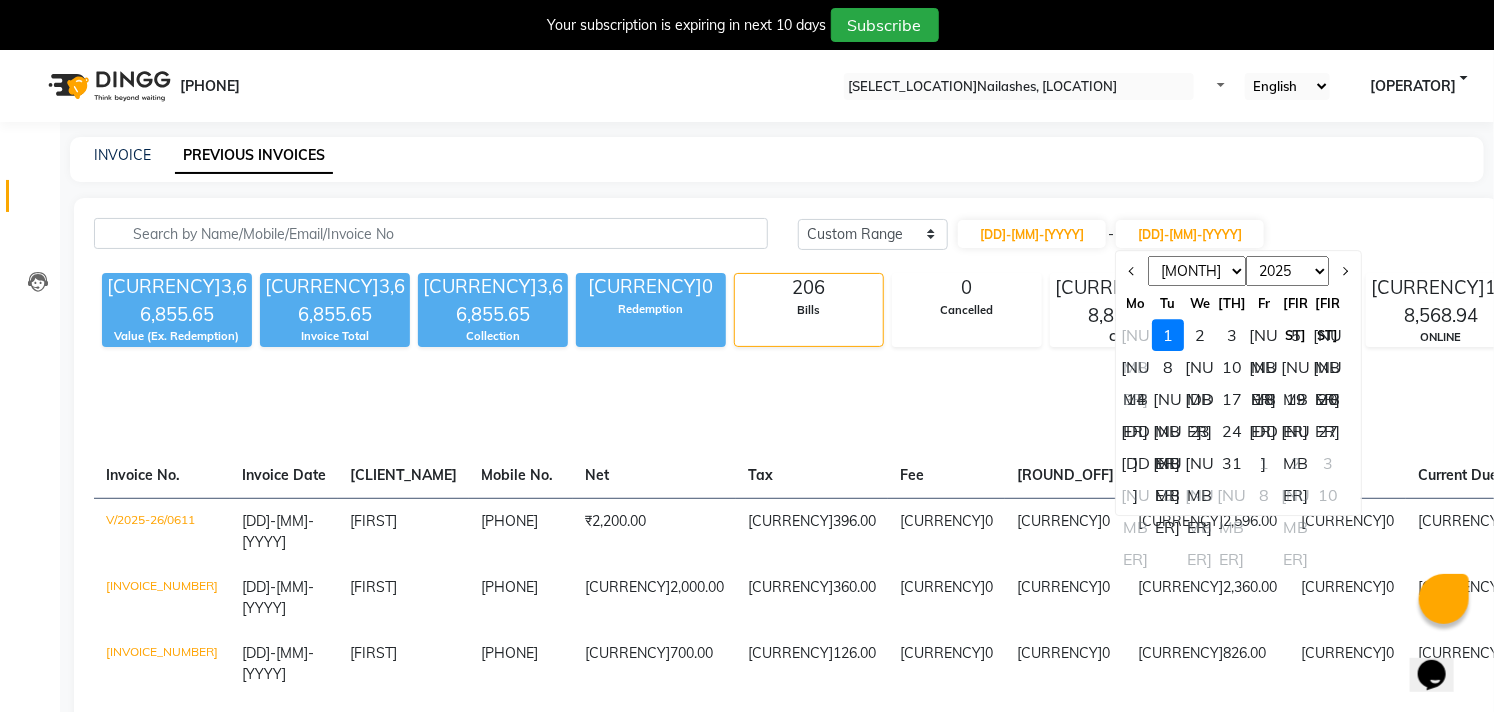 click on "30" at bounding box center (1136, 335) 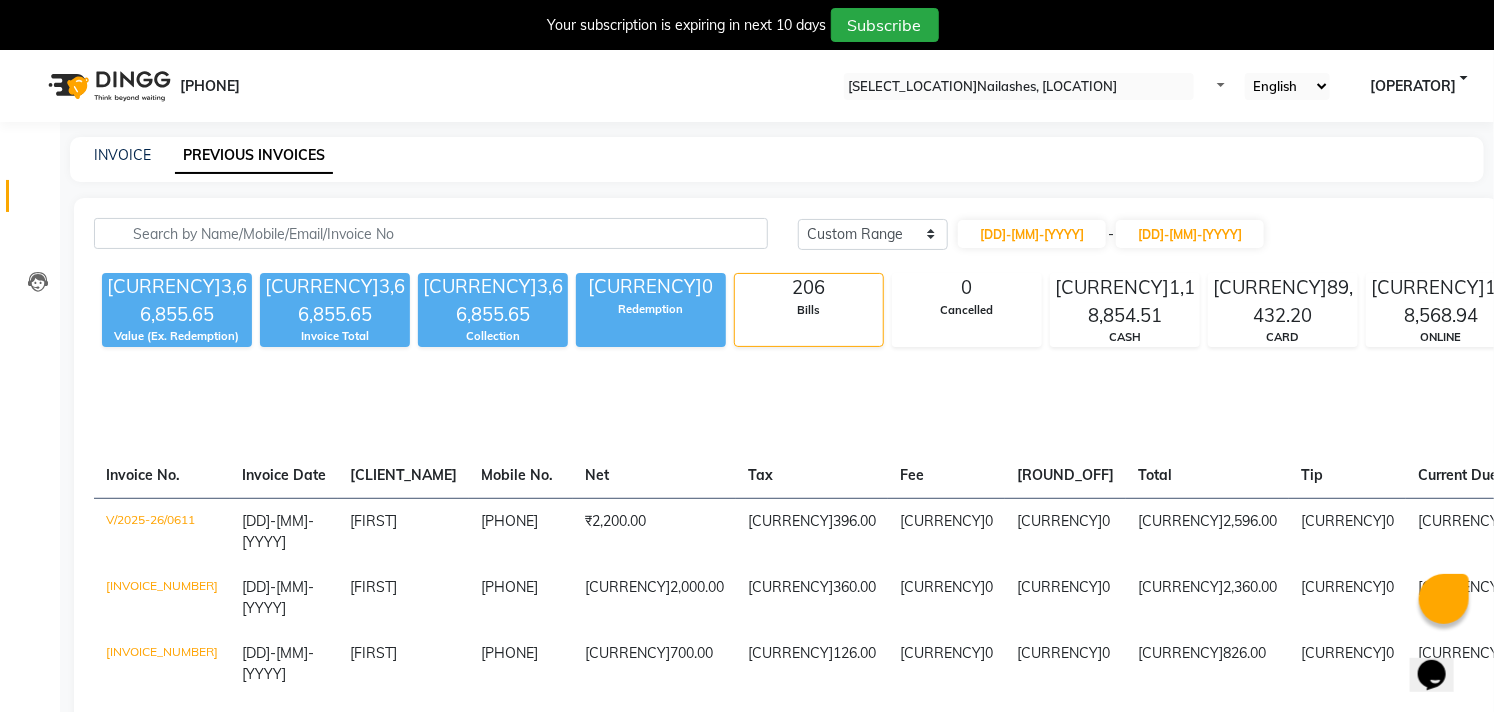click on "08047224946 Select Location × Nailashes, Nexus Ahmedabad One Mall Default Panel My Panel English ENGLISH Español العربية मराठी हिंदी ગુજરાતી தமிழ் 中文 Notifications nothing to show Operator Manage Profile Change Password Sign out  Version:3.14.0" at bounding box center [747, 86] 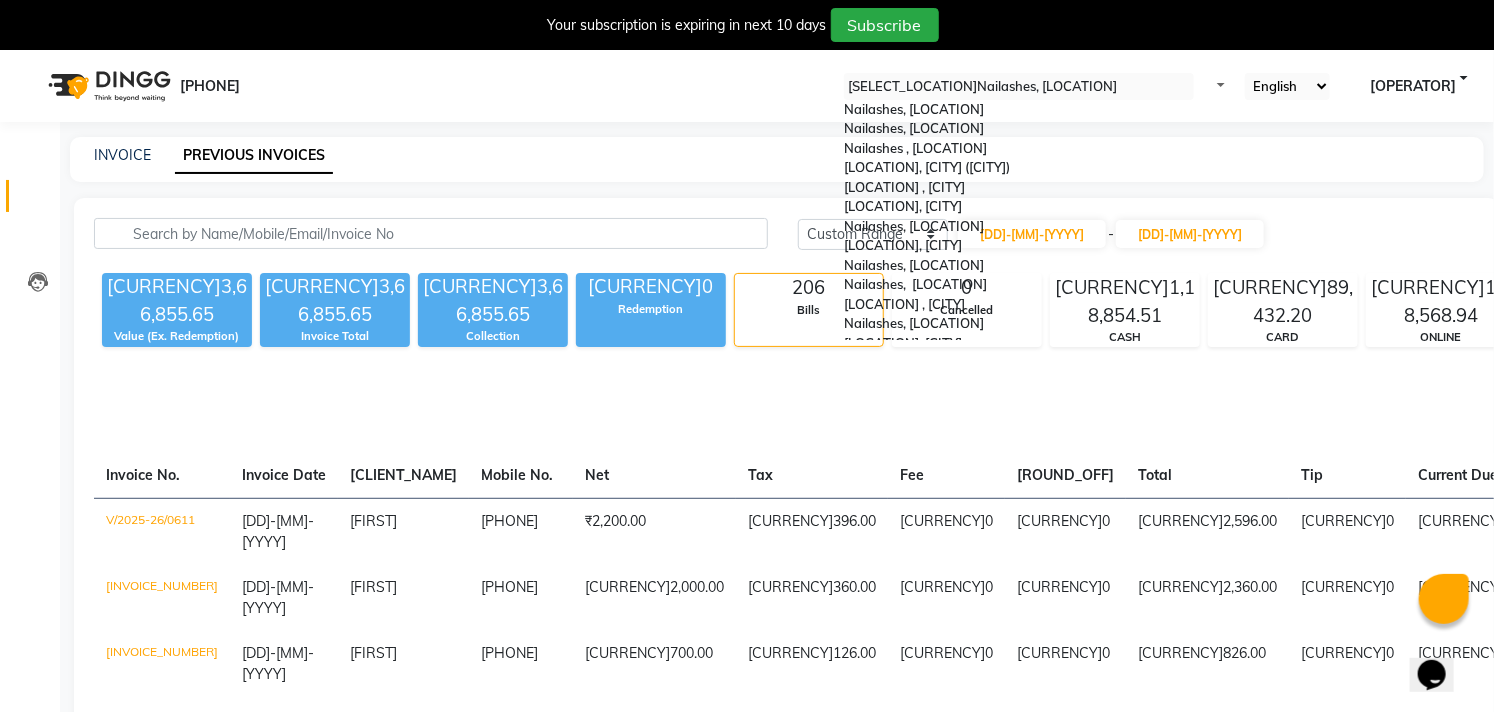 scroll, scrollTop: 674, scrollLeft: 0, axis: vertical 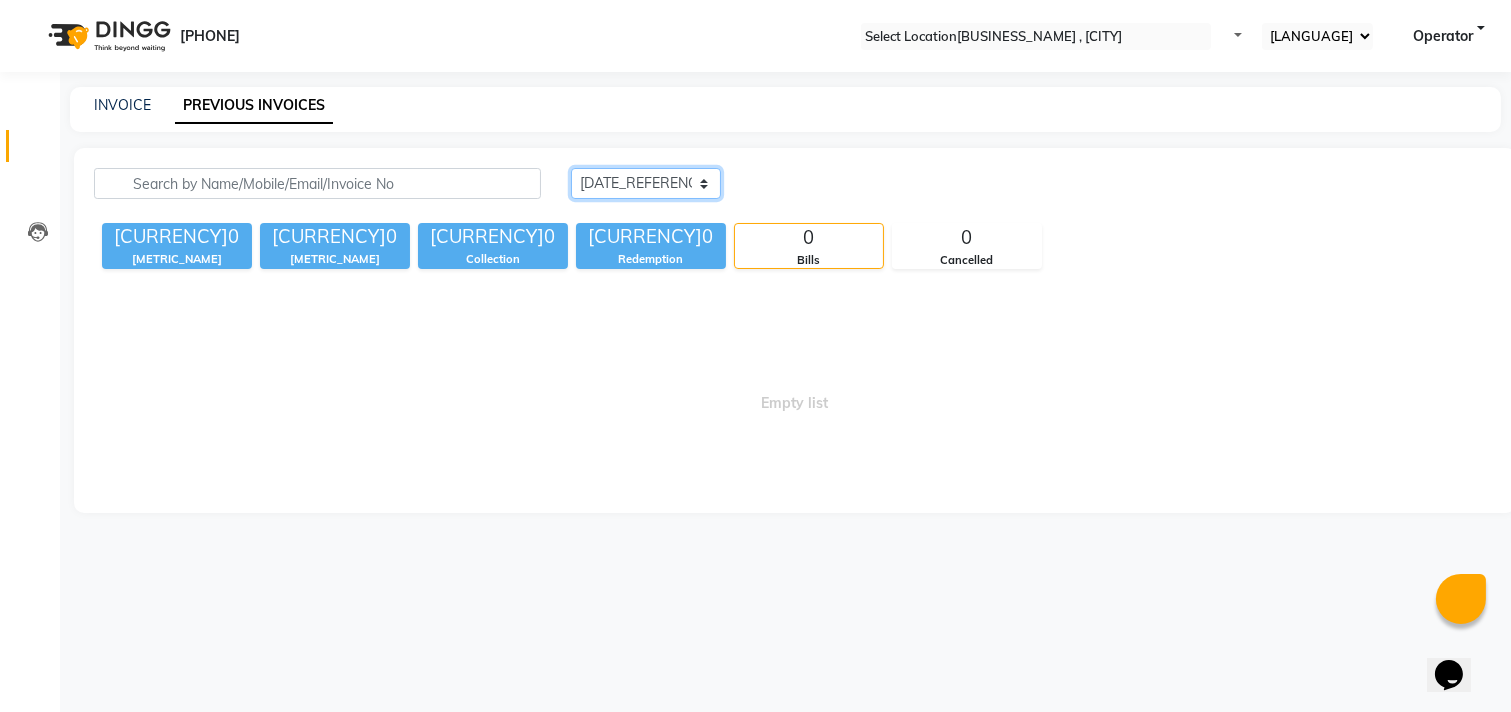 click on "Today Yesterday Custom Range" at bounding box center (646, 183) 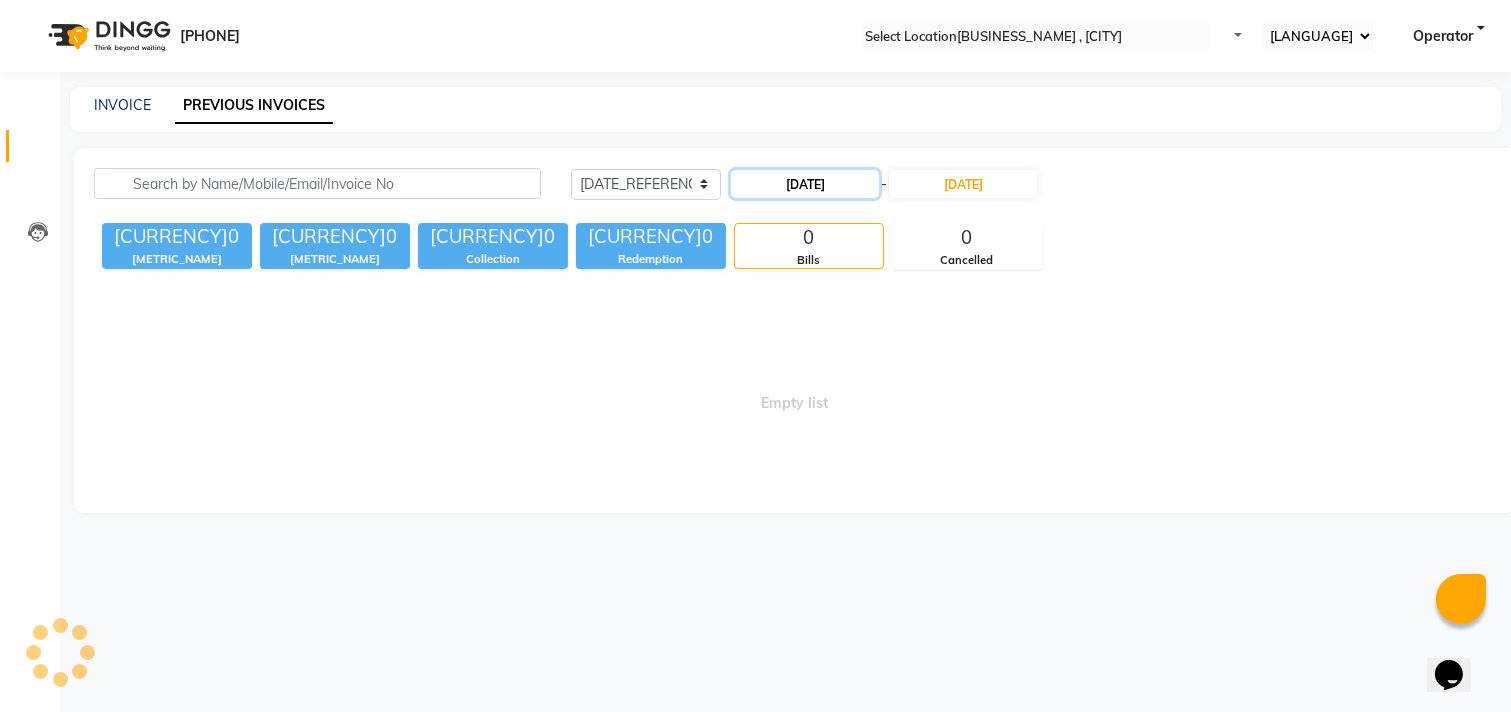 click on "[DATE]" at bounding box center [805, 184] 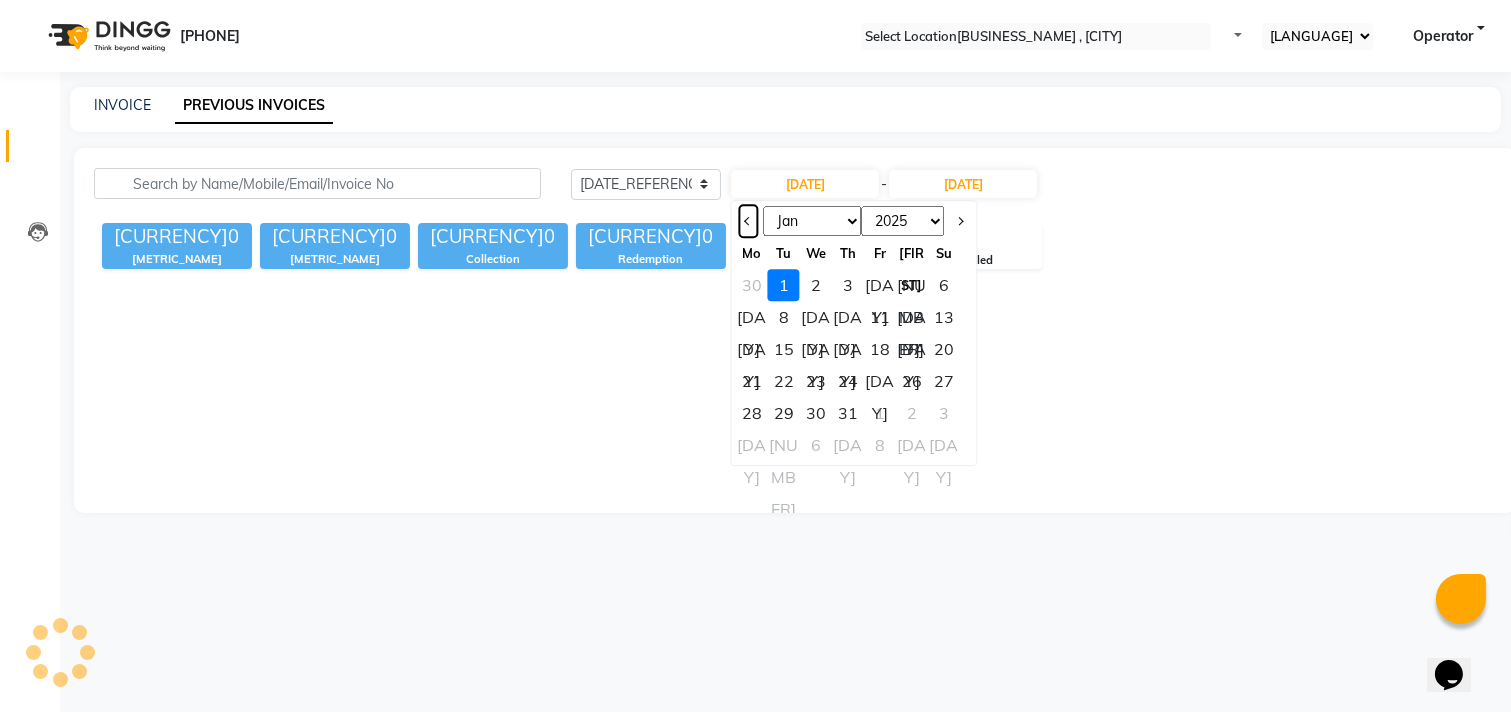 click at bounding box center [748, 221] 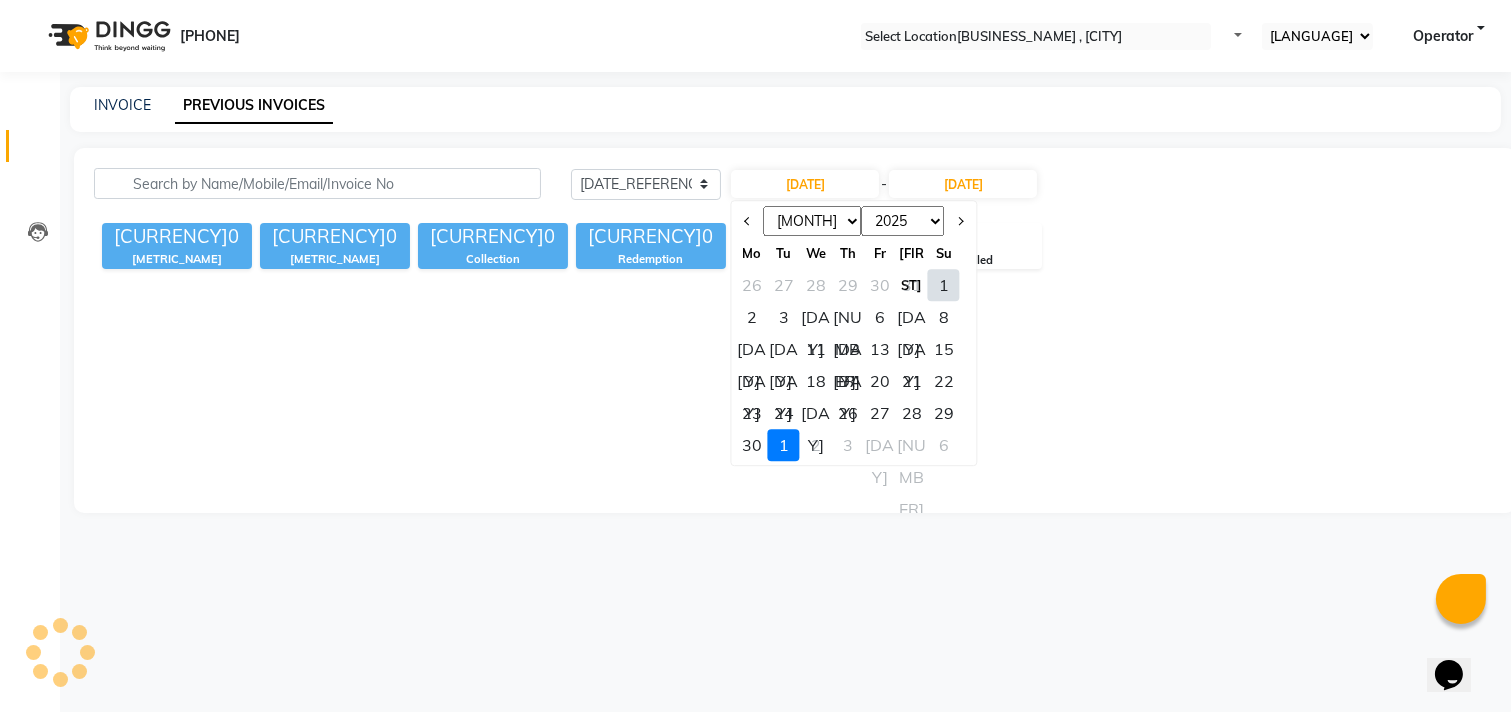 click on "[NUMBER]" at bounding box center [944, 285] 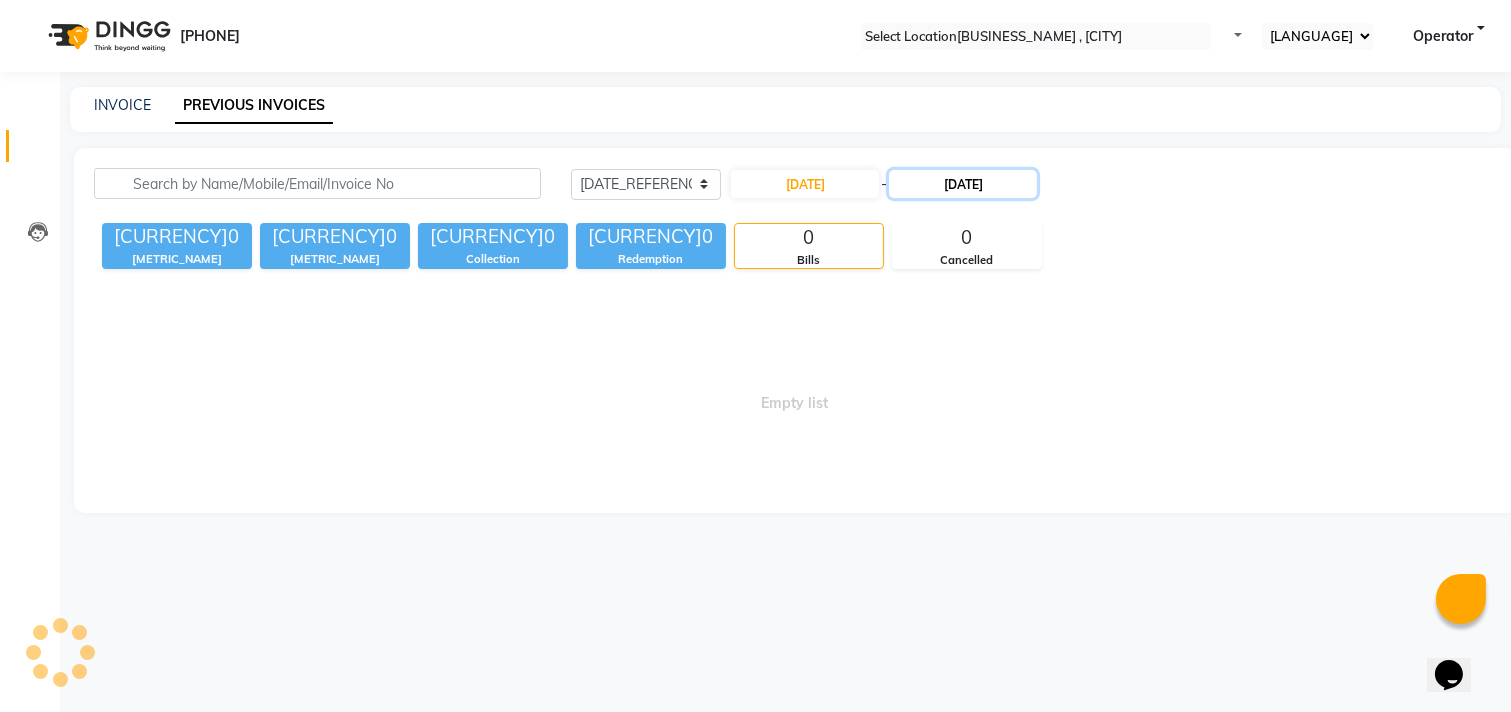 click on "[DATE]" at bounding box center [963, 184] 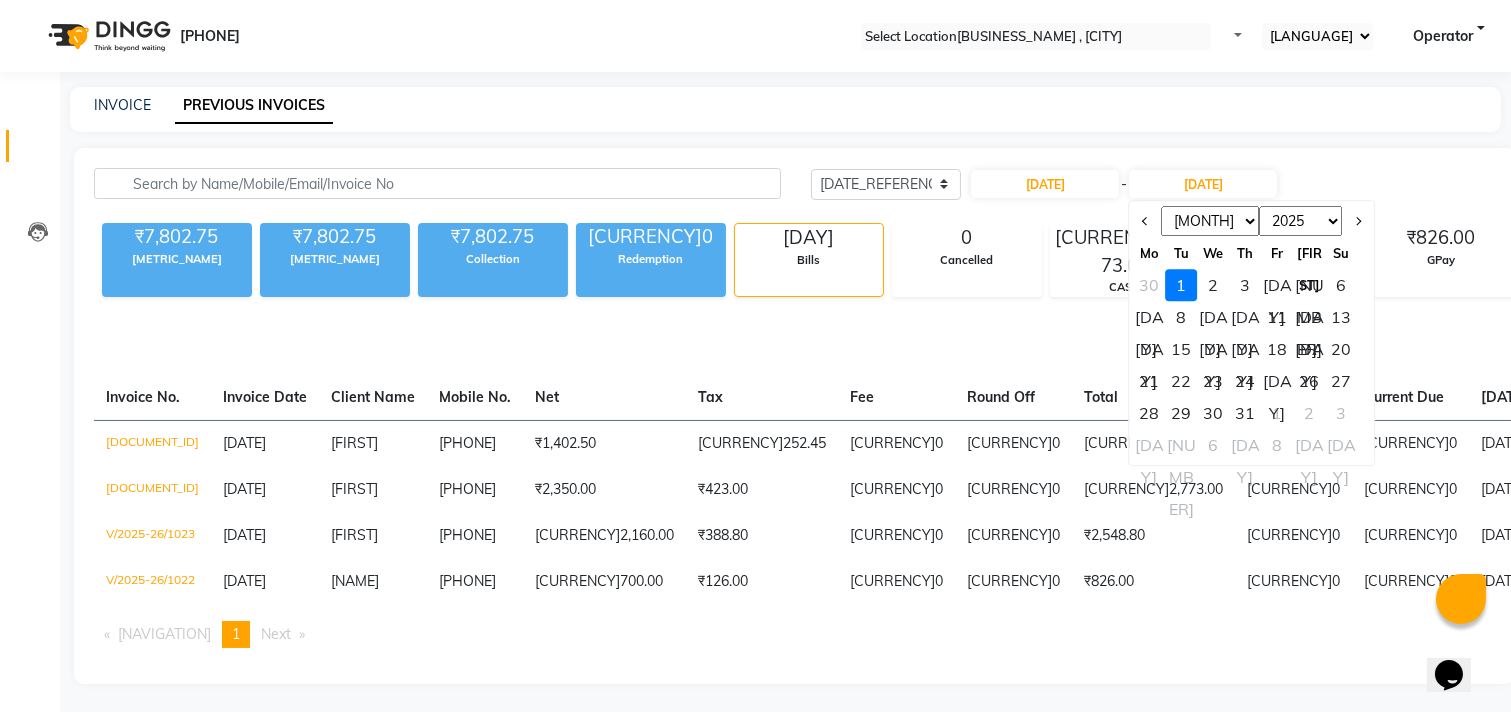 click on "[NUMBER]" at bounding box center [1150, 285] 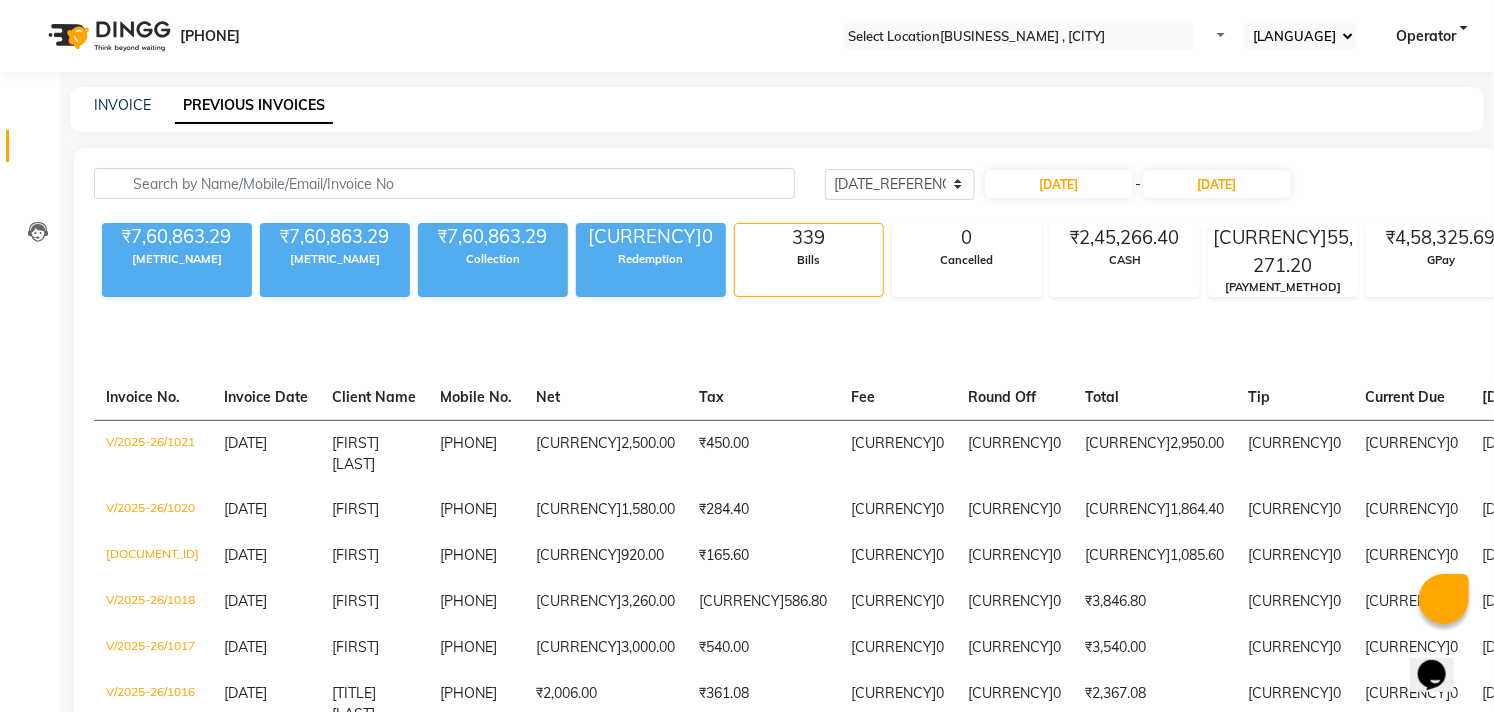 click on "Select Location × Nailashes , Guwahati" at bounding box center (1019, 36) 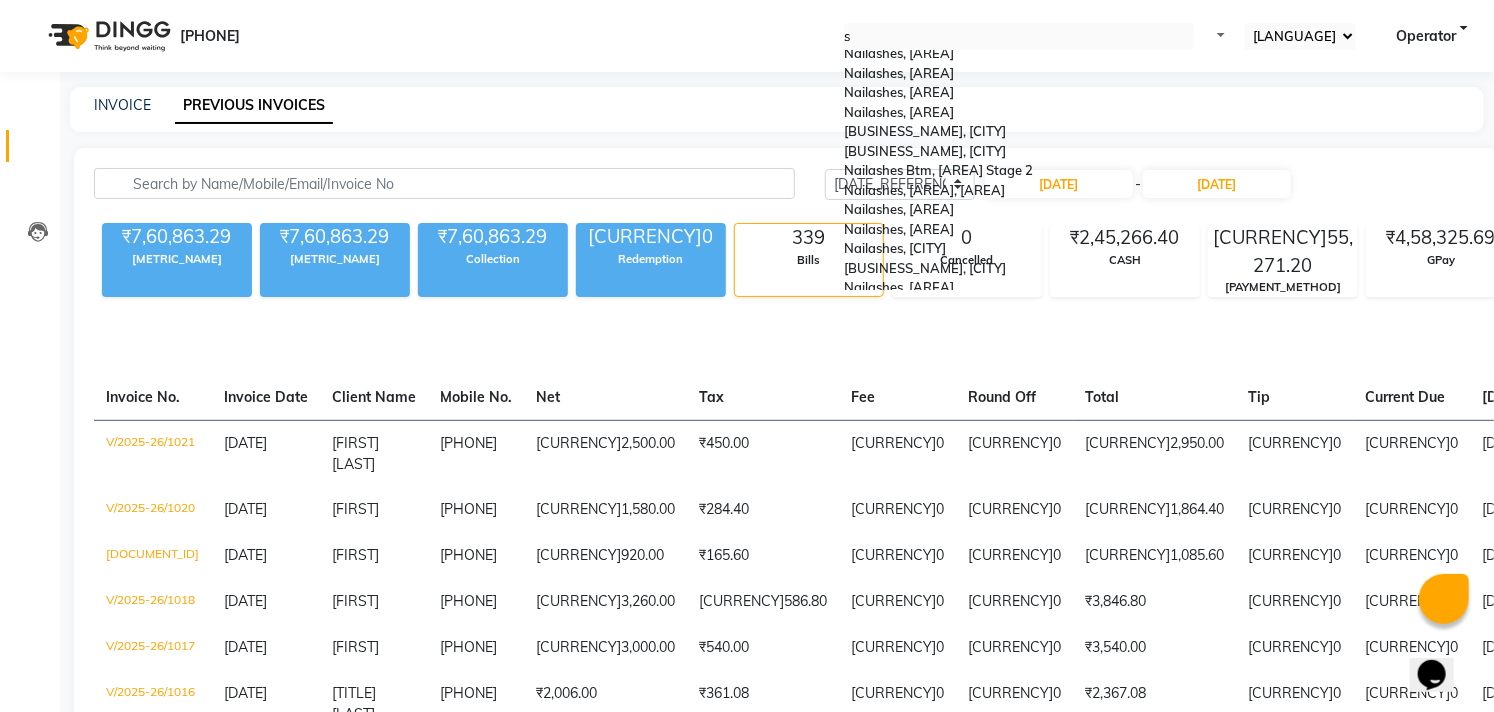 scroll, scrollTop: 0, scrollLeft: 0, axis: both 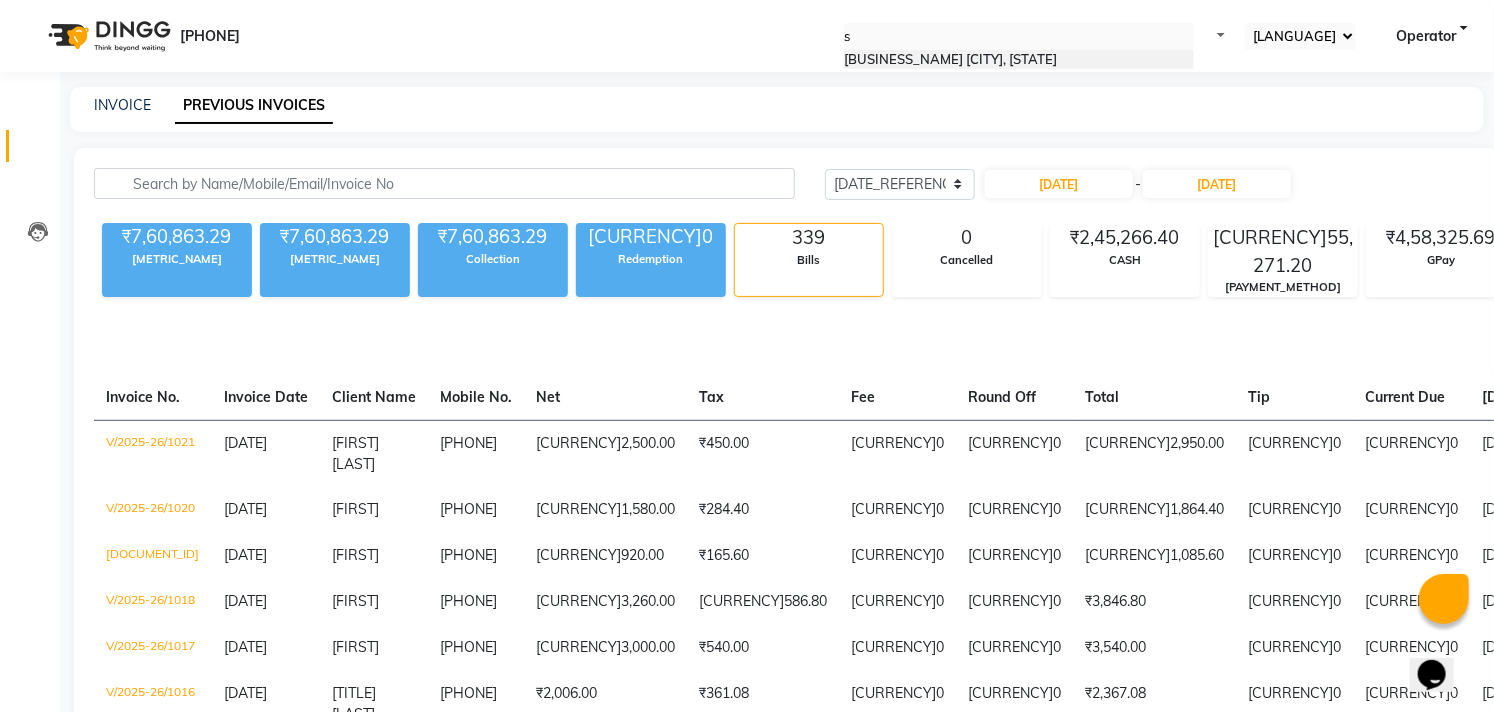 click on "Nailashes [CITY], [STATE]" at bounding box center [950, 59] 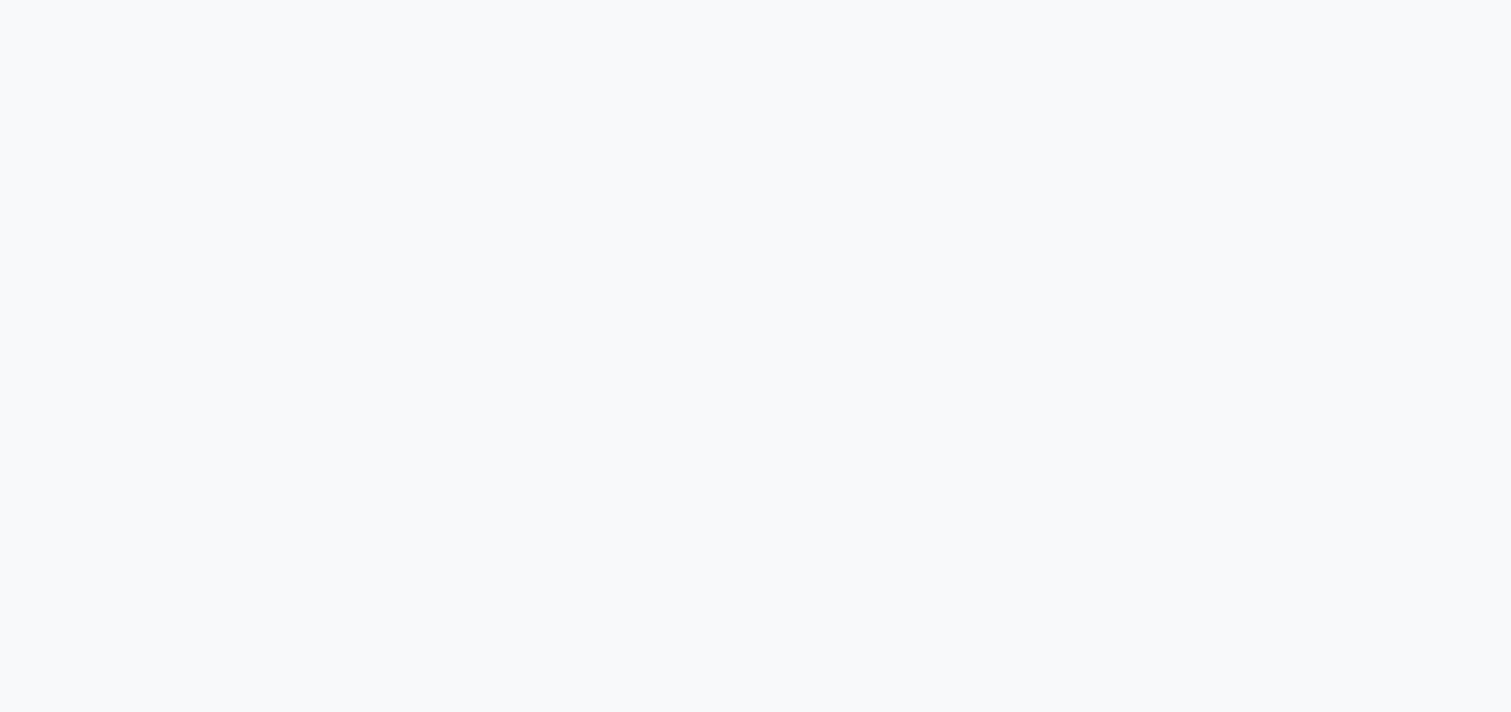 scroll, scrollTop: 0, scrollLeft: 0, axis: both 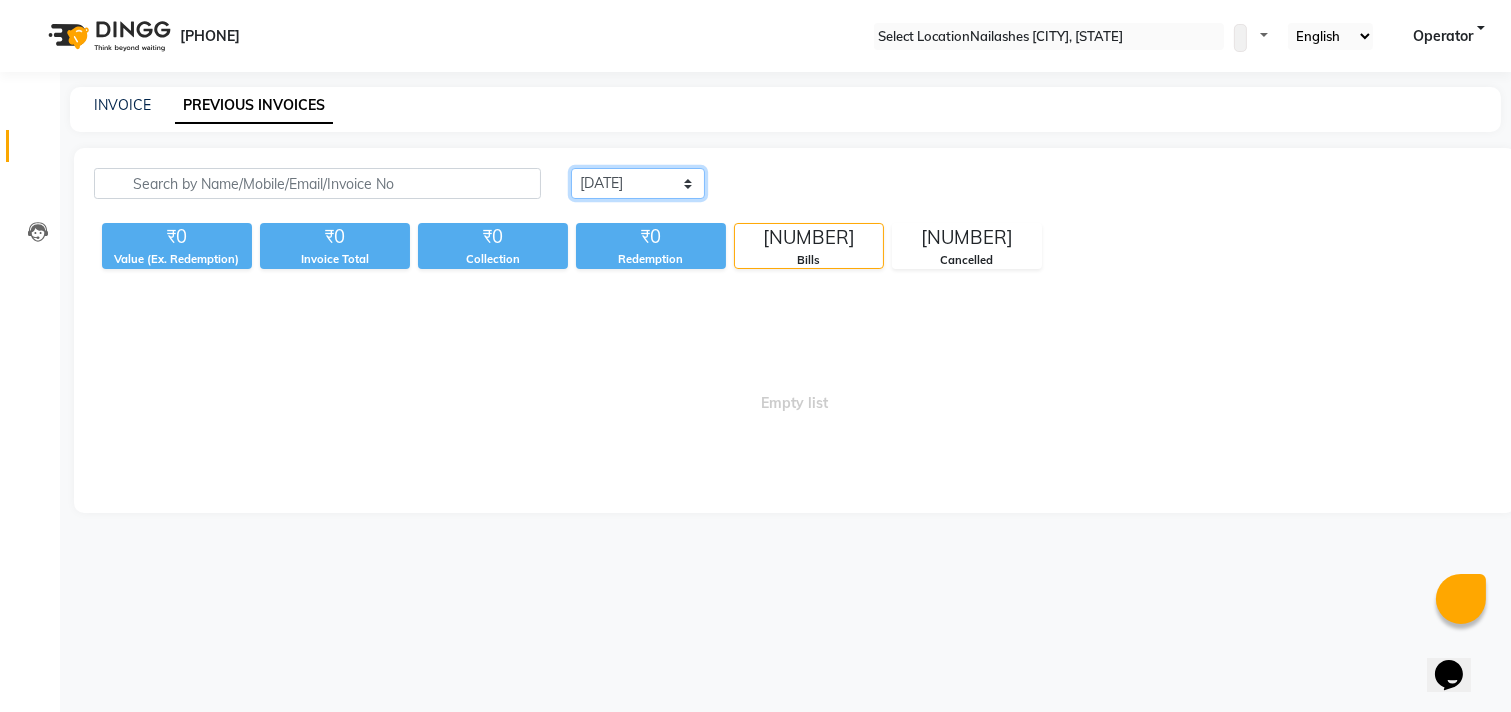click on "Today Yesterday Custom Range" at bounding box center (638, 183) 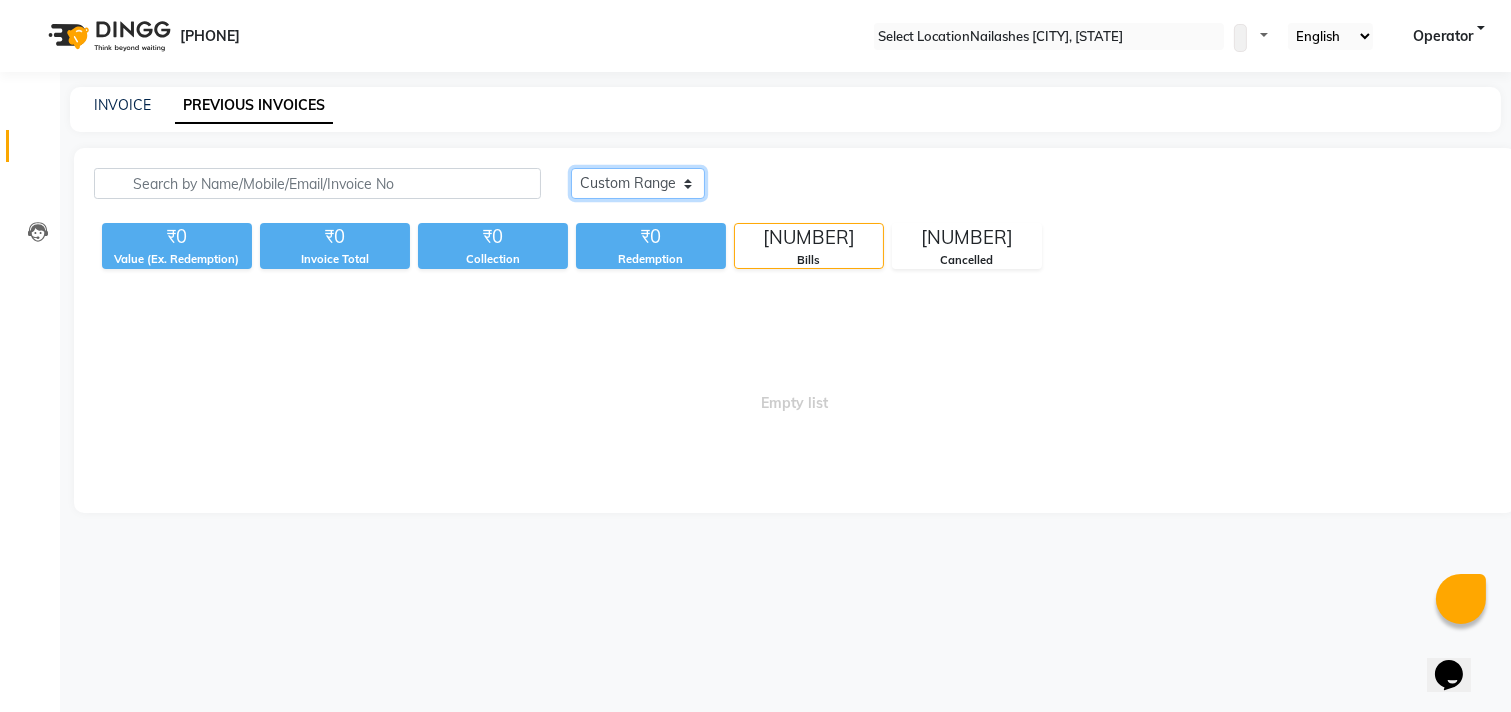 click on "Today Yesterday Custom Range" at bounding box center [638, 183] 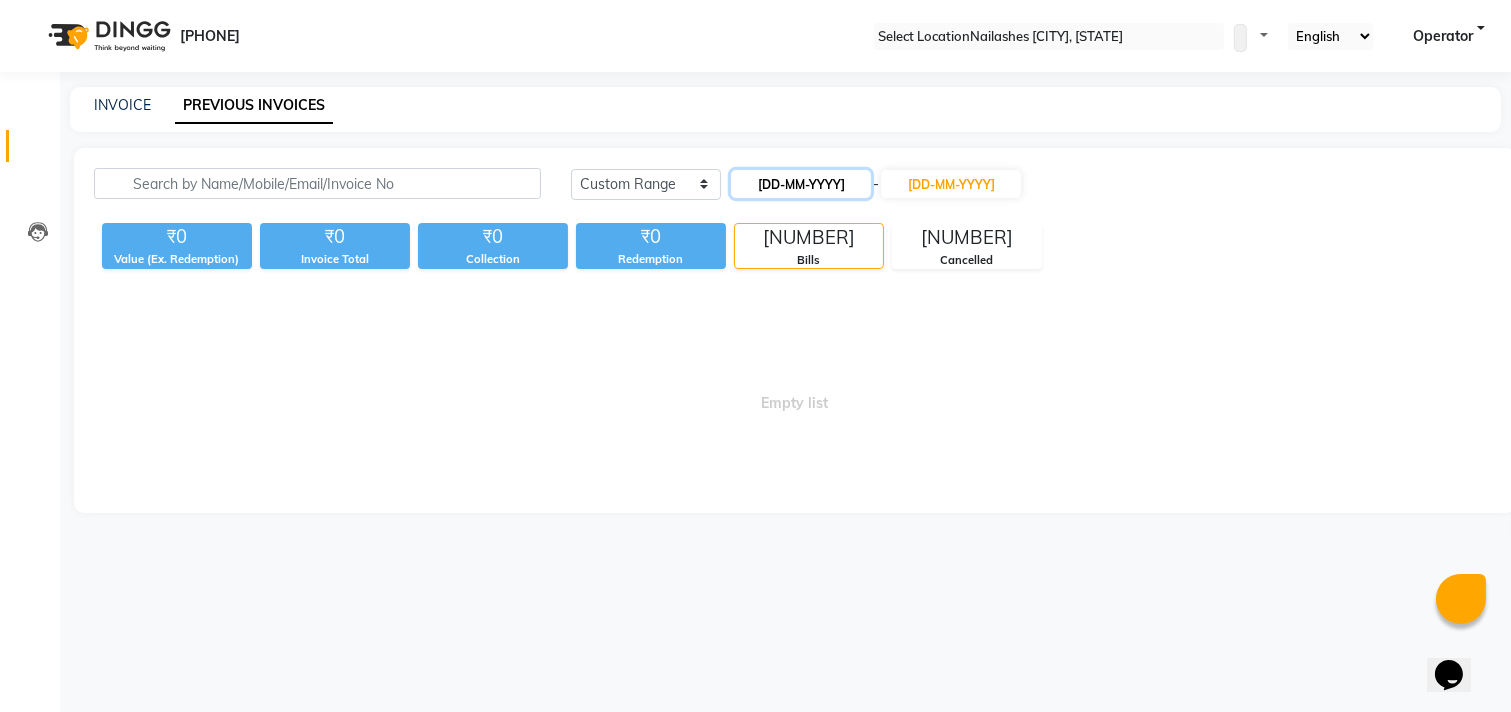click on "[DD-MM-YYYY]" at bounding box center [801, 184] 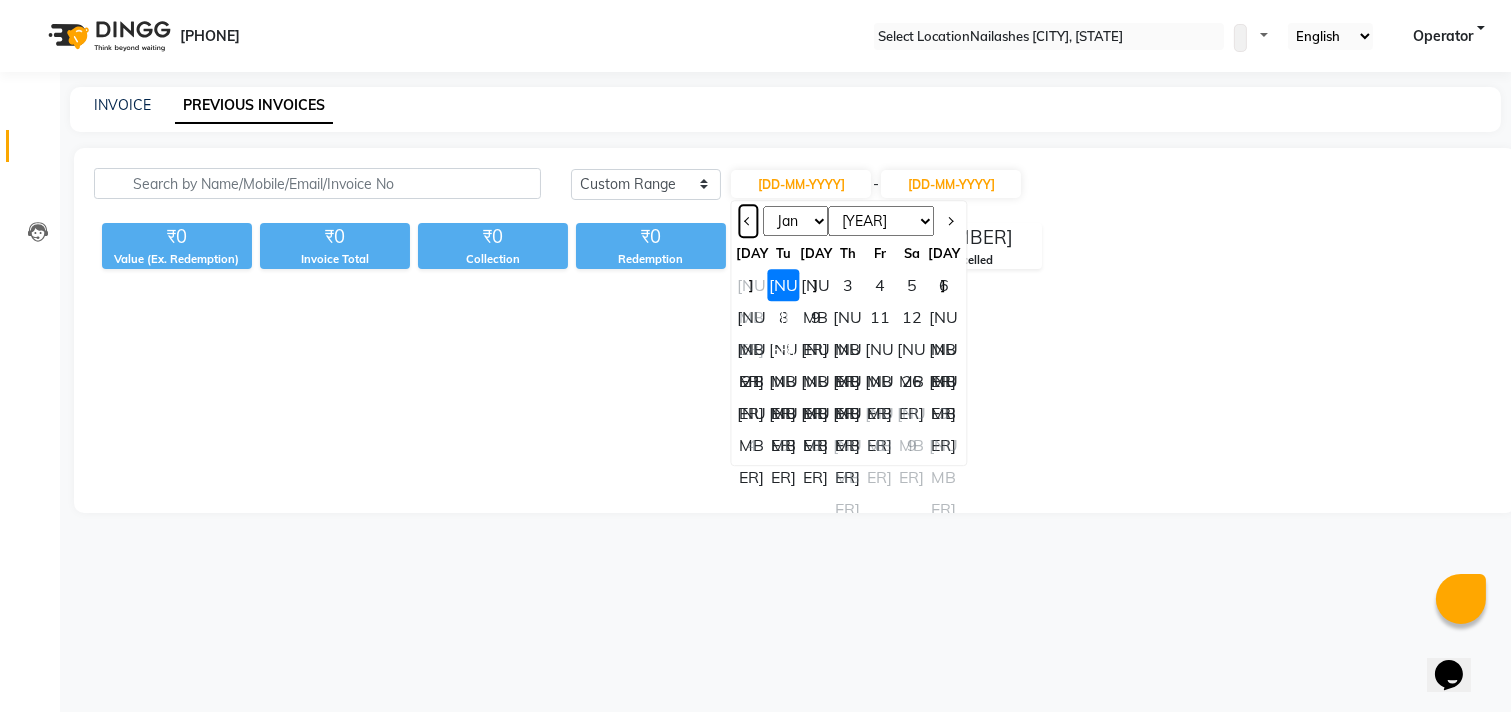 click at bounding box center [749, 221] 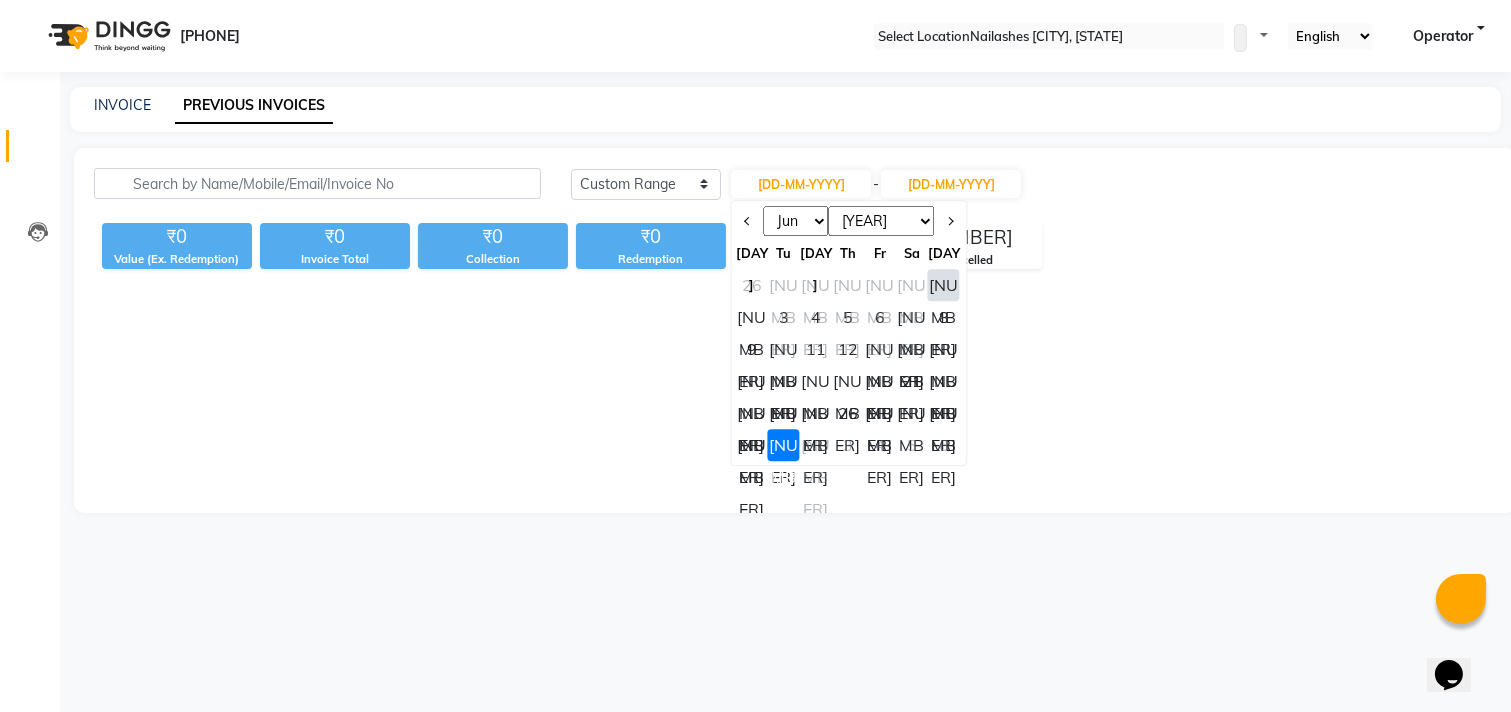click on "1" at bounding box center (944, 285) 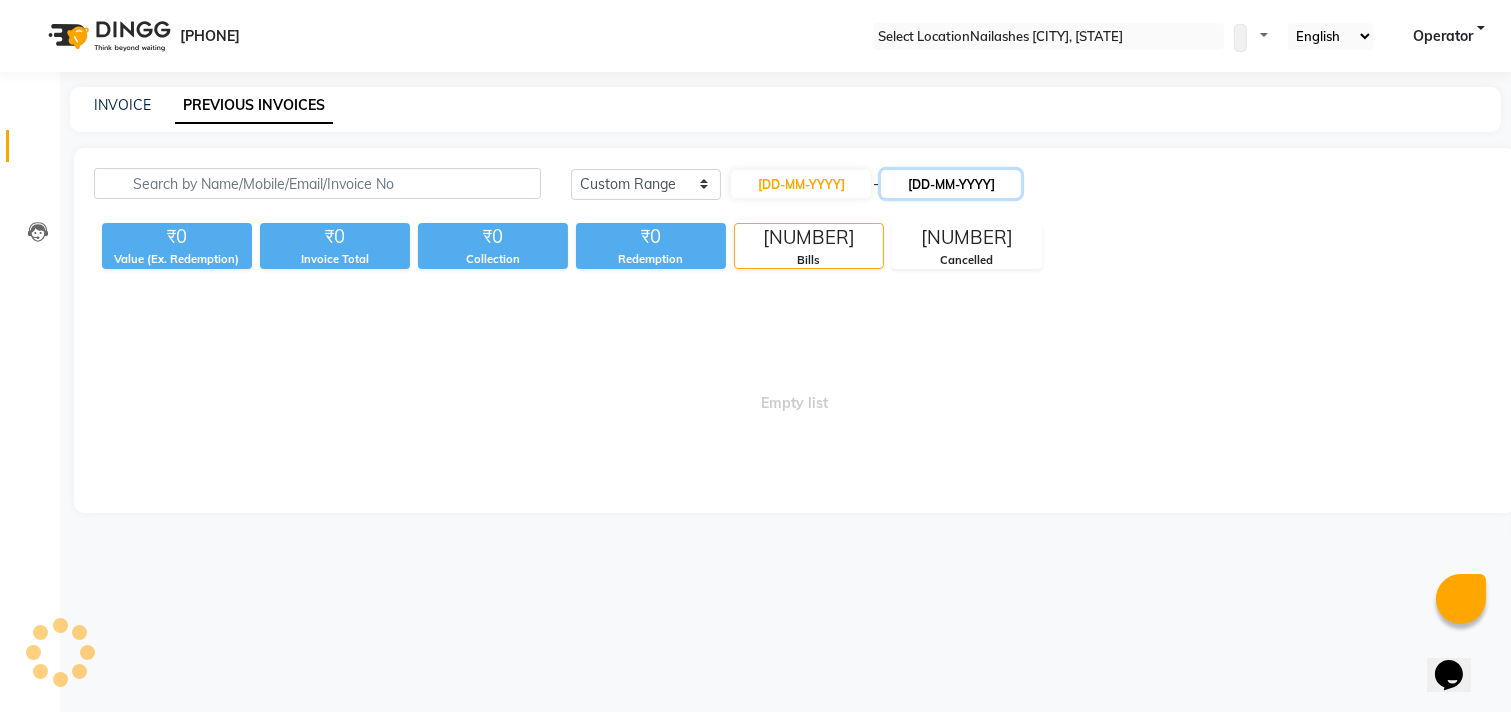 click on "[DATE]" at bounding box center (951, 184) 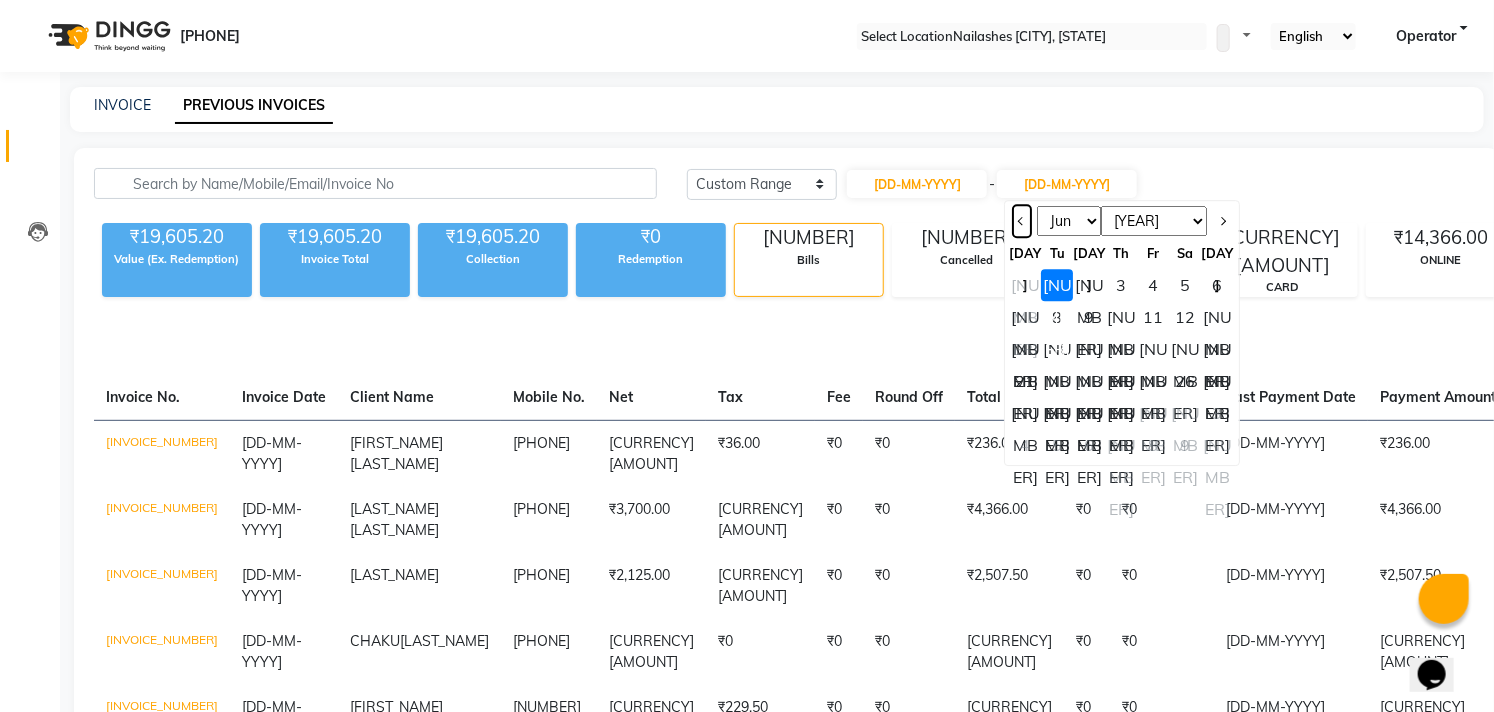 click at bounding box center [1022, 221] 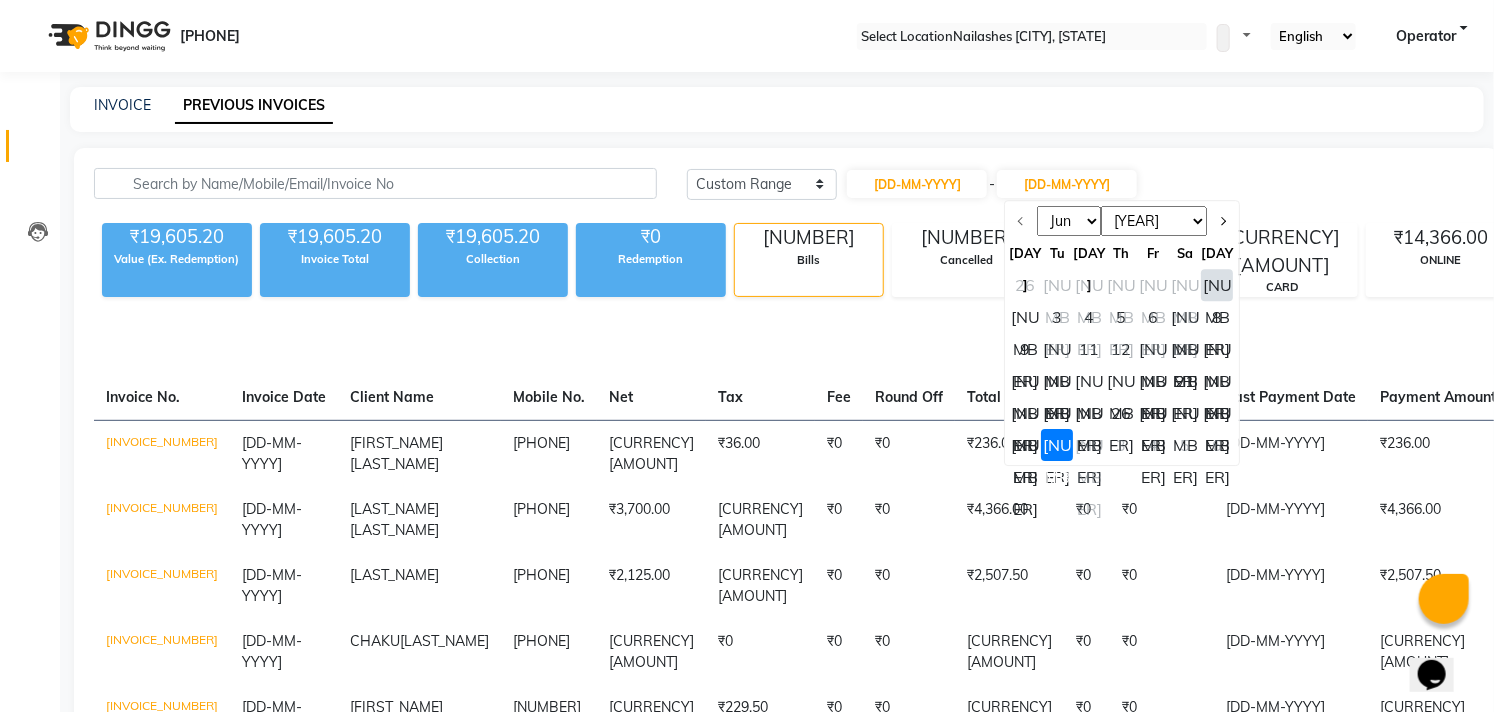 click on "30" at bounding box center (1026, 445) 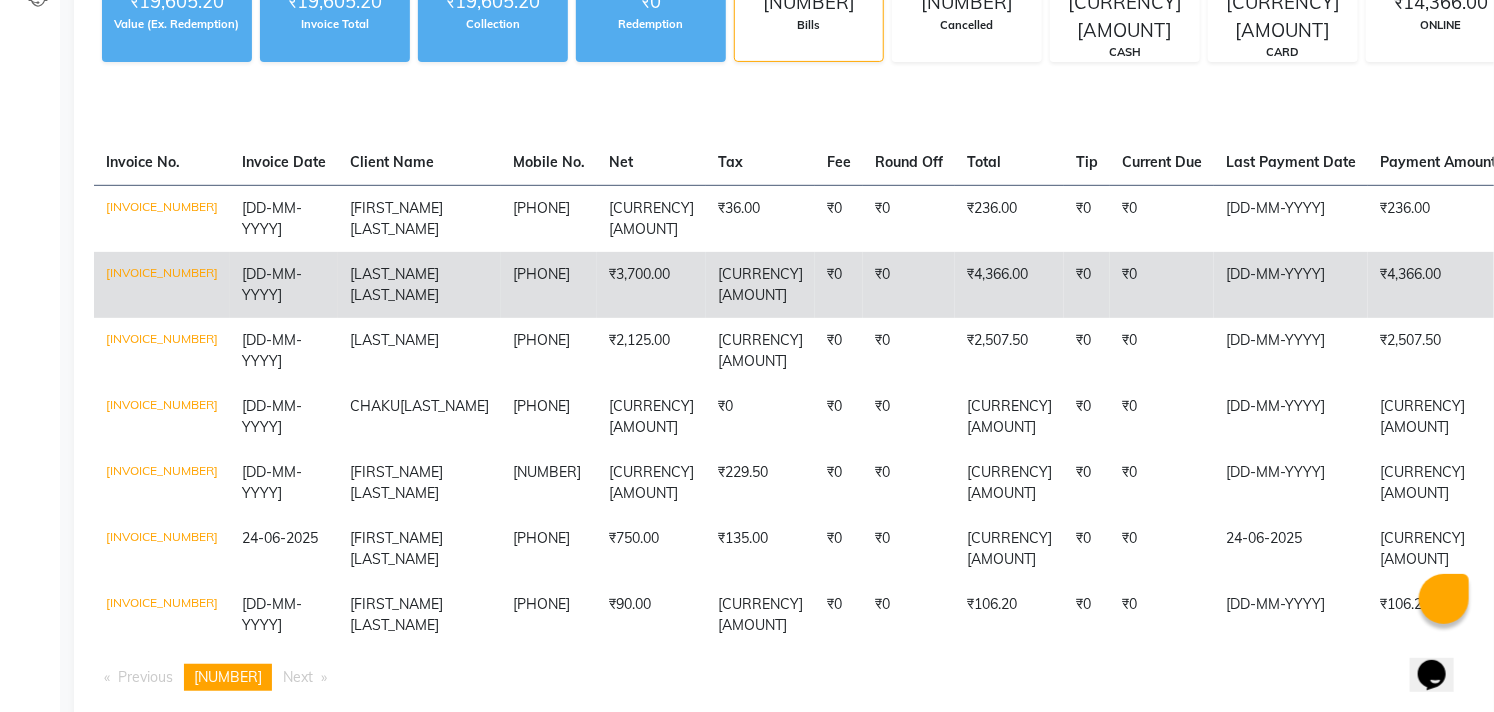 scroll, scrollTop: 248, scrollLeft: 0, axis: vertical 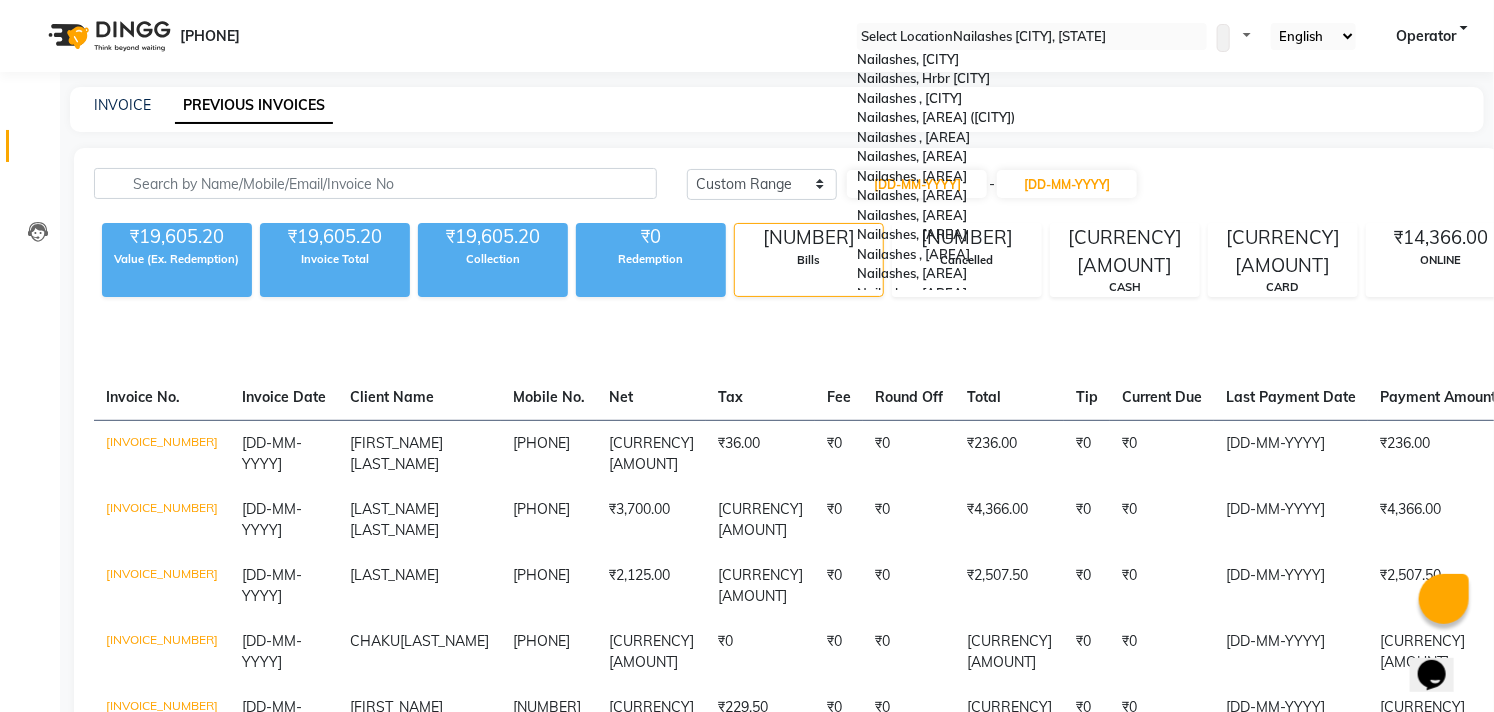 click at bounding box center (1032, 37) 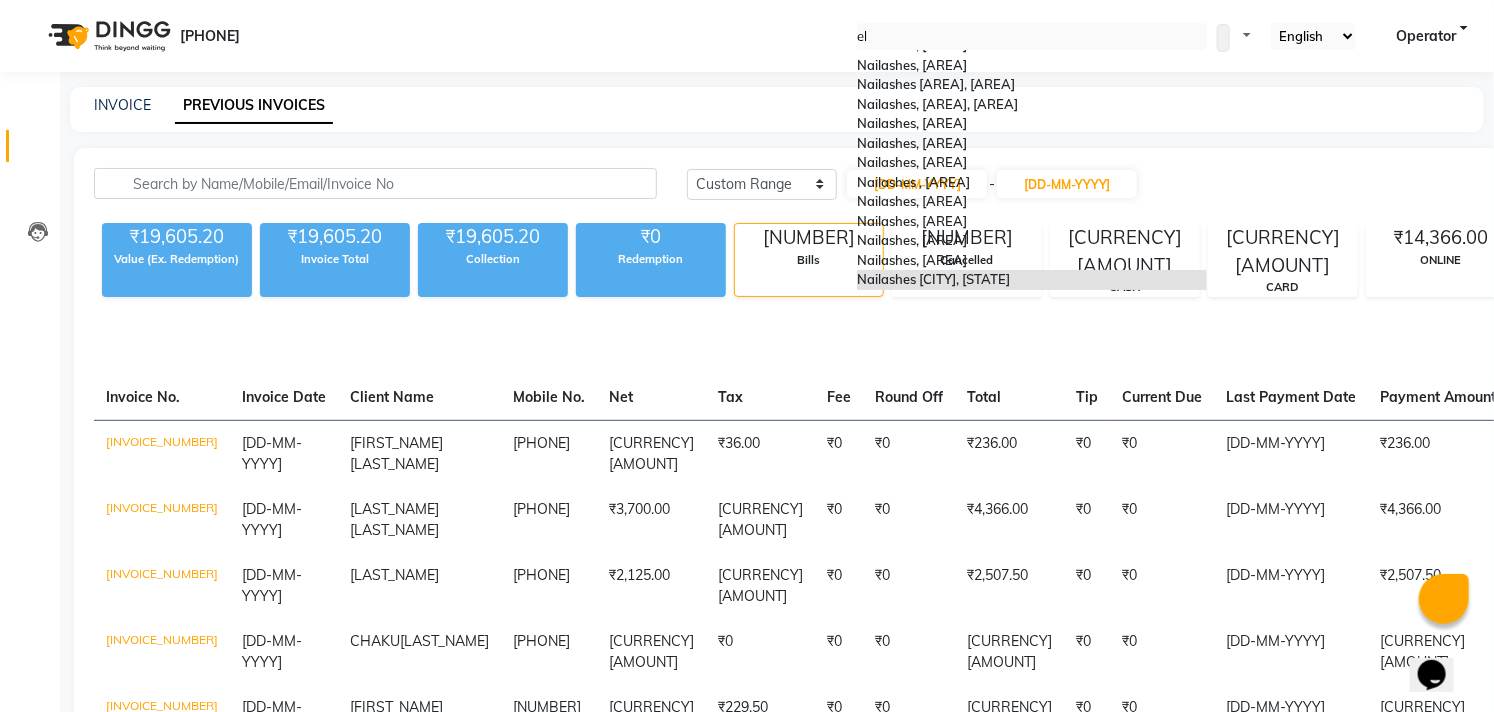 scroll, scrollTop: 0, scrollLeft: 0, axis: both 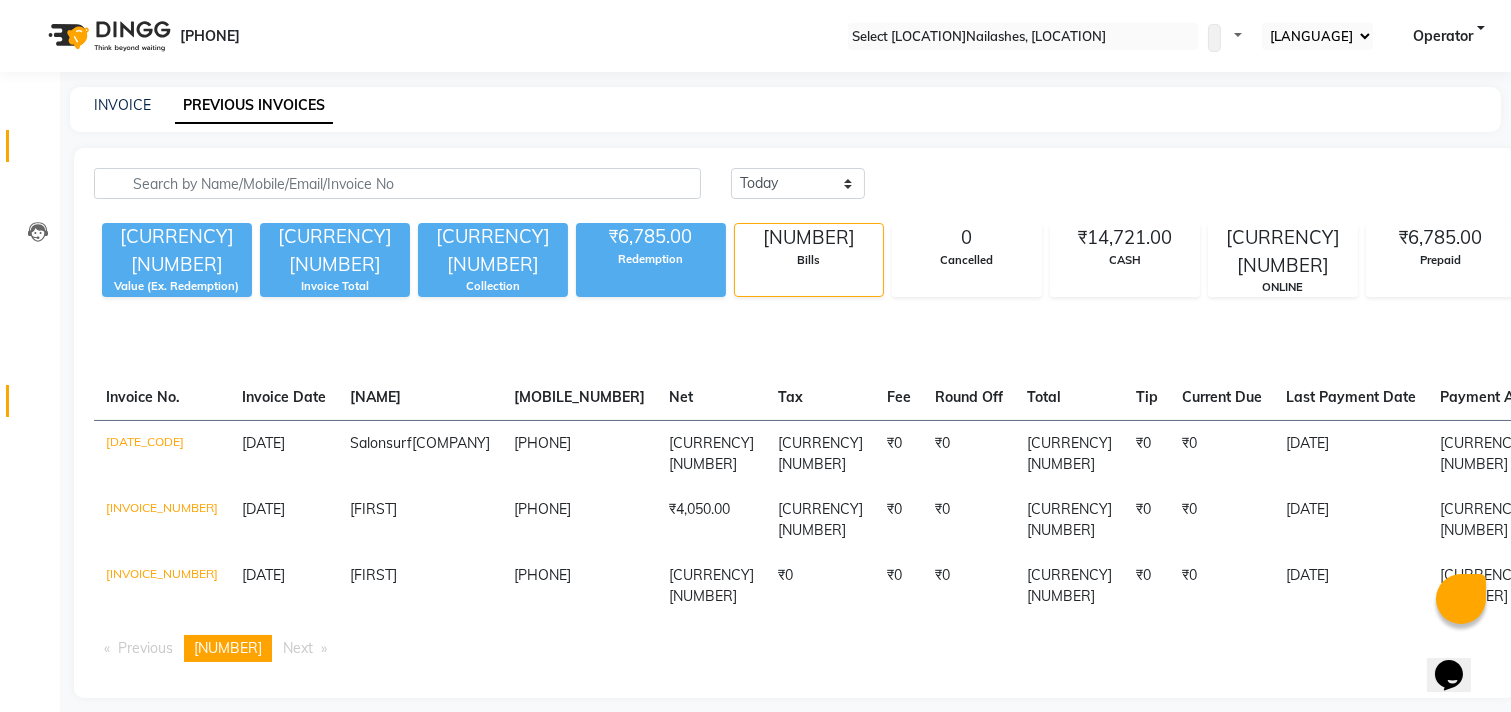 click on "Reports" at bounding box center [30, 401] 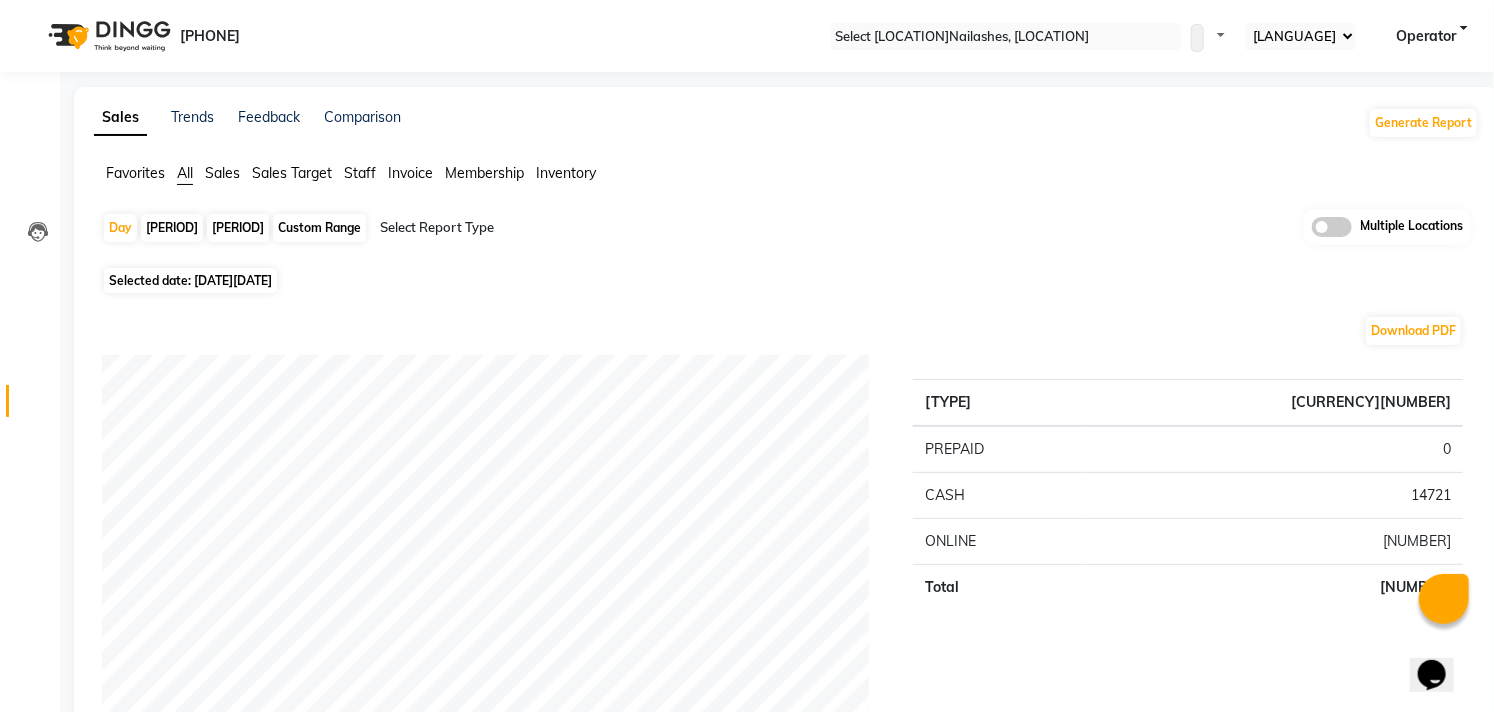 click on "Month" at bounding box center [238, 228] 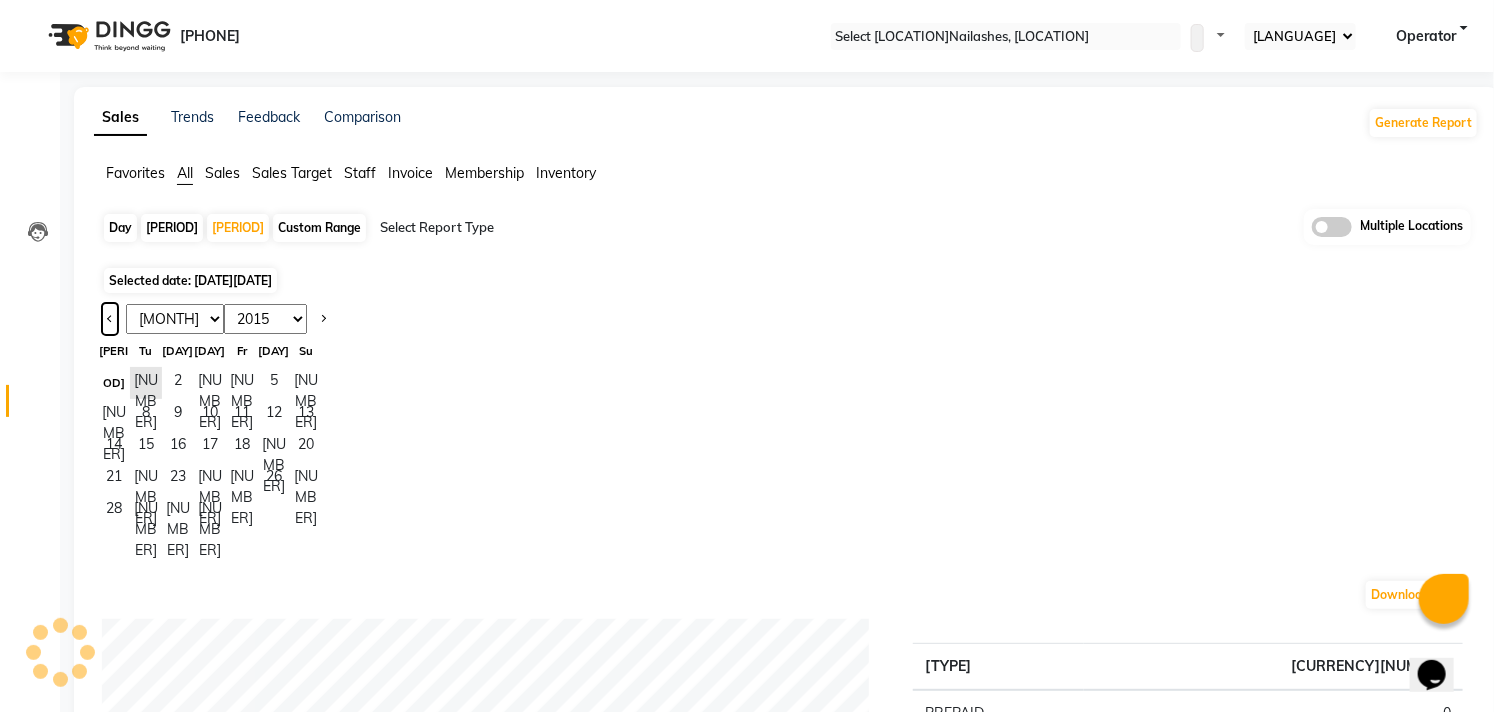 click at bounding box center (110, 317) 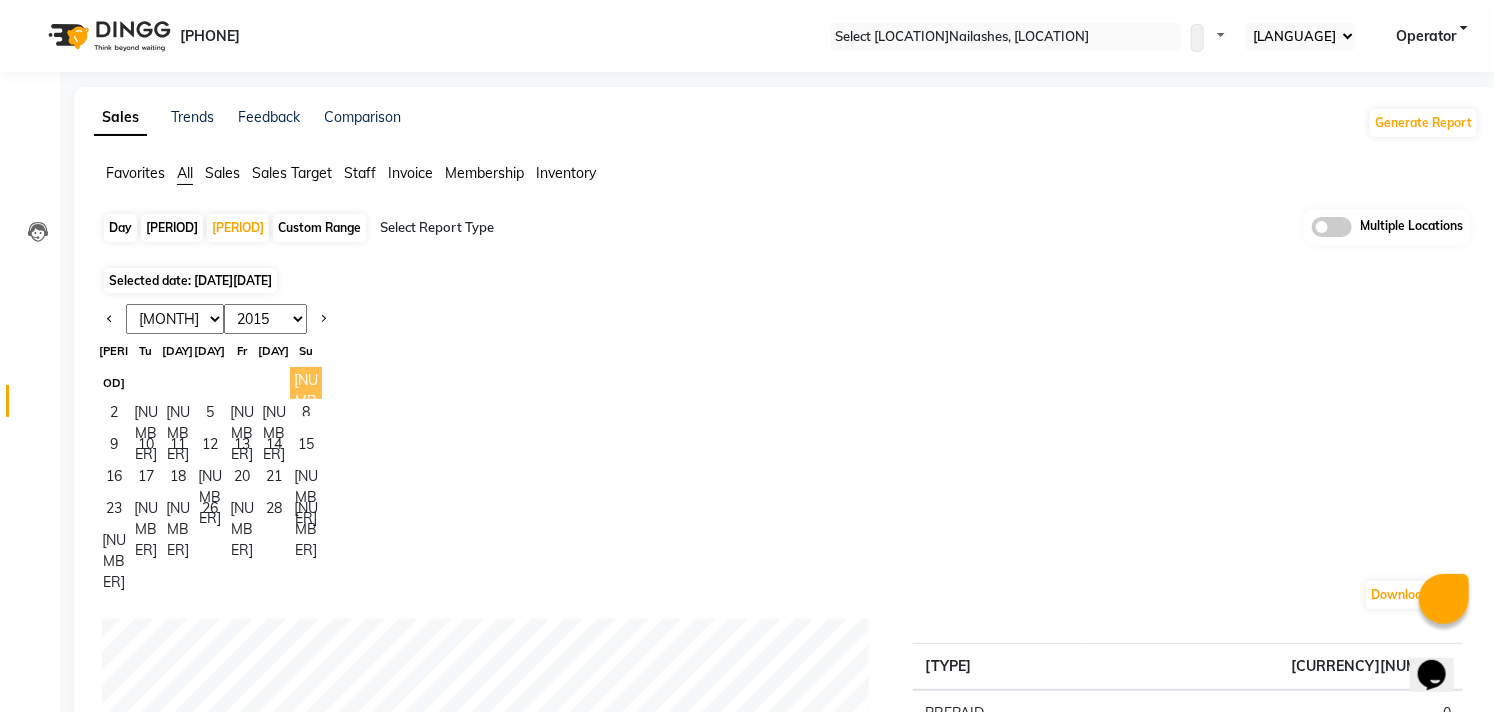 click on "1" at bounding box center [306, 383] 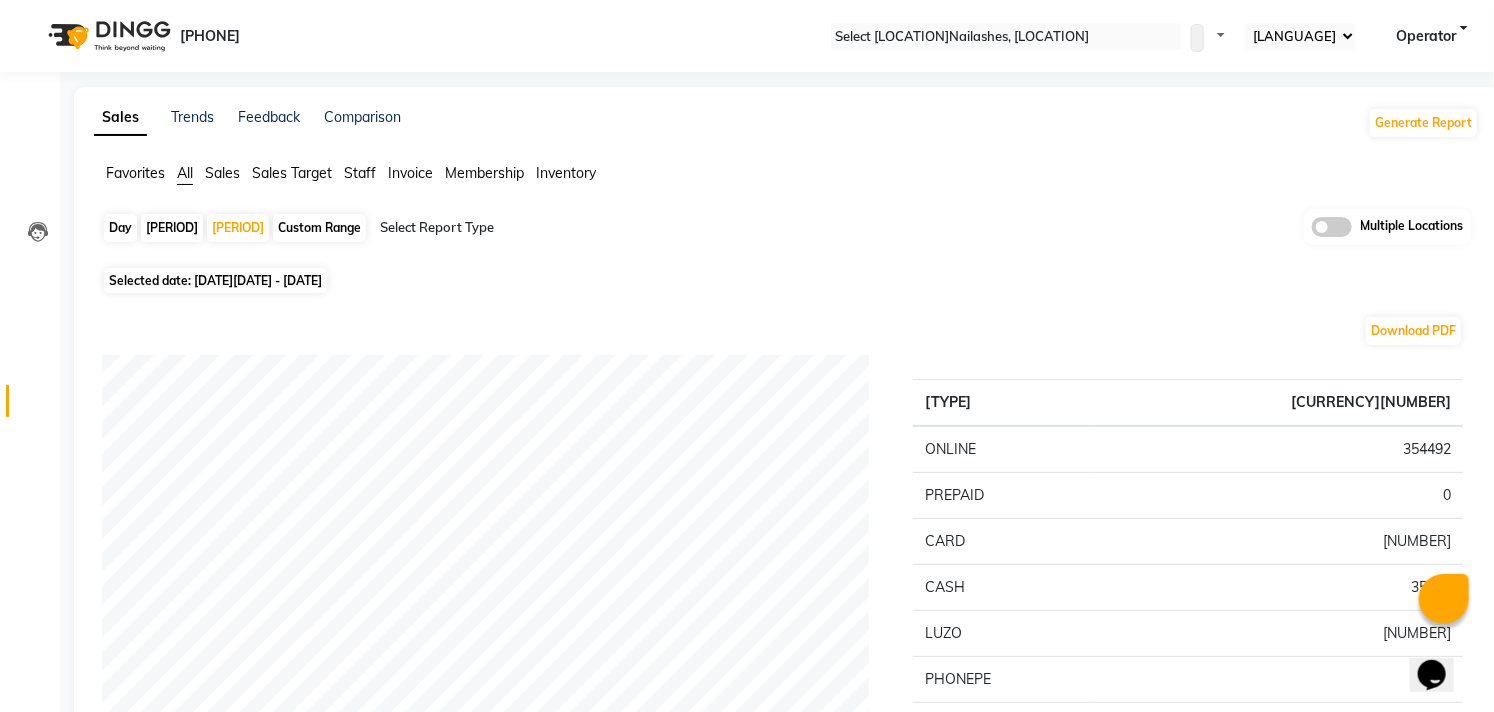 click at bounding box center [551, 228] 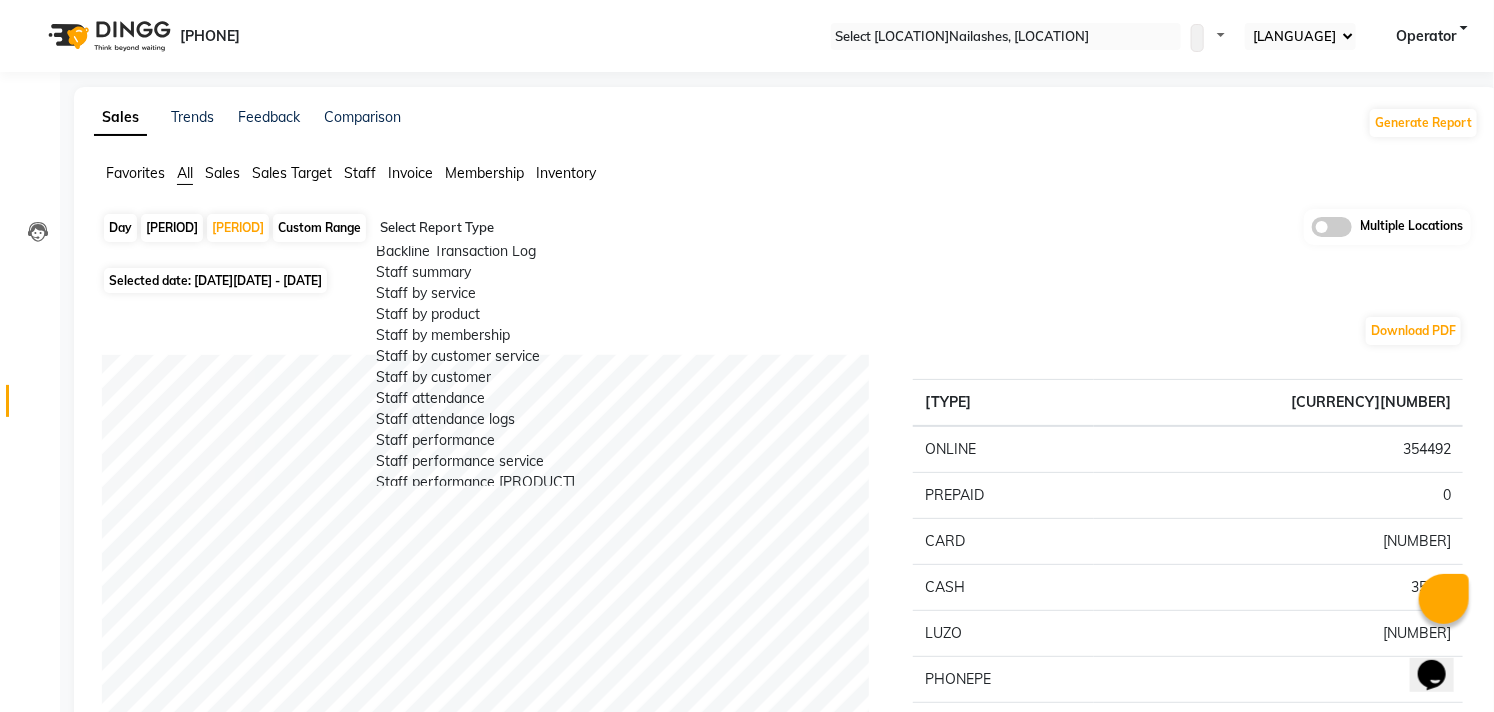 scroll, scrollTop: 333, scrollLeft: 0, axis: vertical 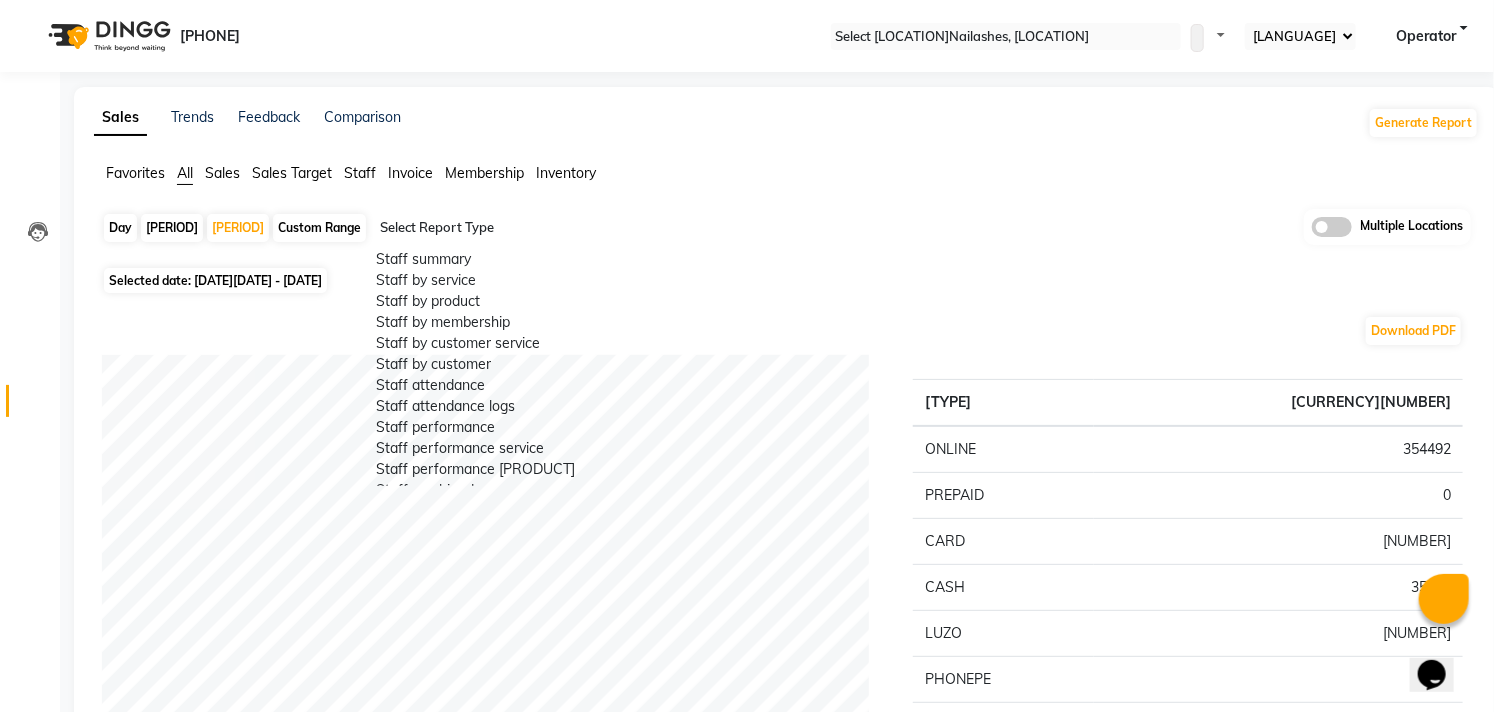 click on "Service by category" at bounding box center [551, 133] 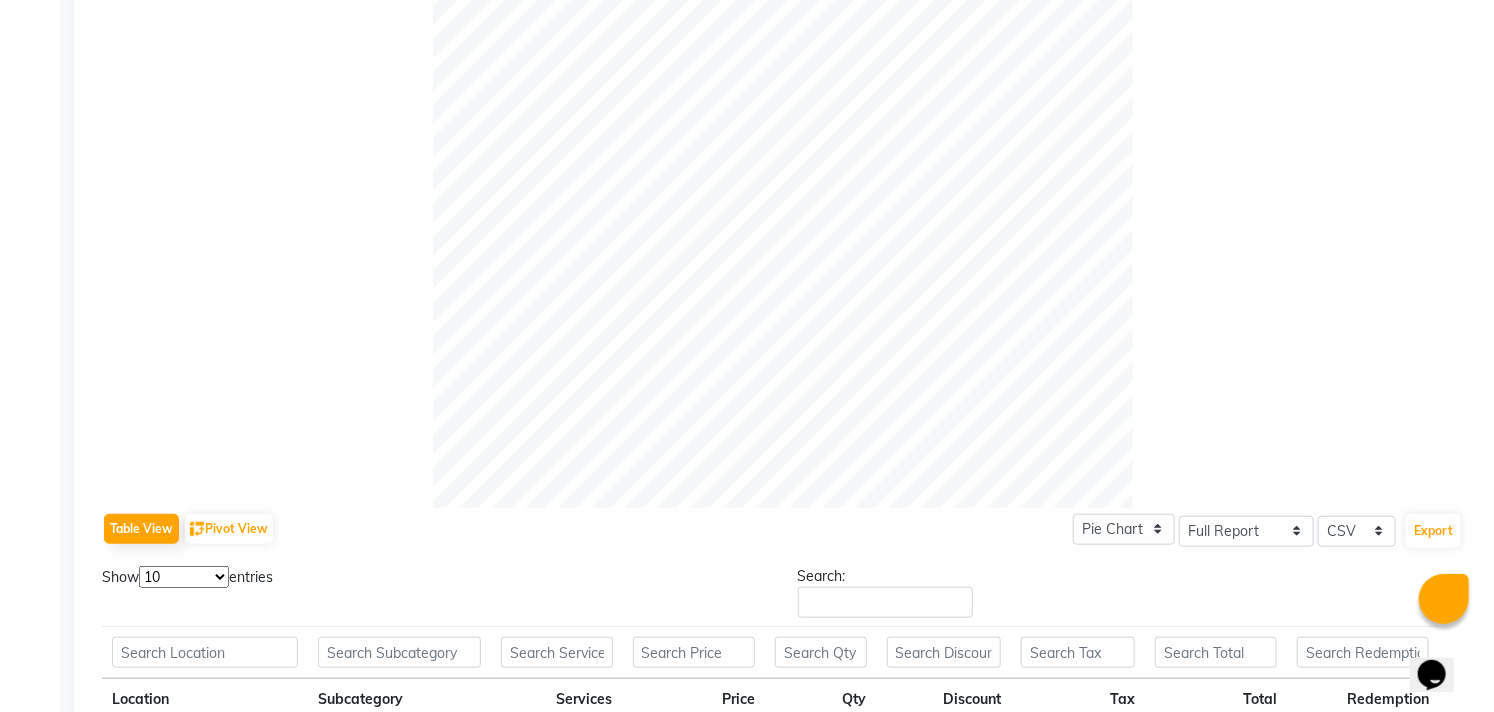 scroll, scrollTop: 555, scrollLeft: 0, axis: vertical 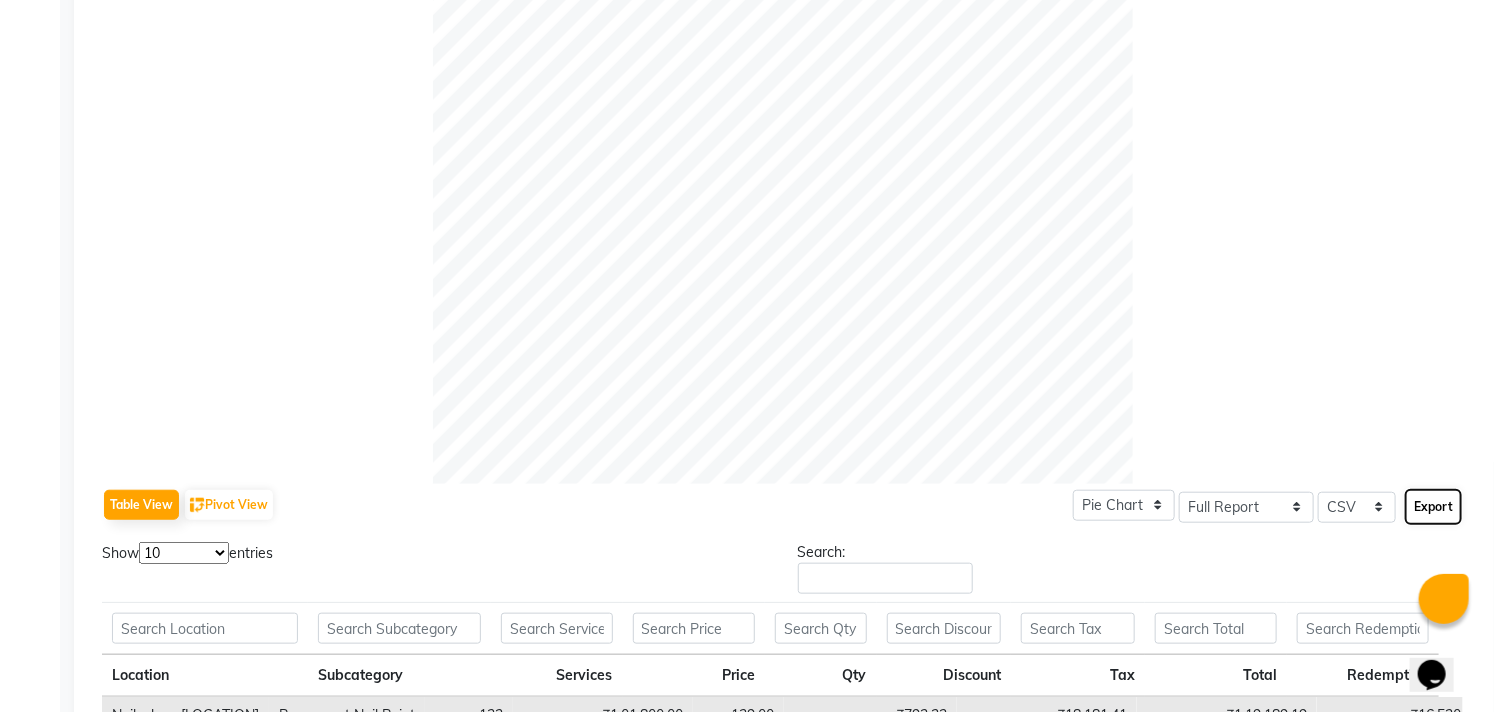 click on "Export" at bounding box center [1433, 507] 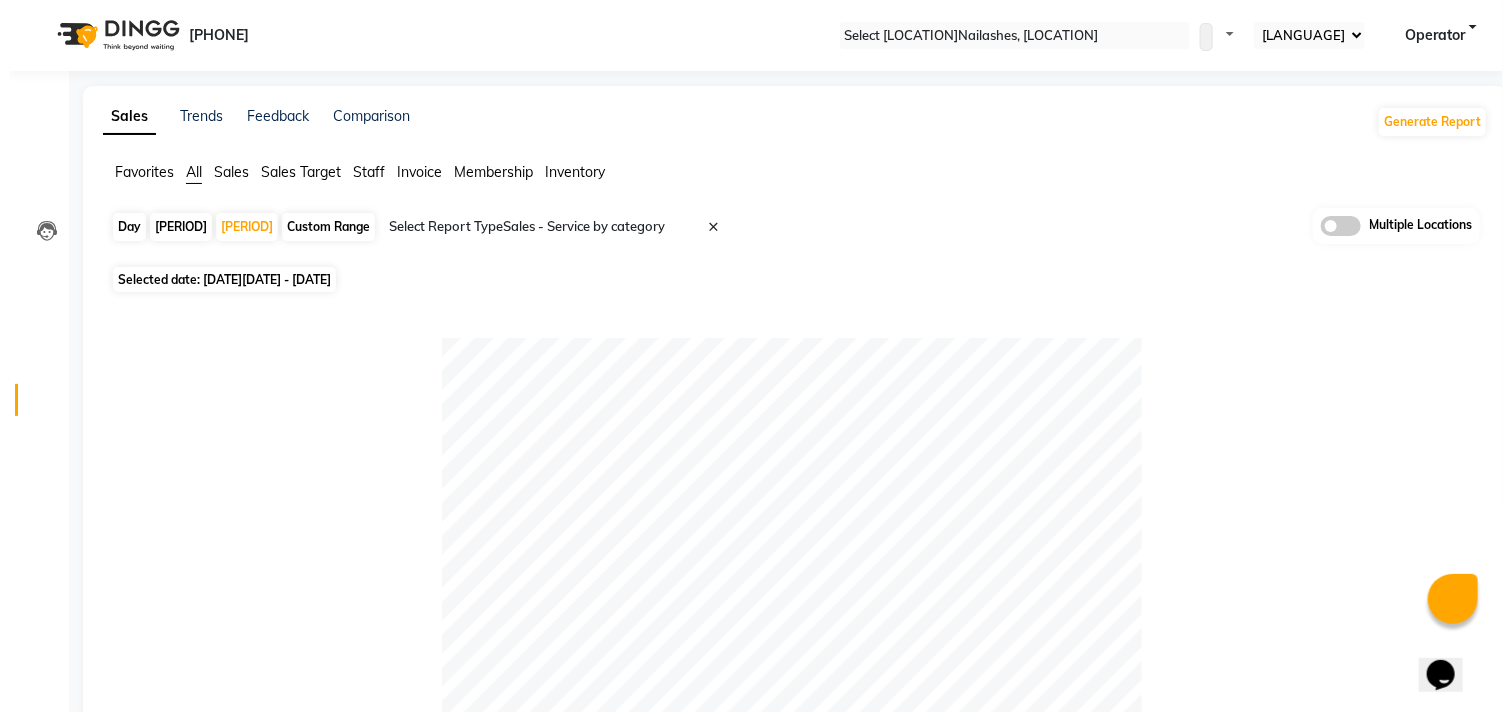scroll, scrollTop: 0, scrollLeft: 0, axis: both 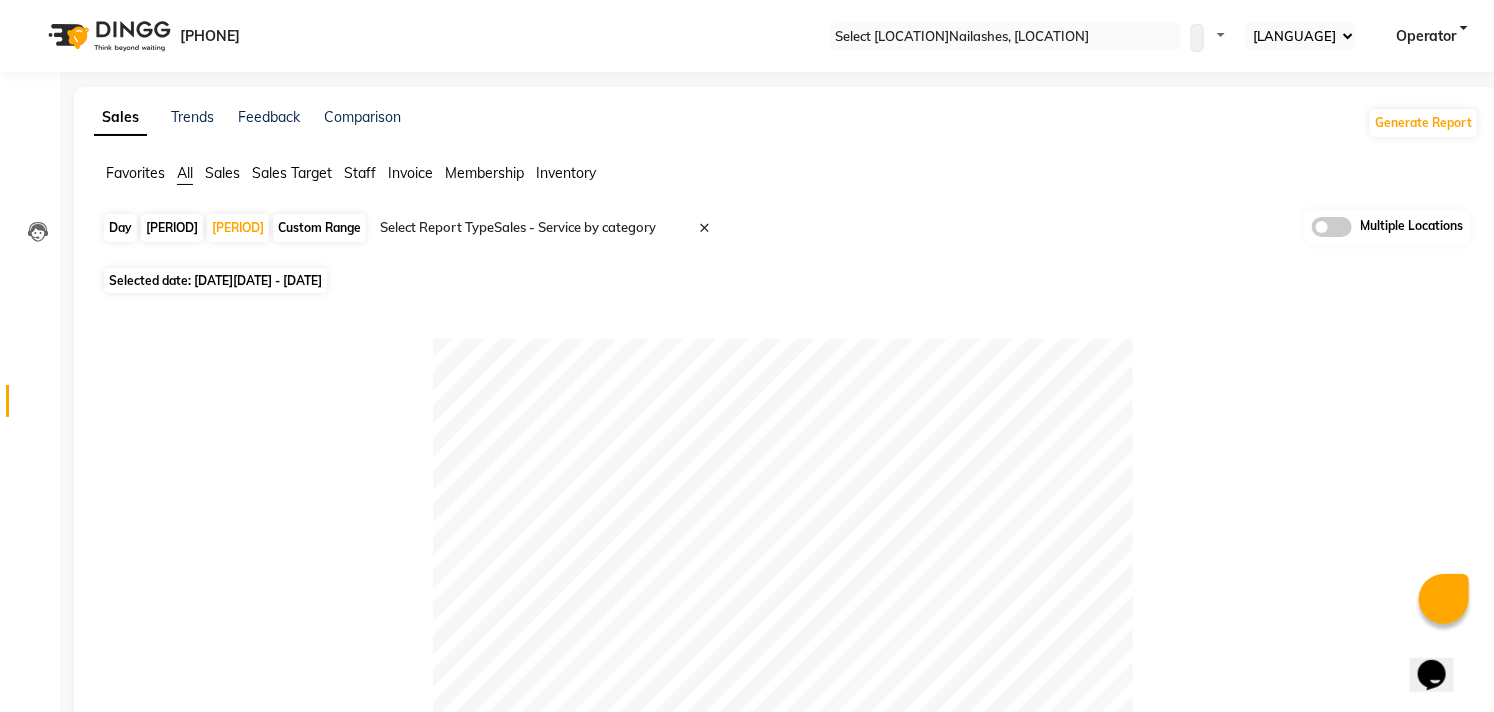 type 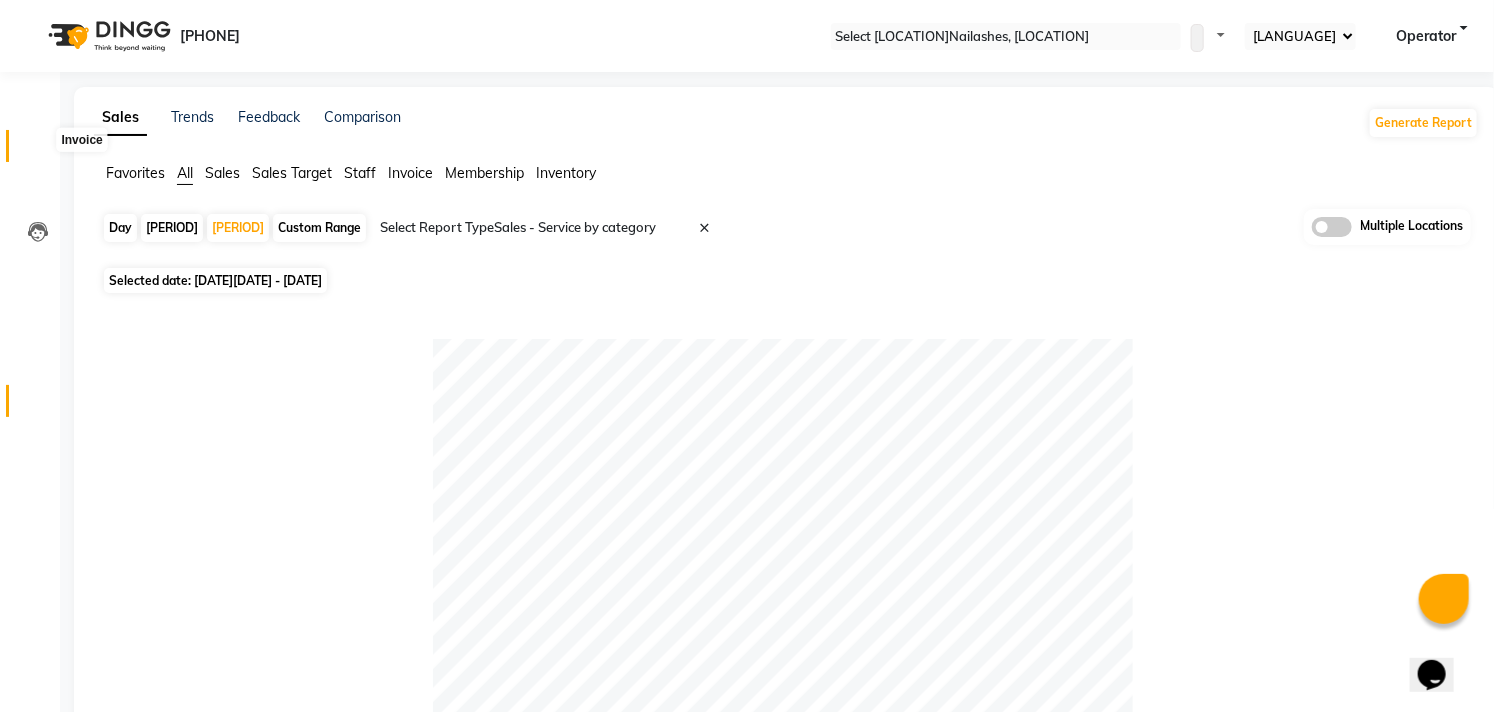 drag, startPoint x: 48, startPoint y: 140, endPoint x: 105, endPoint y: 140, distance: 57 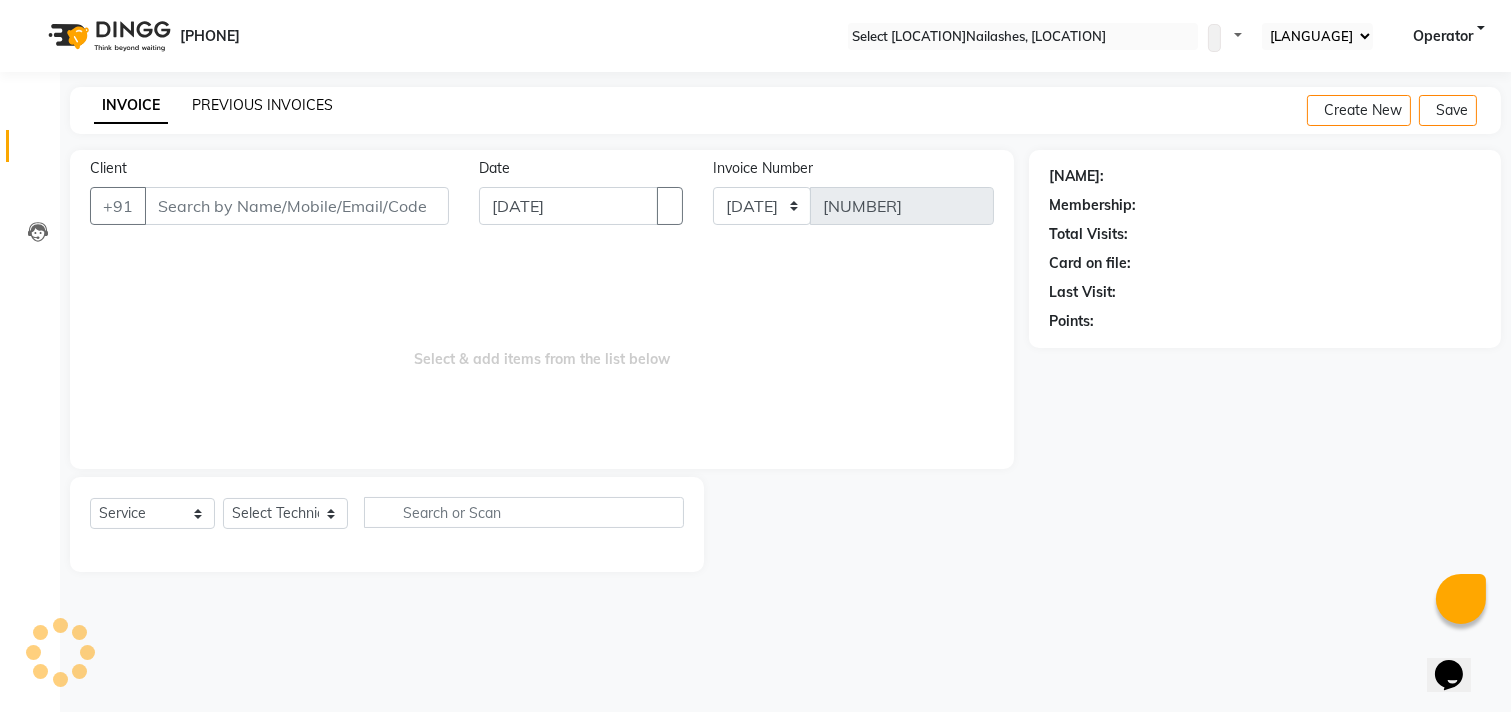 click on "PREVIOUS INVOICES" at bounding box center [262, 105] 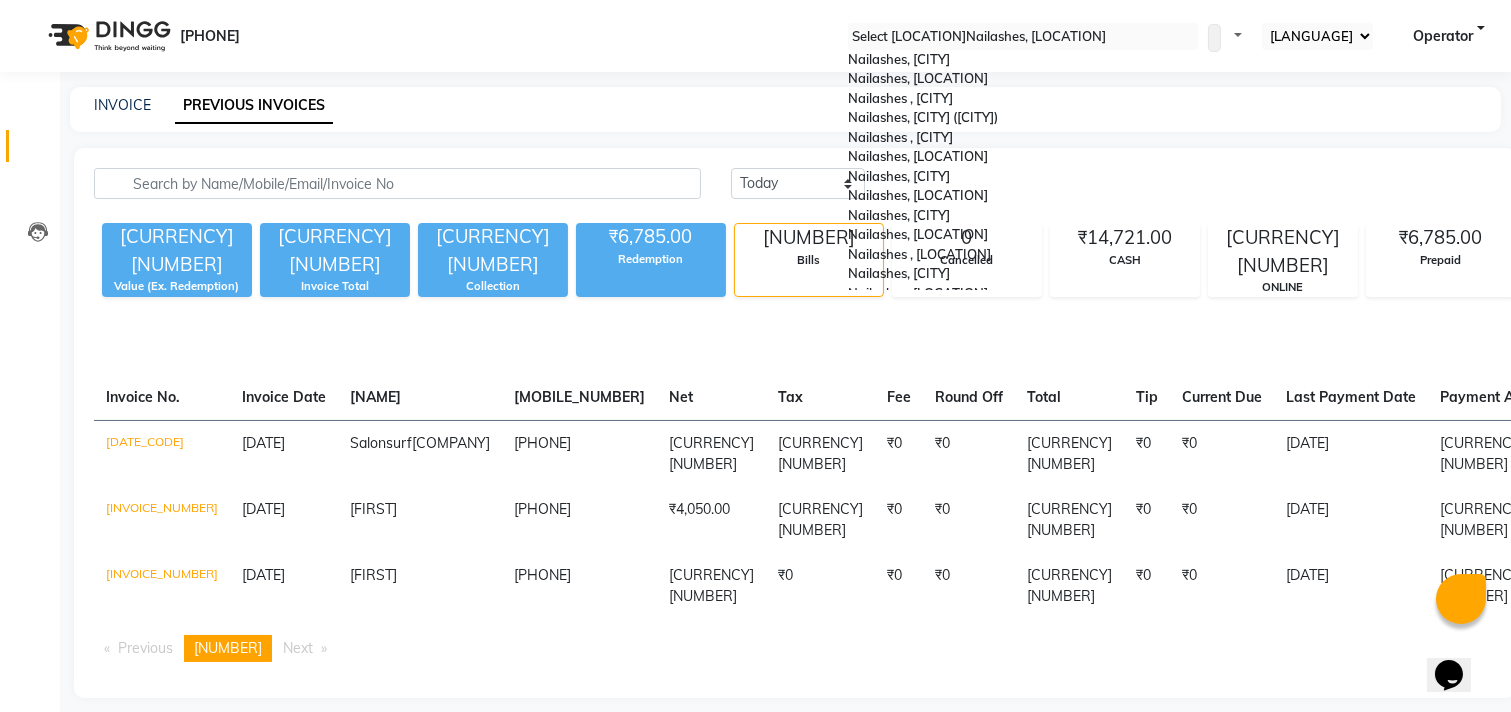 click at bounding box center (1023, 37) 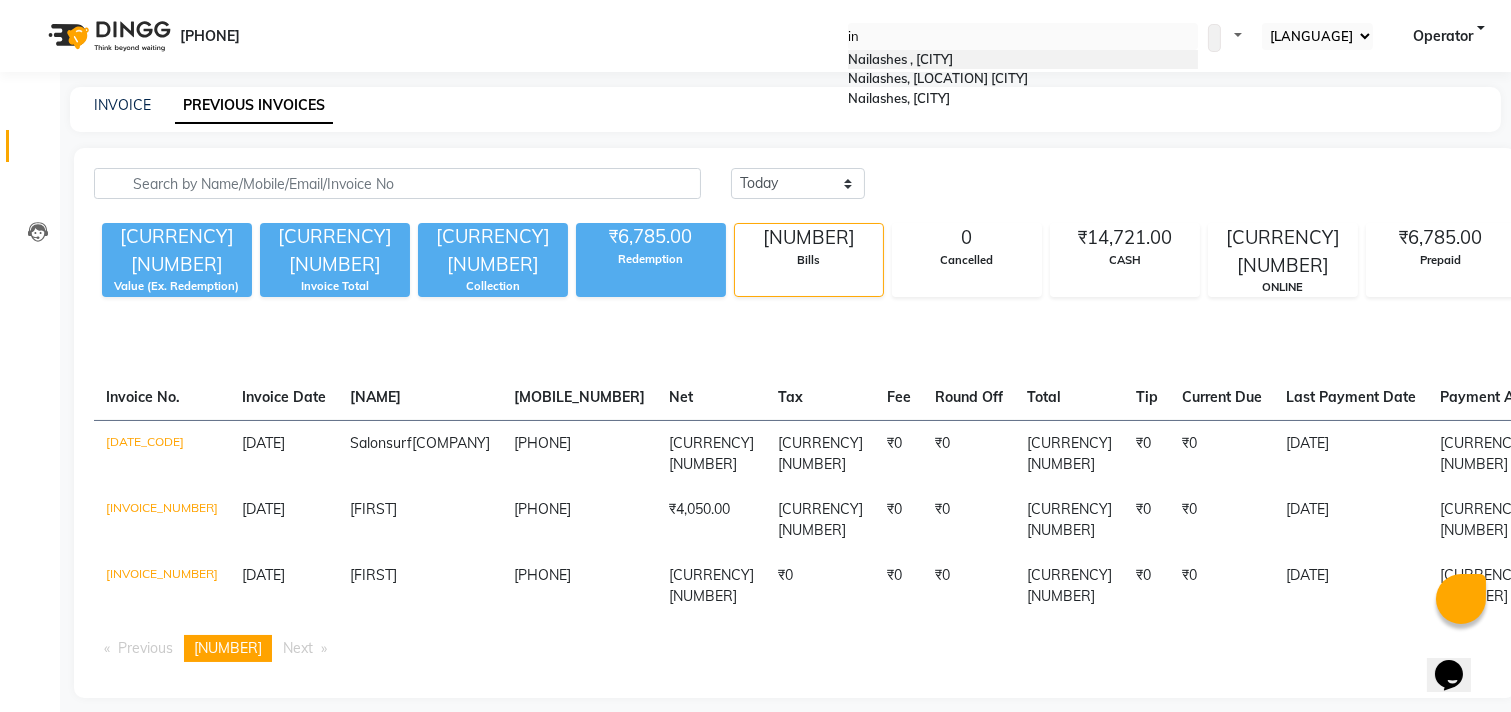 scroll, scrollTop: 0, scrollLeft: 0, axis: both 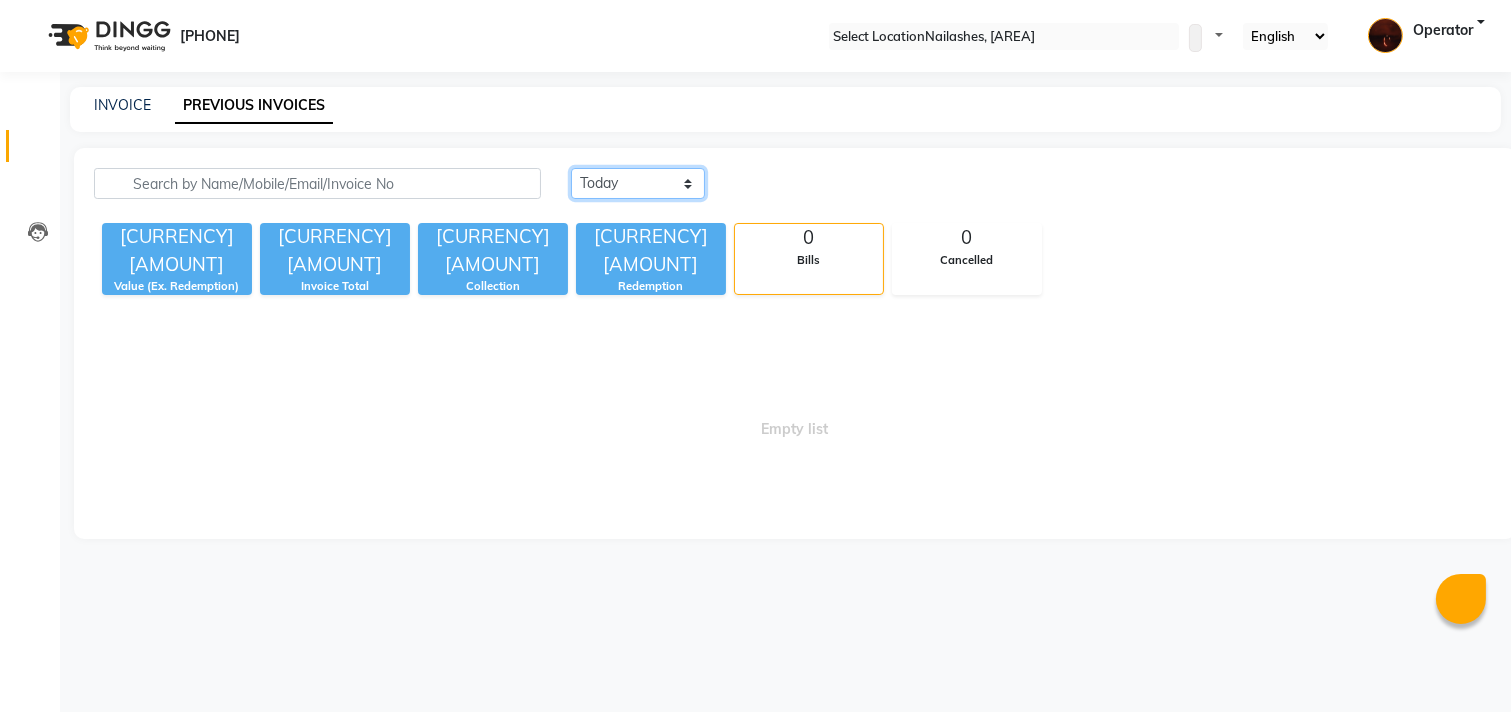 click on "Today Yesterday Custom Range" at bounding box center (638, 183) 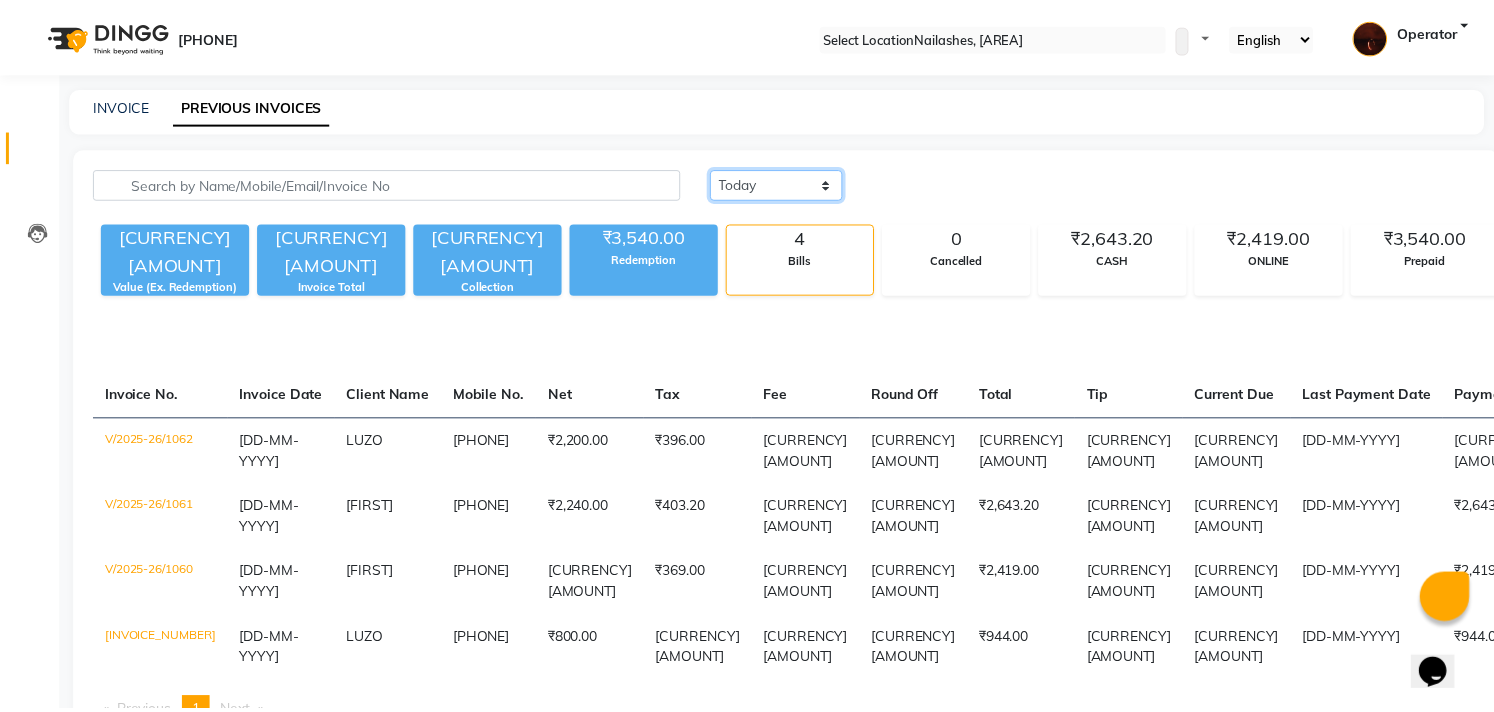 scroll, scrollTop: 0, scrollLeft: 0, axis: both 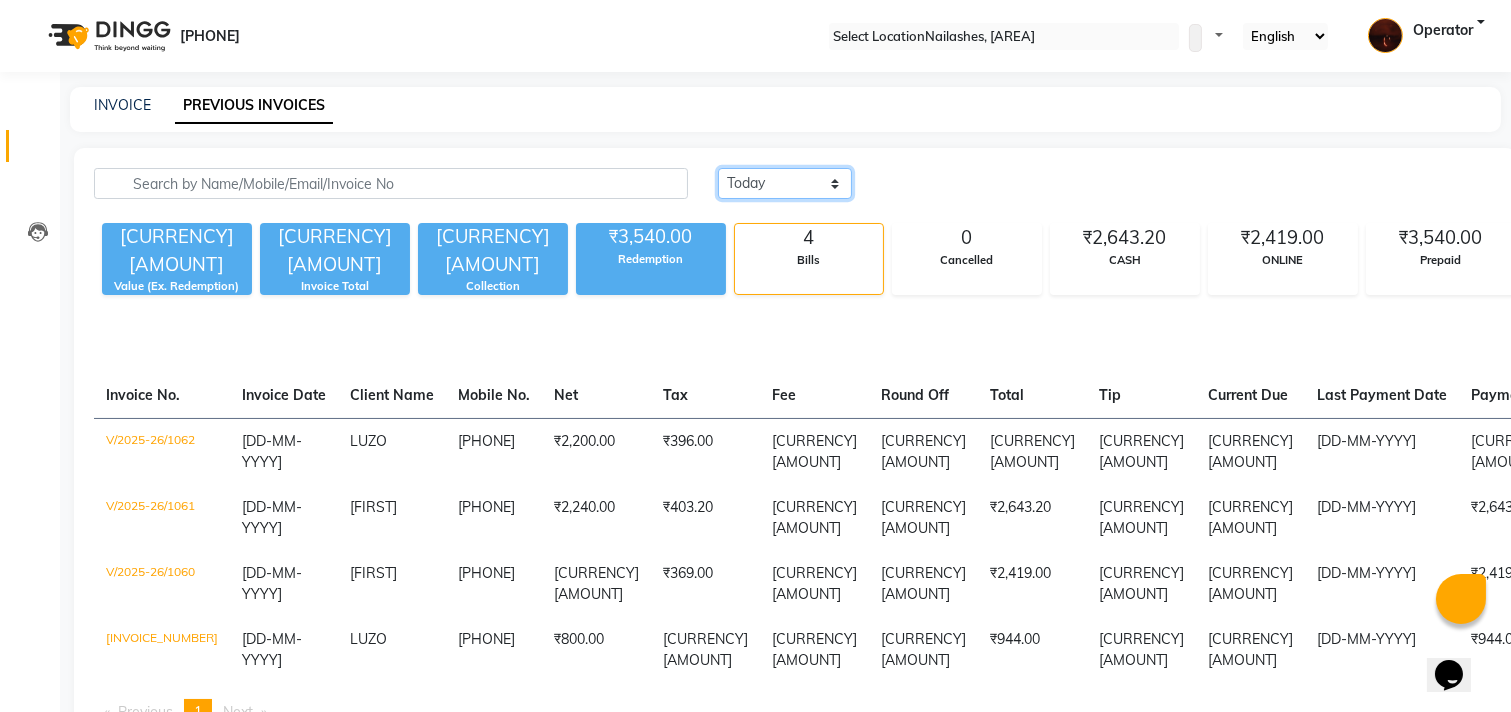 select on "range" 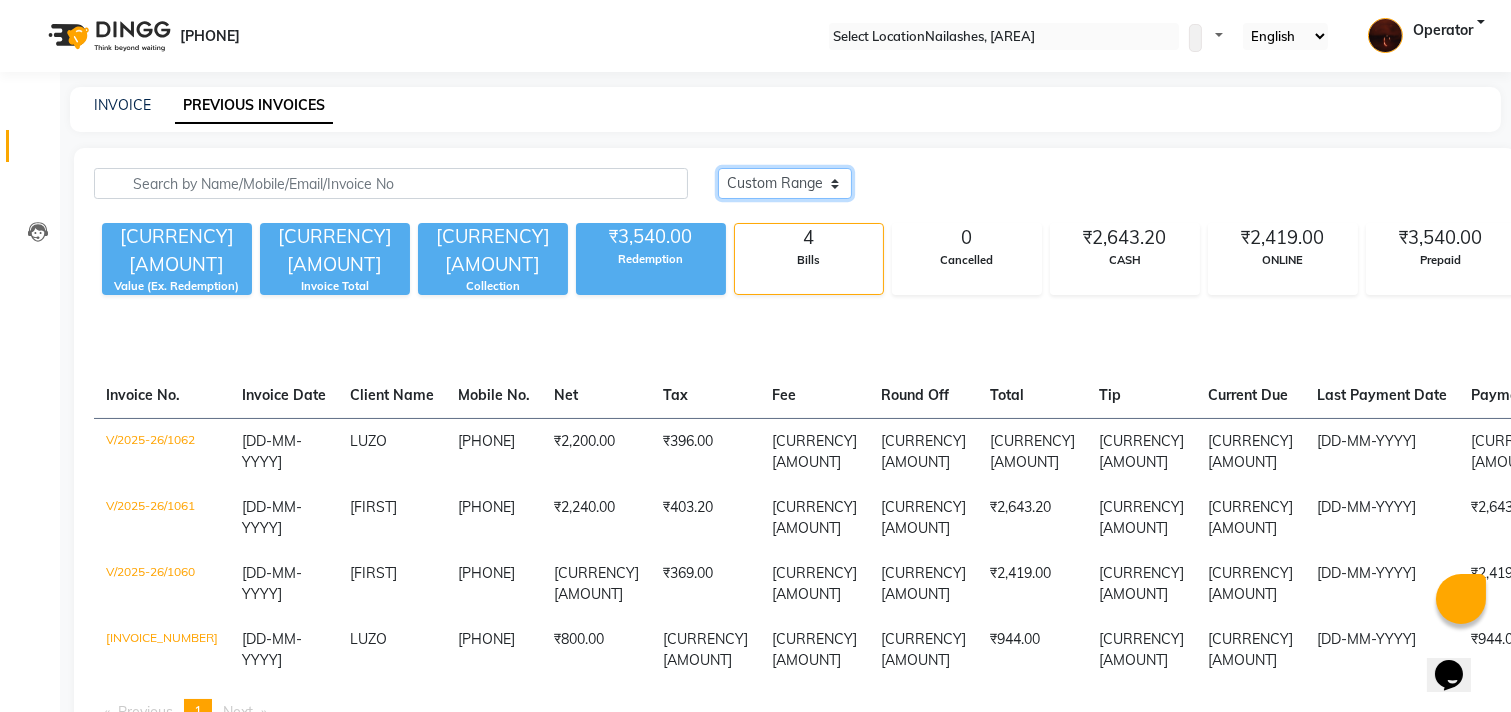 click on "[TIME_REFERENCE] [TIME_REFERENCE] [DATE_RANGE]" at bounding box center (785, 183) 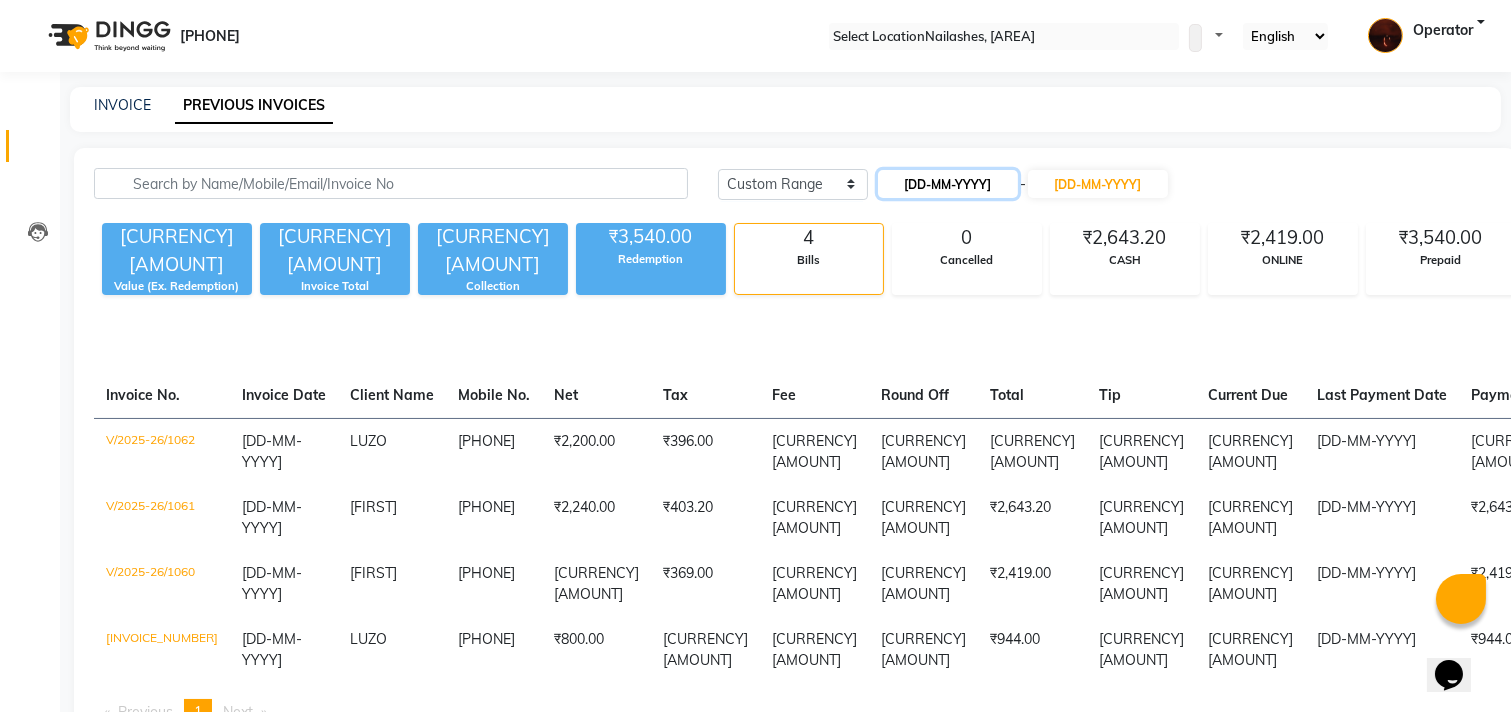 click on "01-07-2025" at bounding box center (948, 184) 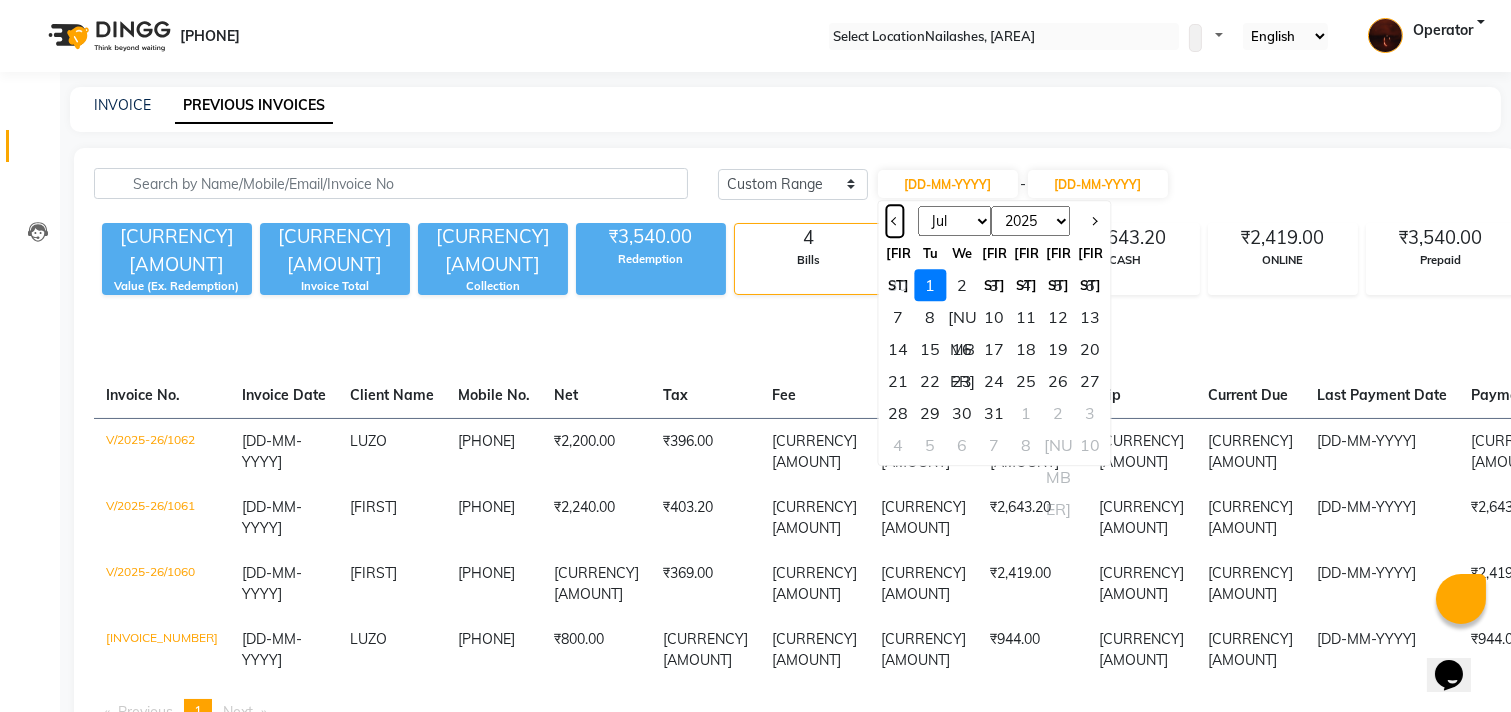 click at bounding box center [894, 221] 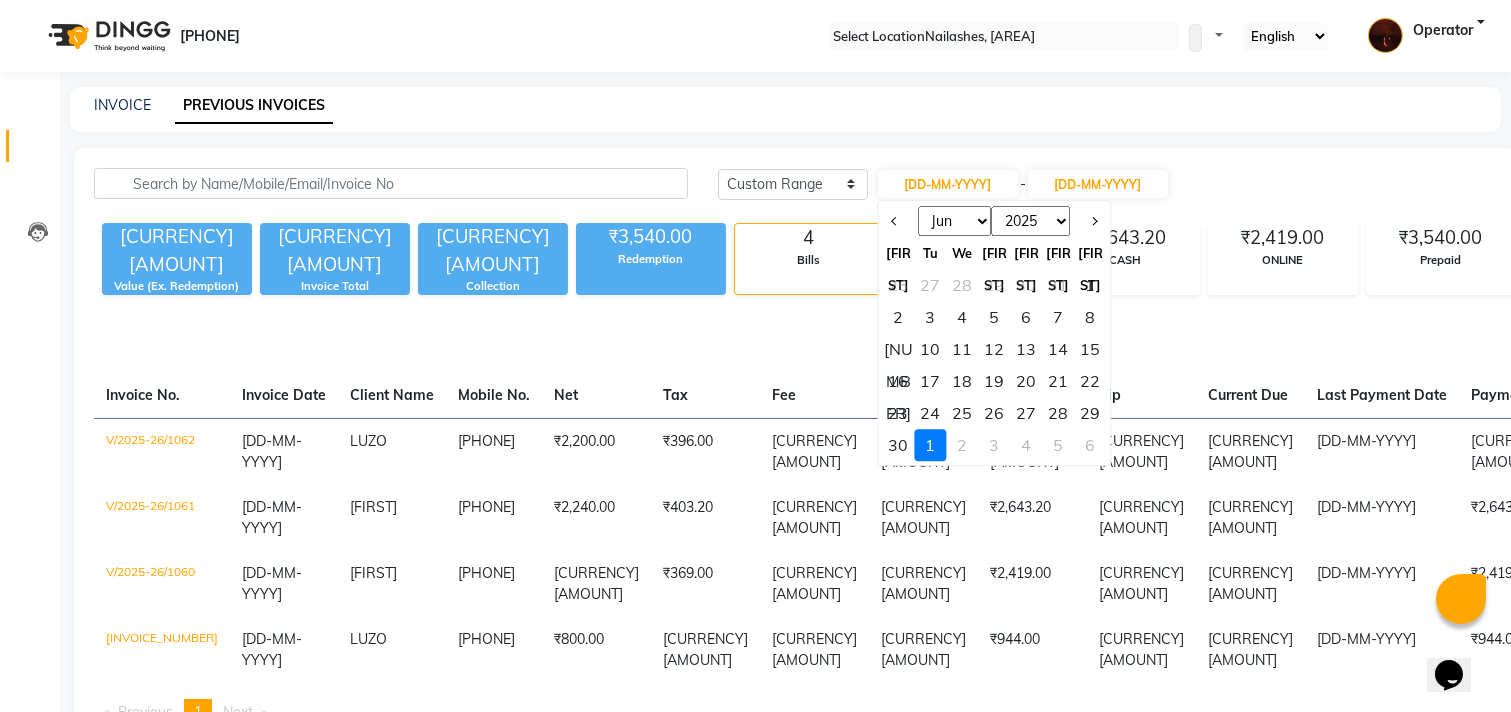 click on "1" at bounding box center (1090, 285) 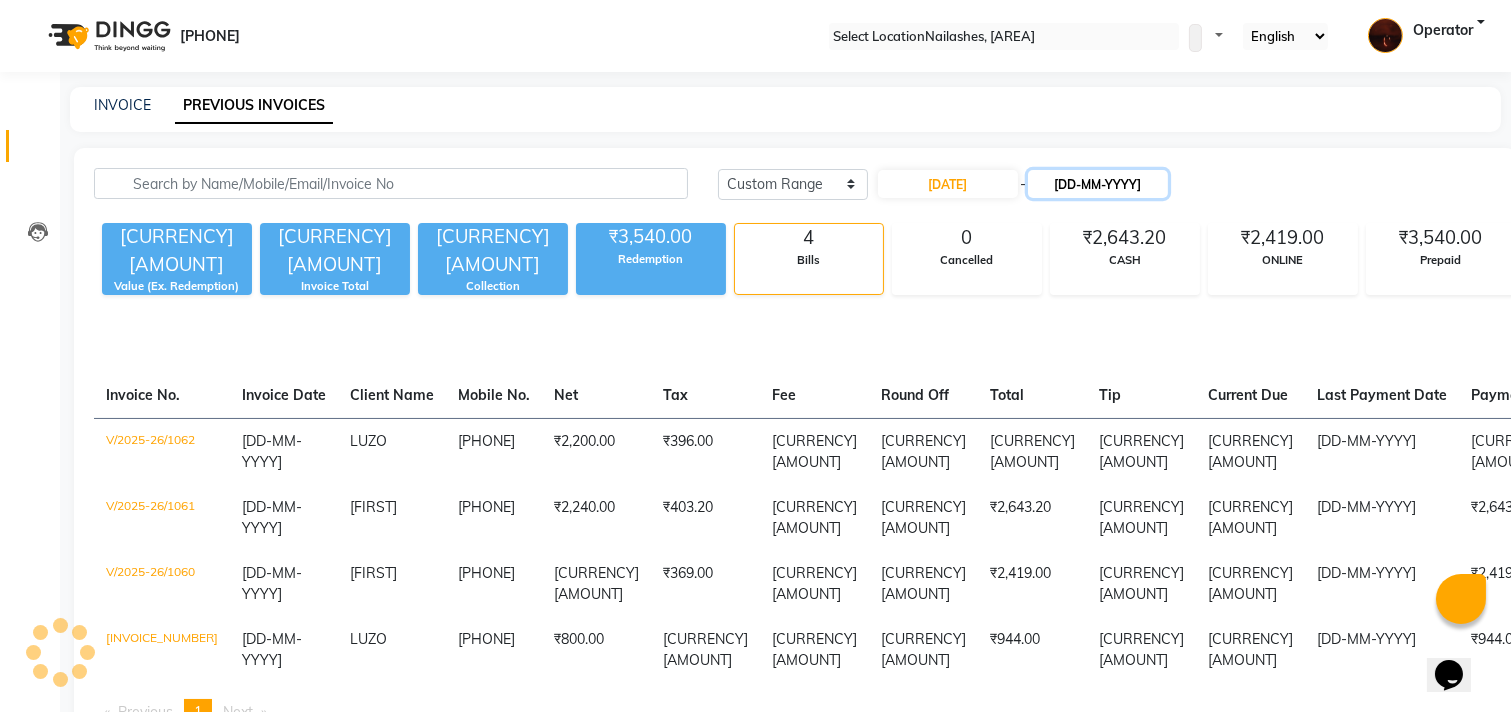 click on "01-07-2025" at bounding box center [1098, 184] 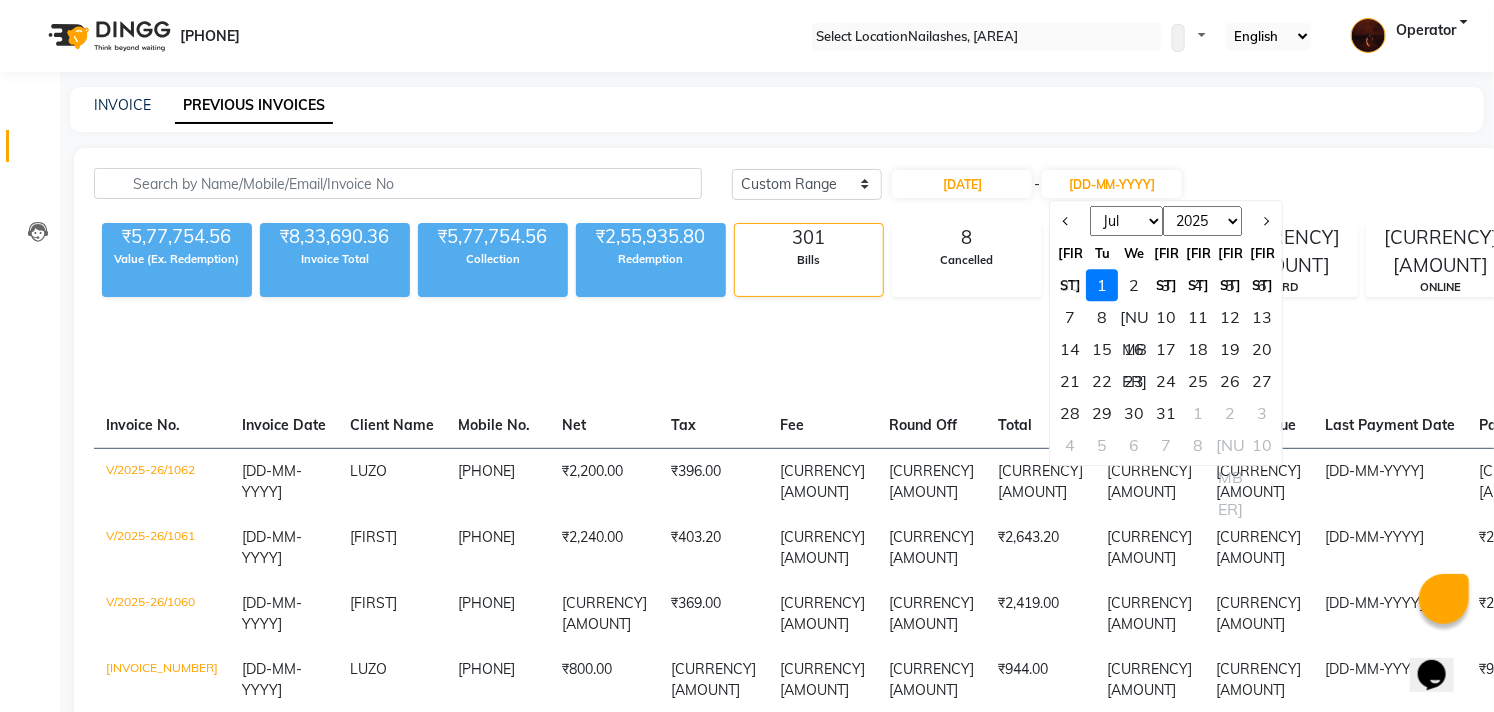 click at bounding box center (1071, 221) 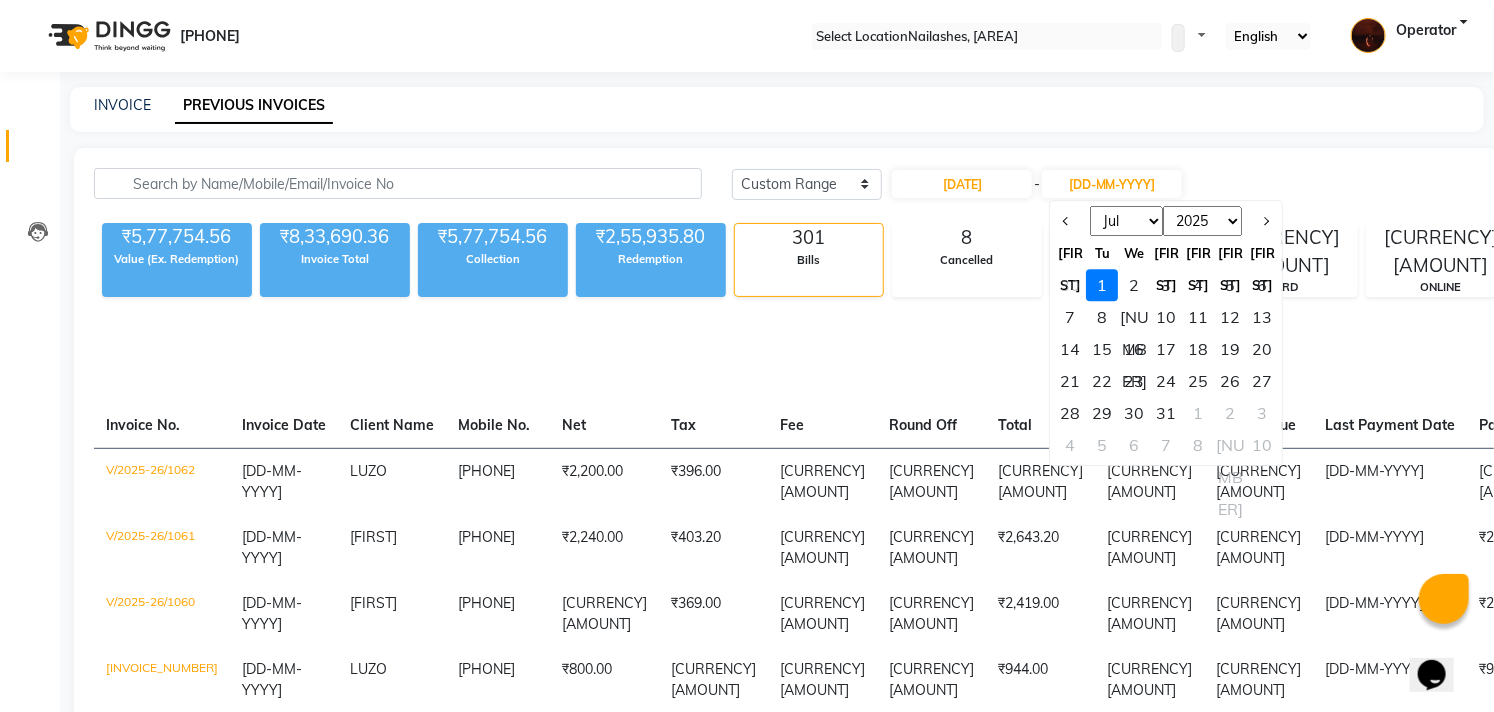 click on "30" at bounding box center [1071, 285] 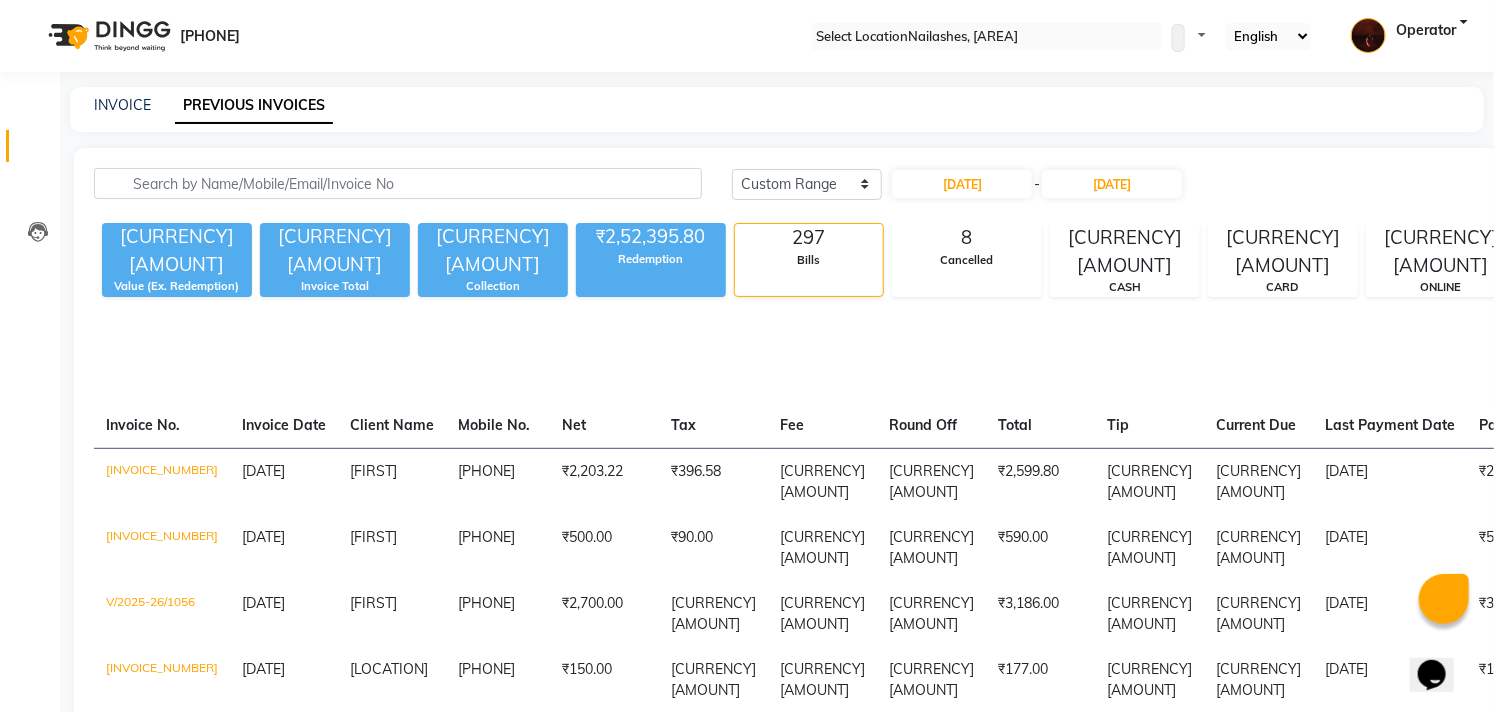 click at bounding box center [987, 37] 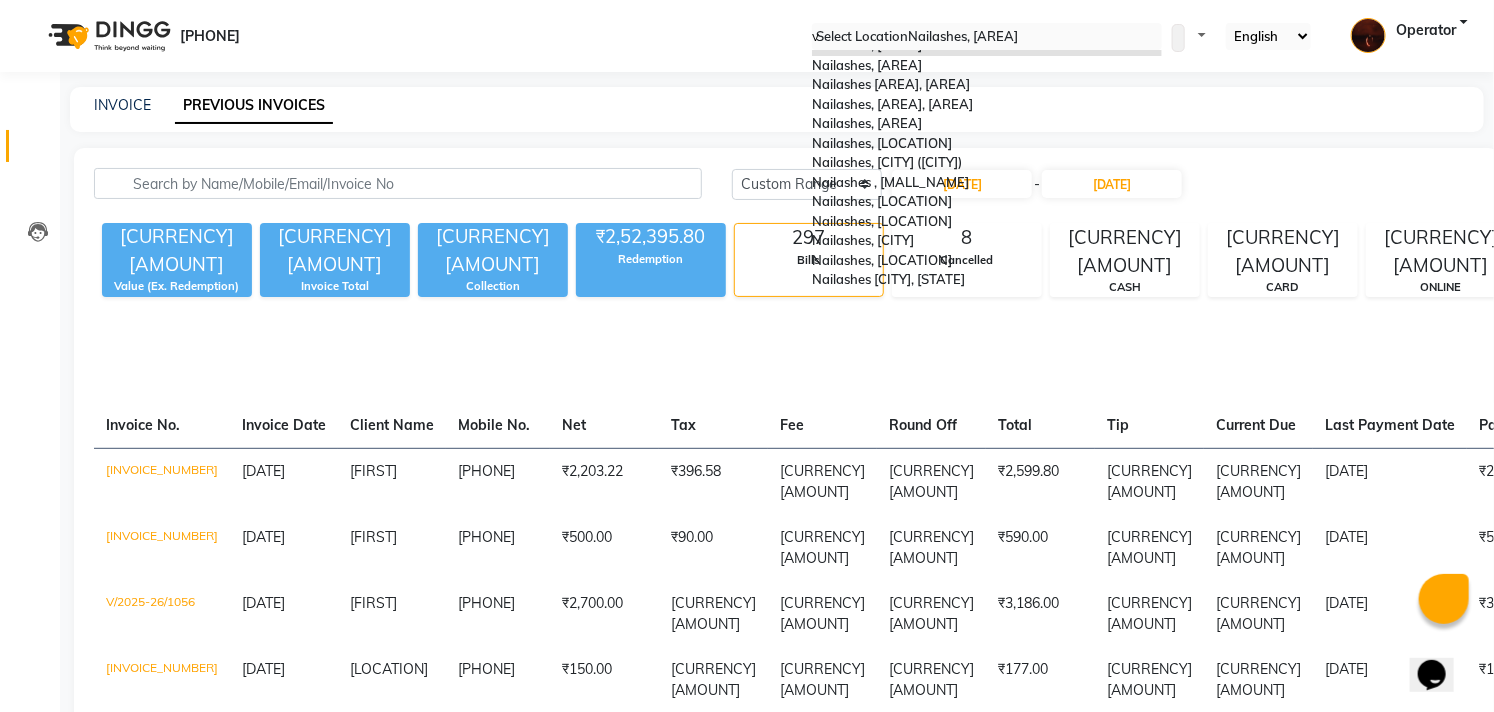 scroll, scrollTop: 0, scrollLeft: 0, axis: both 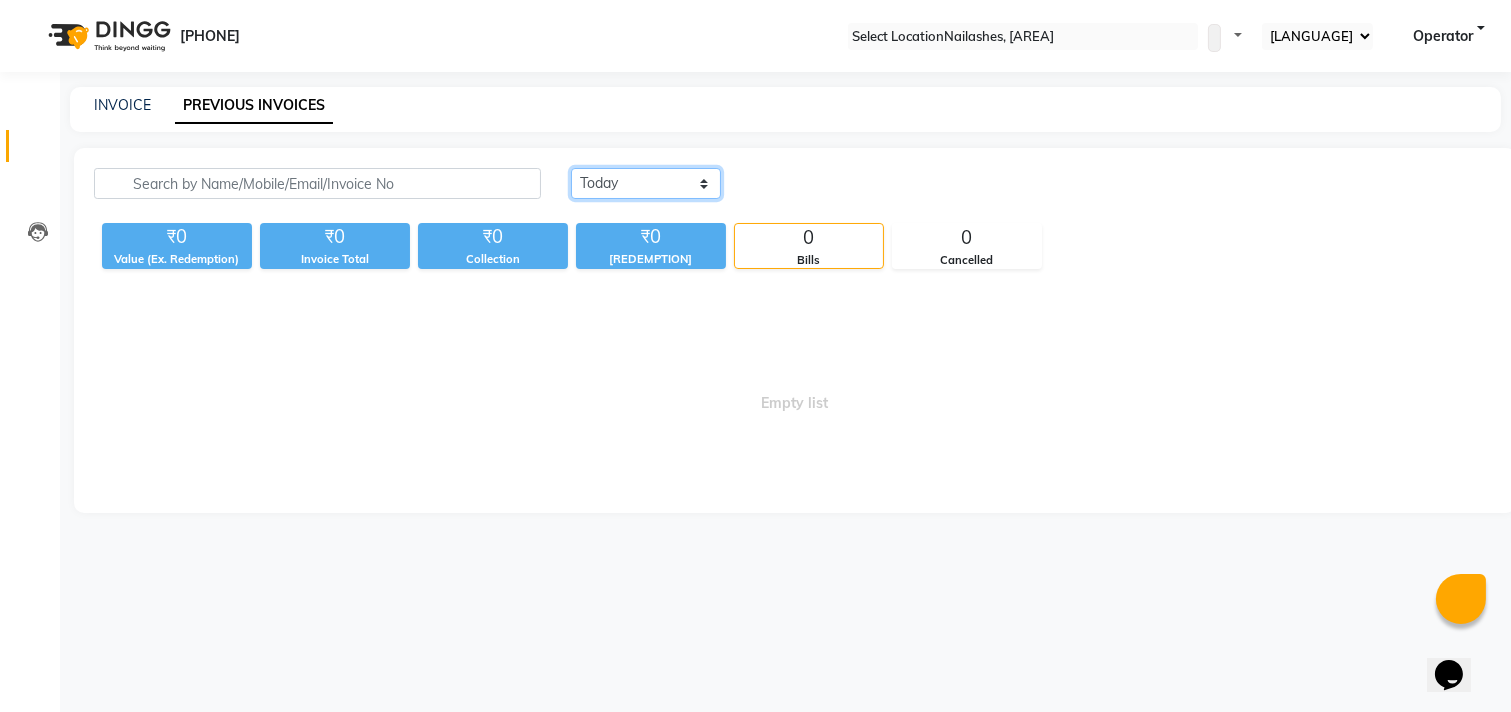 click on "[TIME_REFERENCE] [TIME_REFERENCE] [DATE_RANGE]" at bounding box center [646, 183] 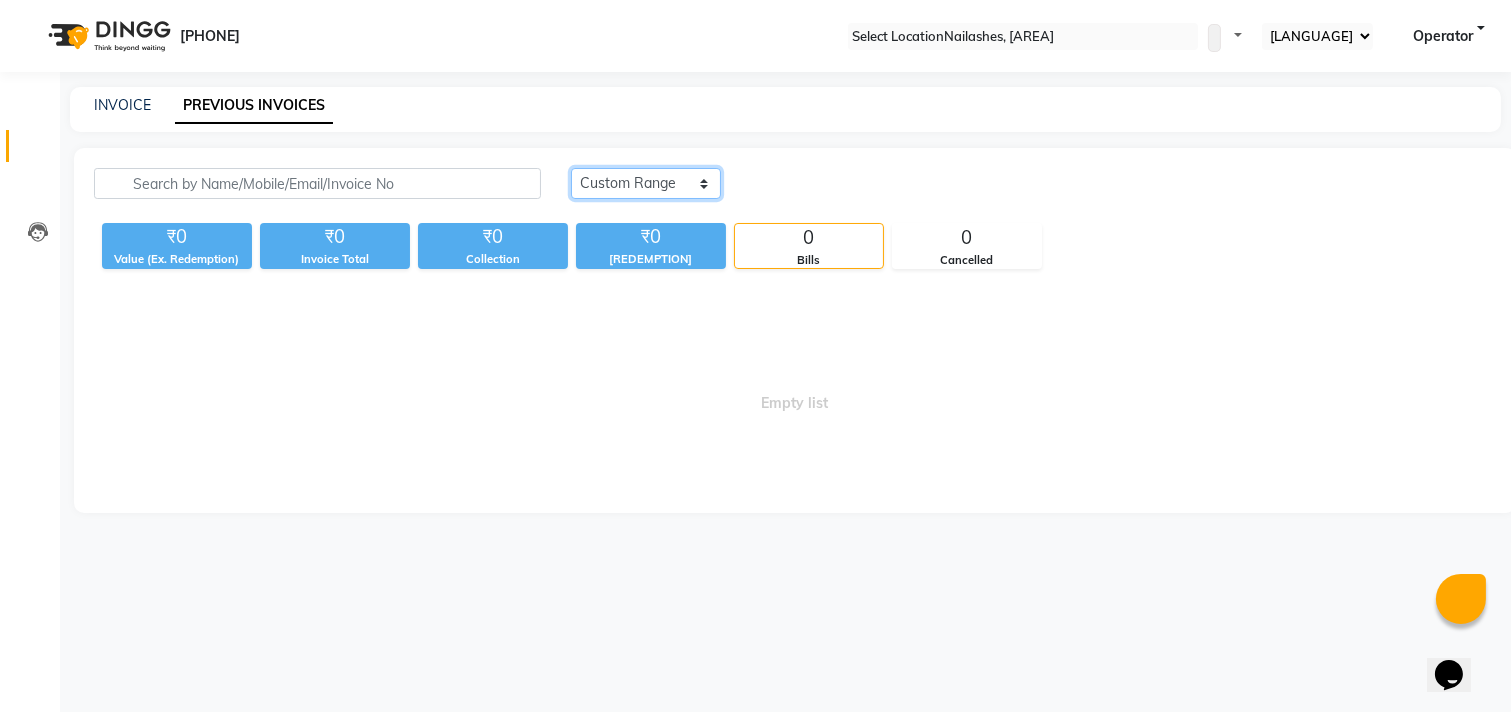click on "[TIME_REFERENCE] [TIME_REFERENCE] [DATE_RANGE]" at bounding box center (646, 183) 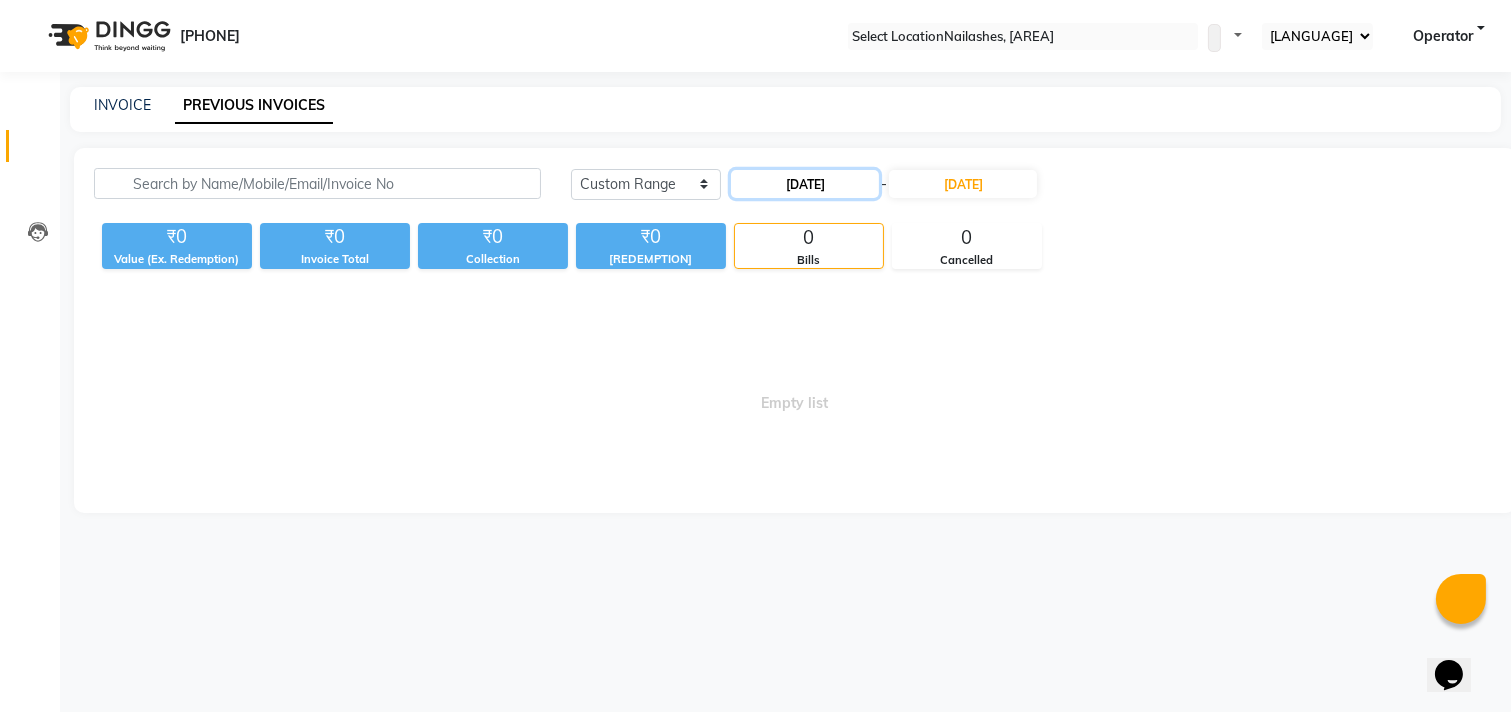 click on "01-07-2025" at bounding box center [805, 184] 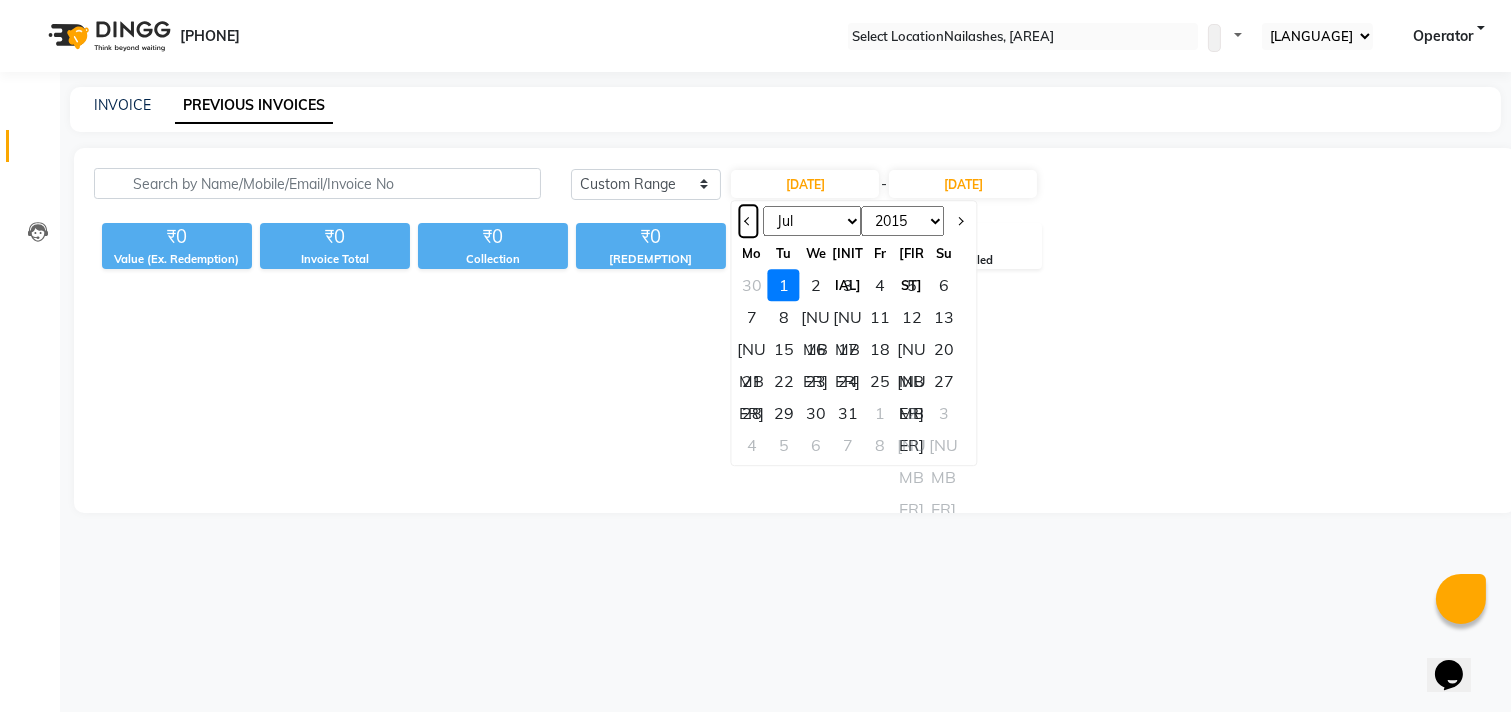 click at bounding box center [749, 221] 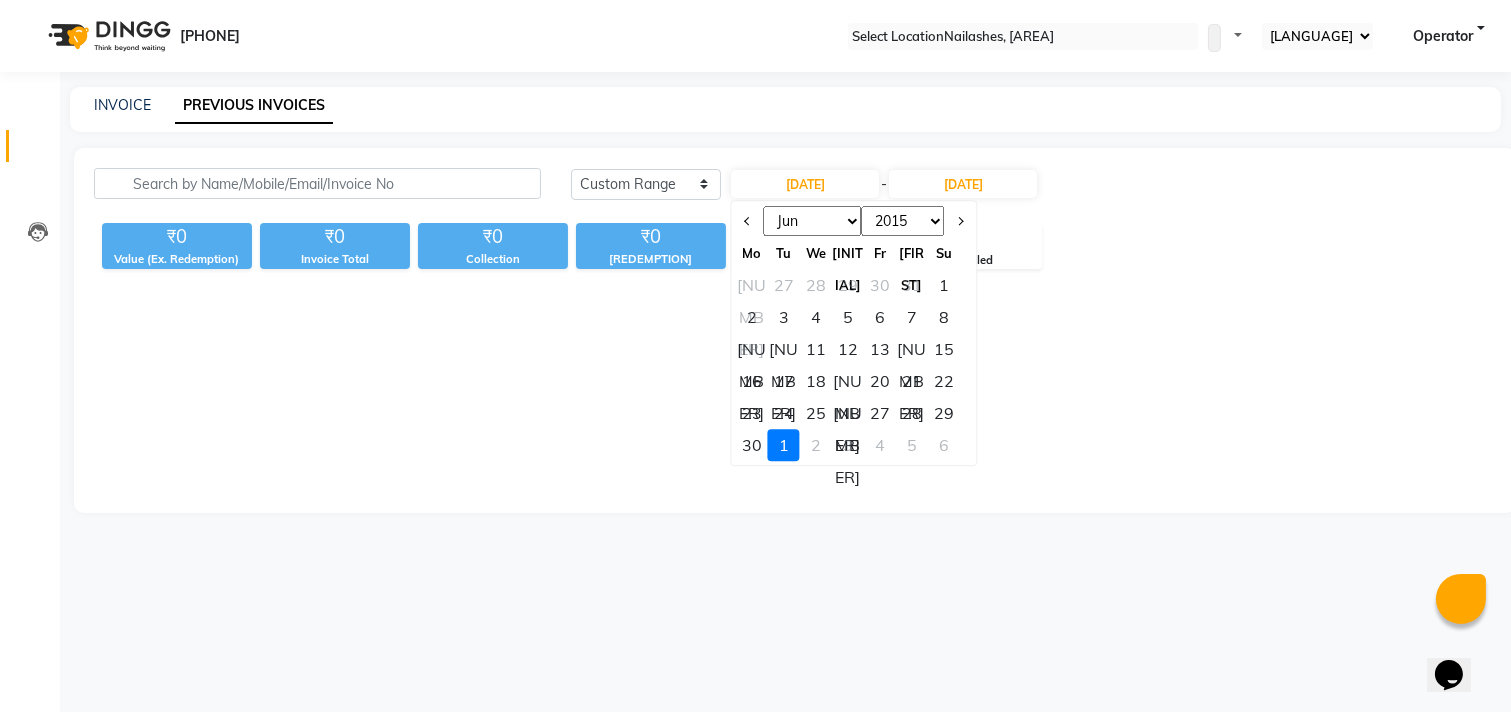 click on "1" at bounding box center (944, 285) 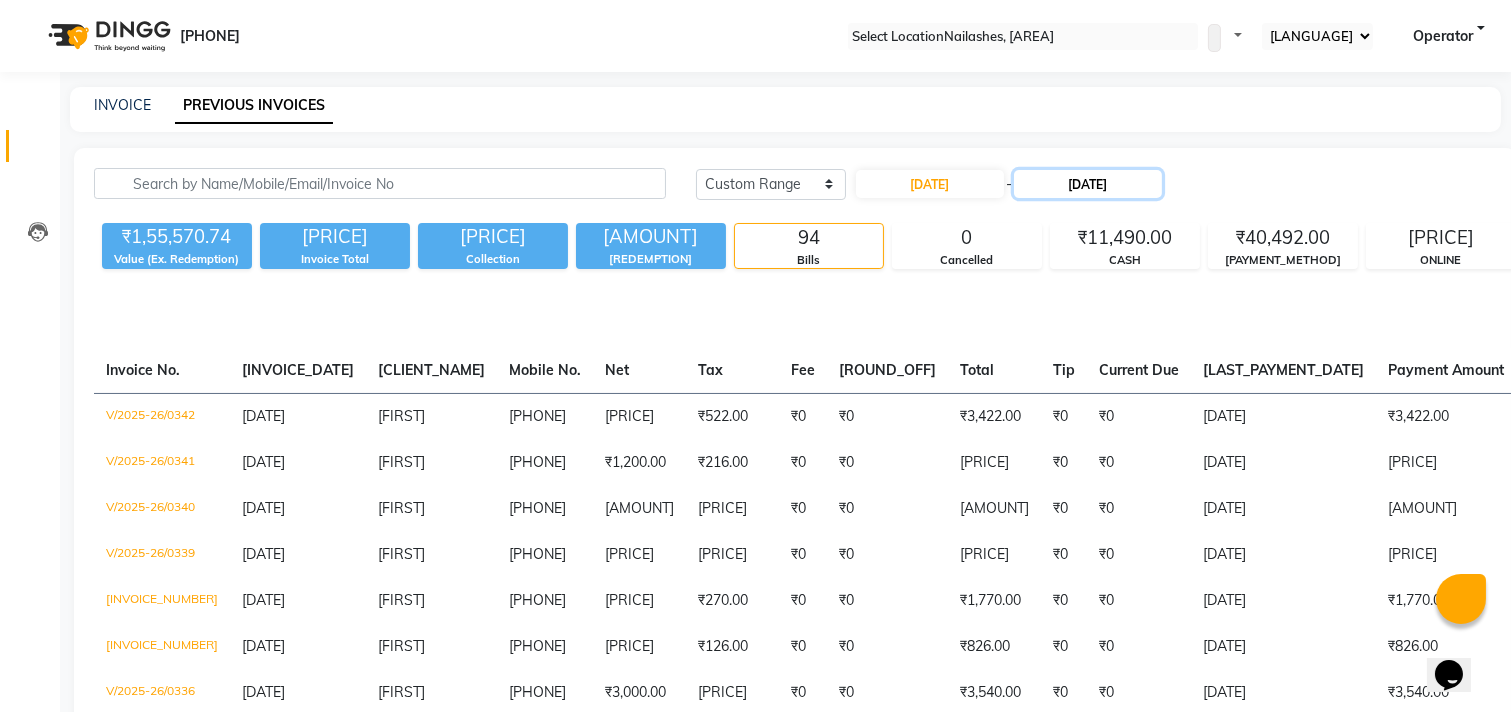 click on "01-07-2025" at bounding box center [1088, 184] 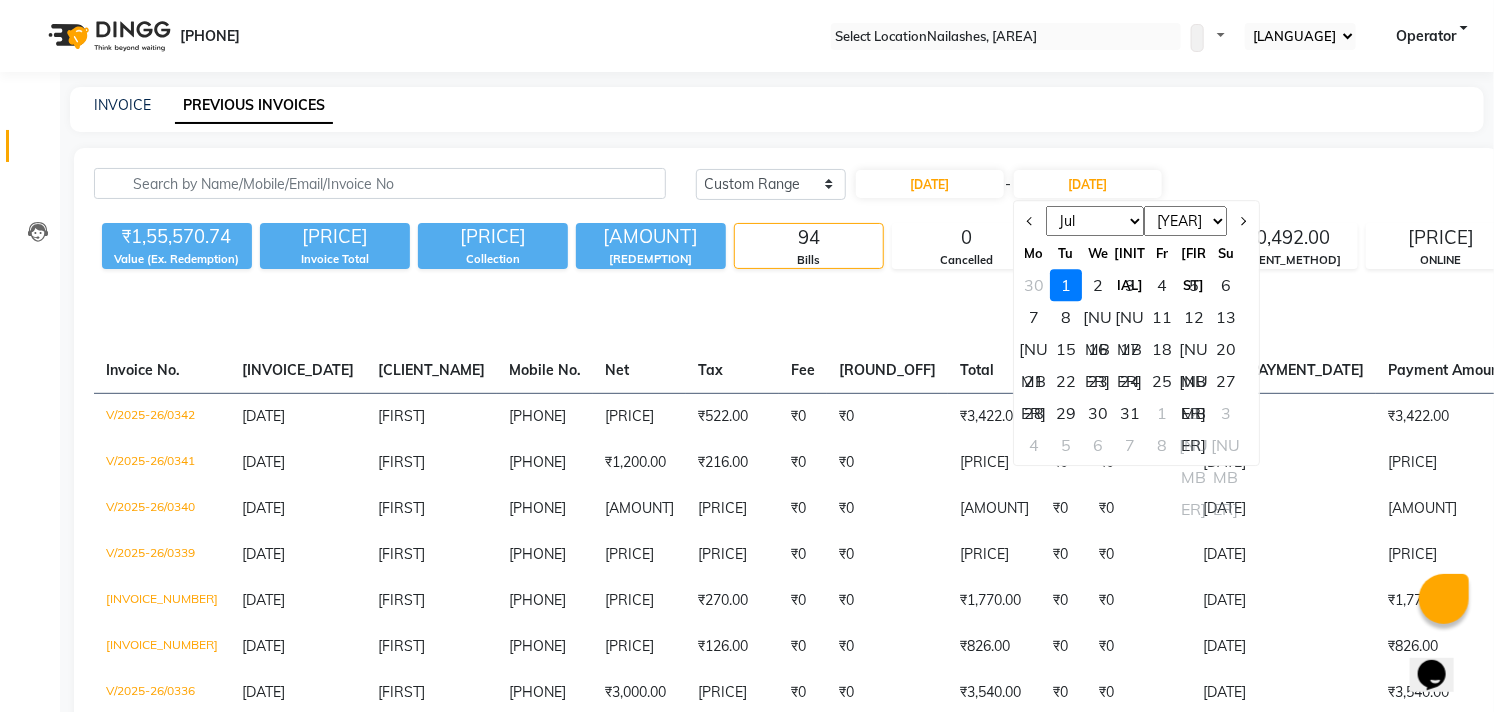 click on "30" at bounding box center (1034, 285) 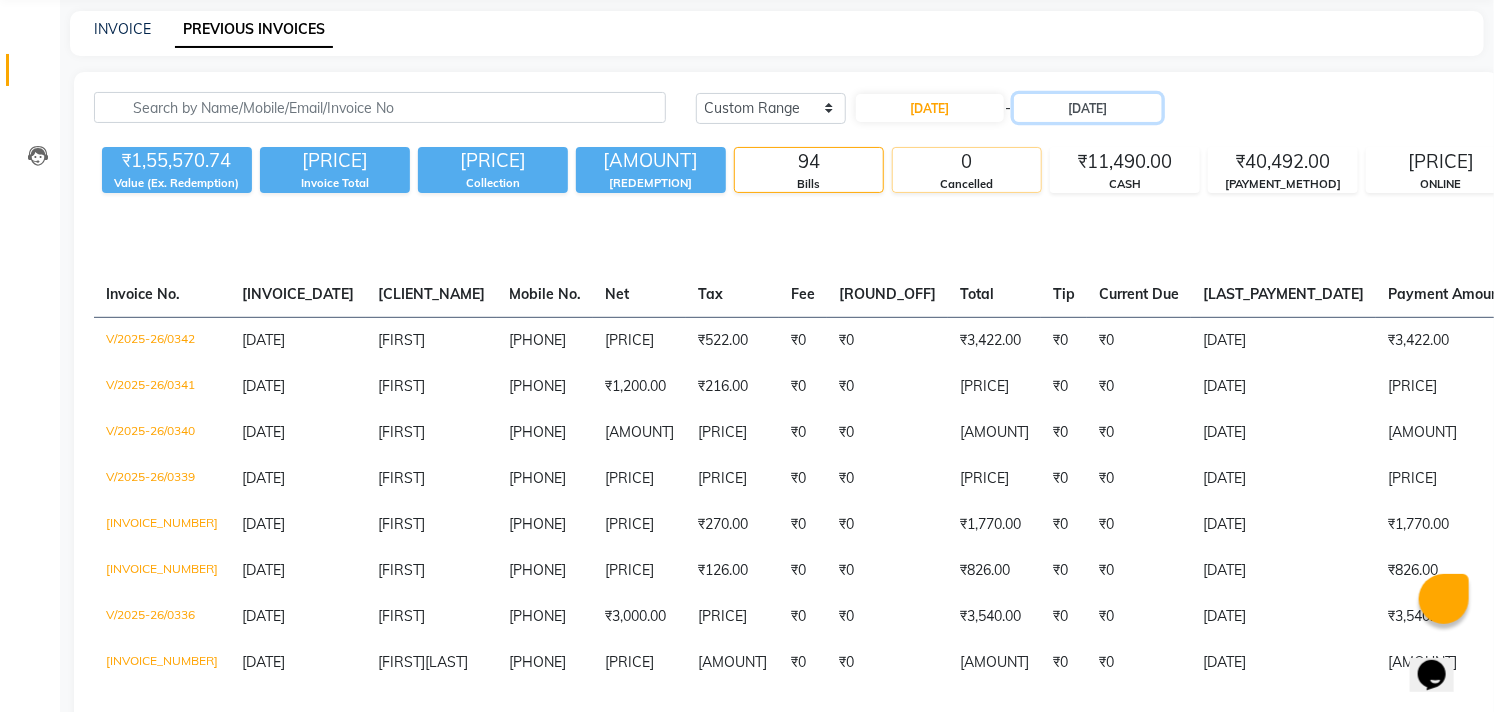 scroll, scrollTop: 111, scrollLeft: 0, axis: vertical 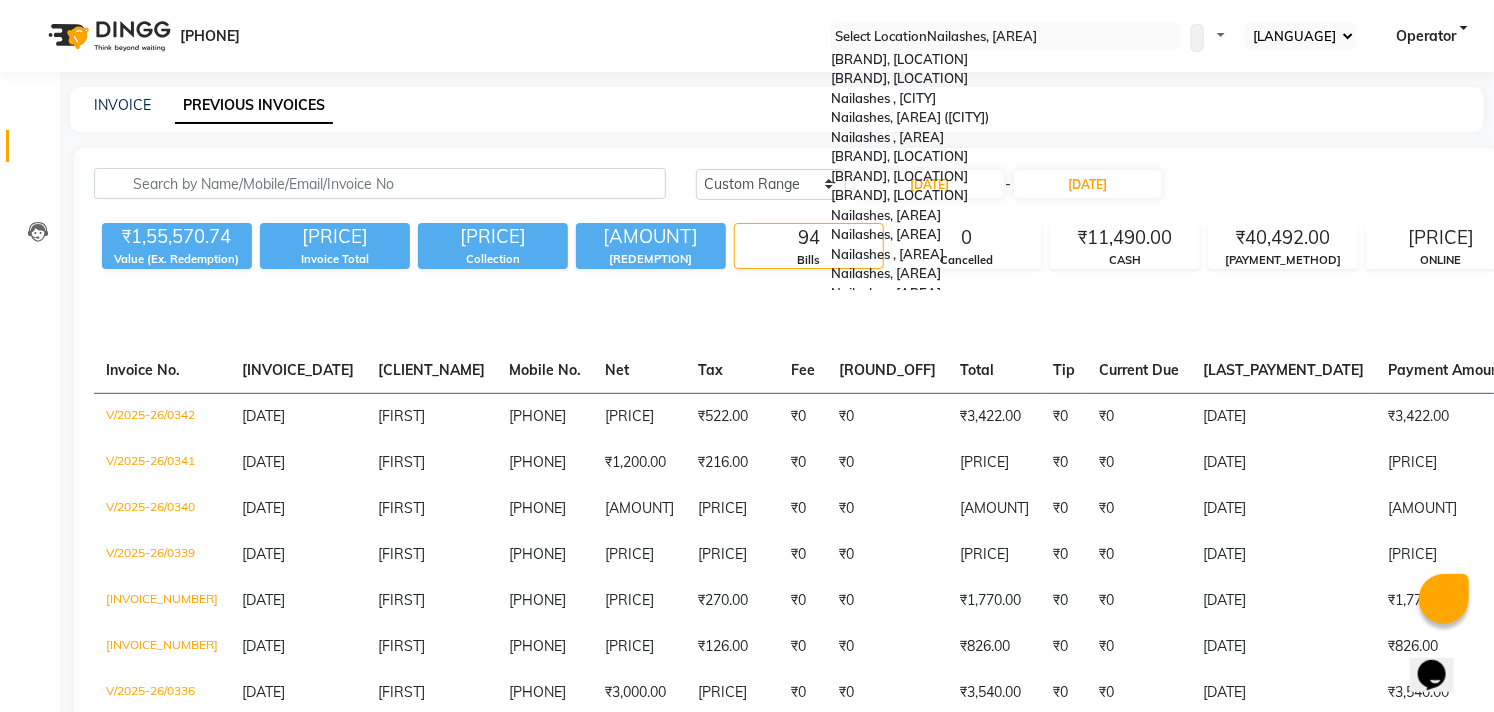 click at bounding box center [1006, 37] 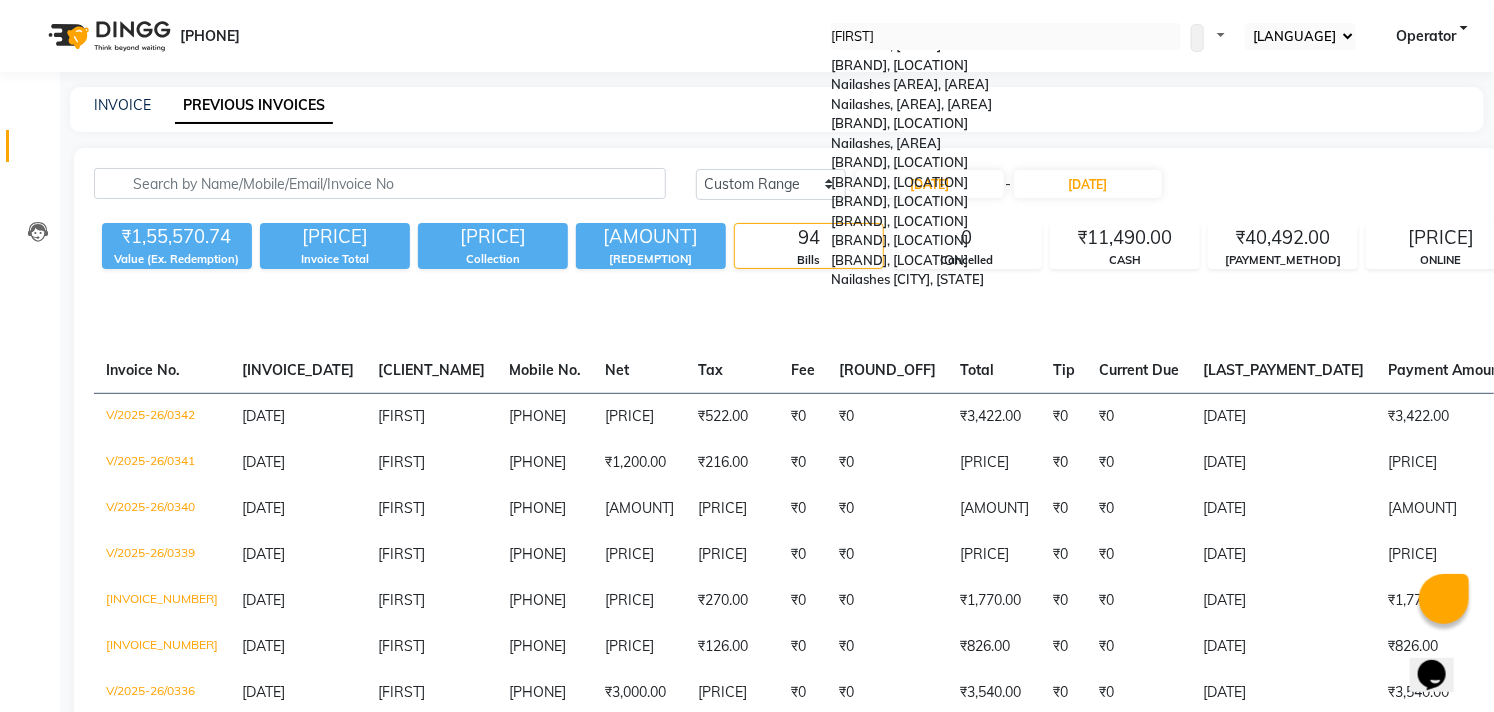 scroll, scrollTop: 0, scrollLeft: 0, axis: both 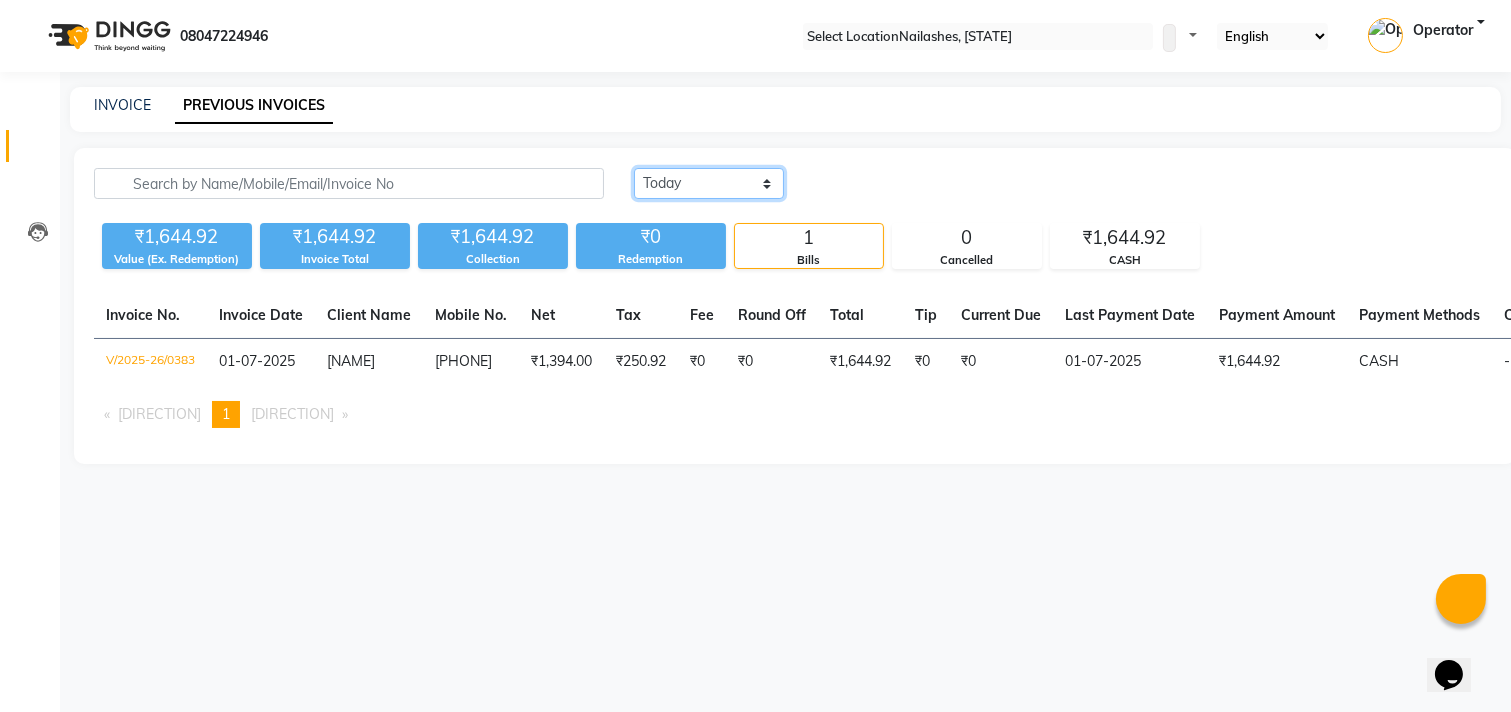 click on "[TIME_REFERENCE] [TIME_REFERENCE] [DATE_RANGE]" at bounding box center (709, 183) 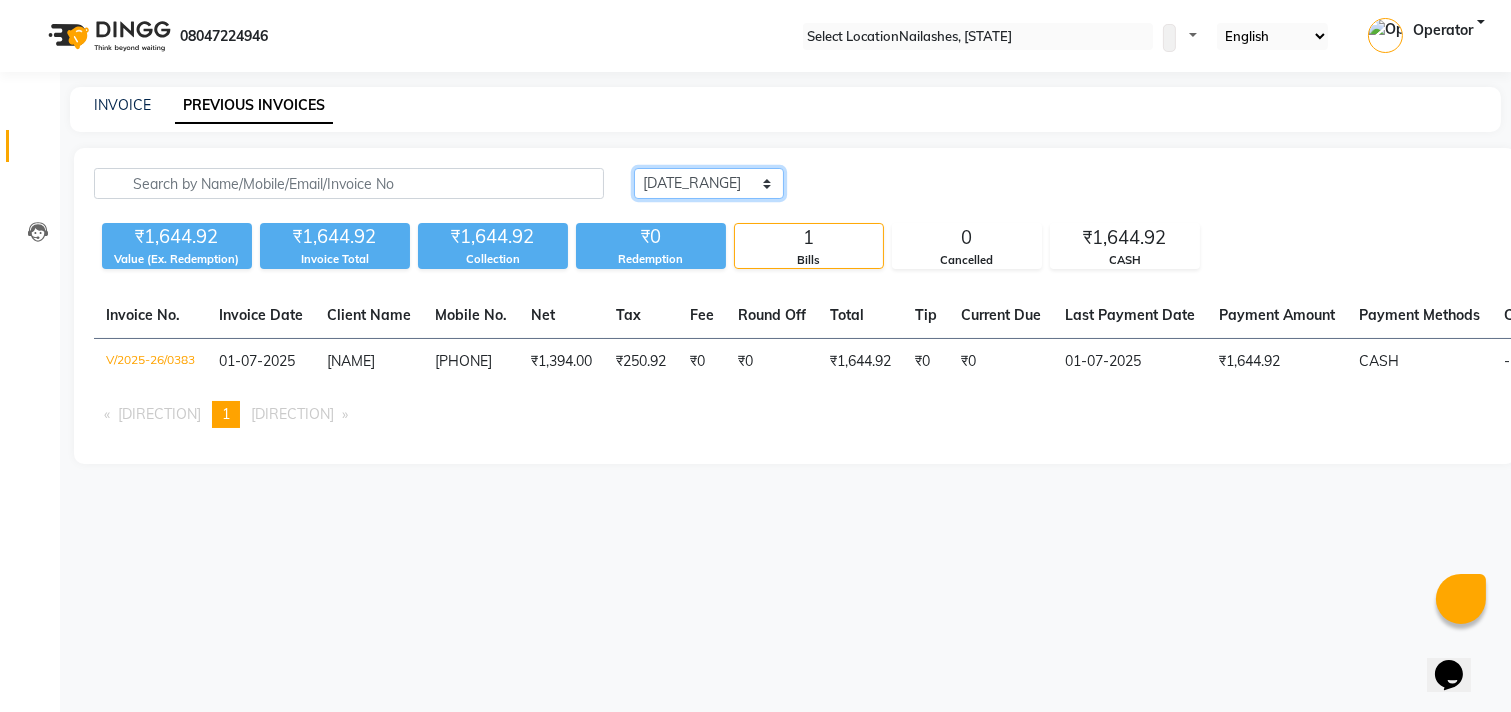 click on "[TIME_REFERENCE] [TIME_REFERENCE] [DATE_RANGE]" at bounding box center (709, 183) 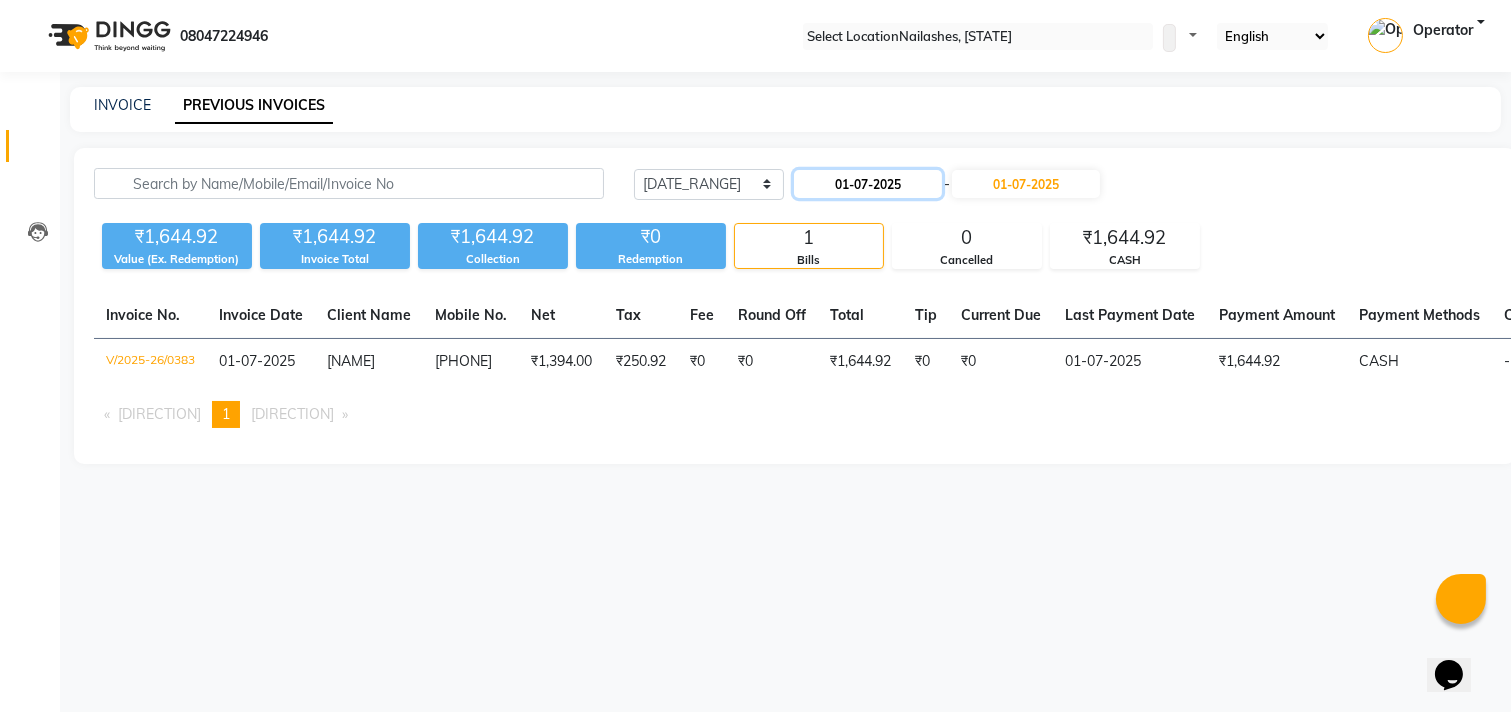 click on "01-07-2025" at bounding box center (868, 184) 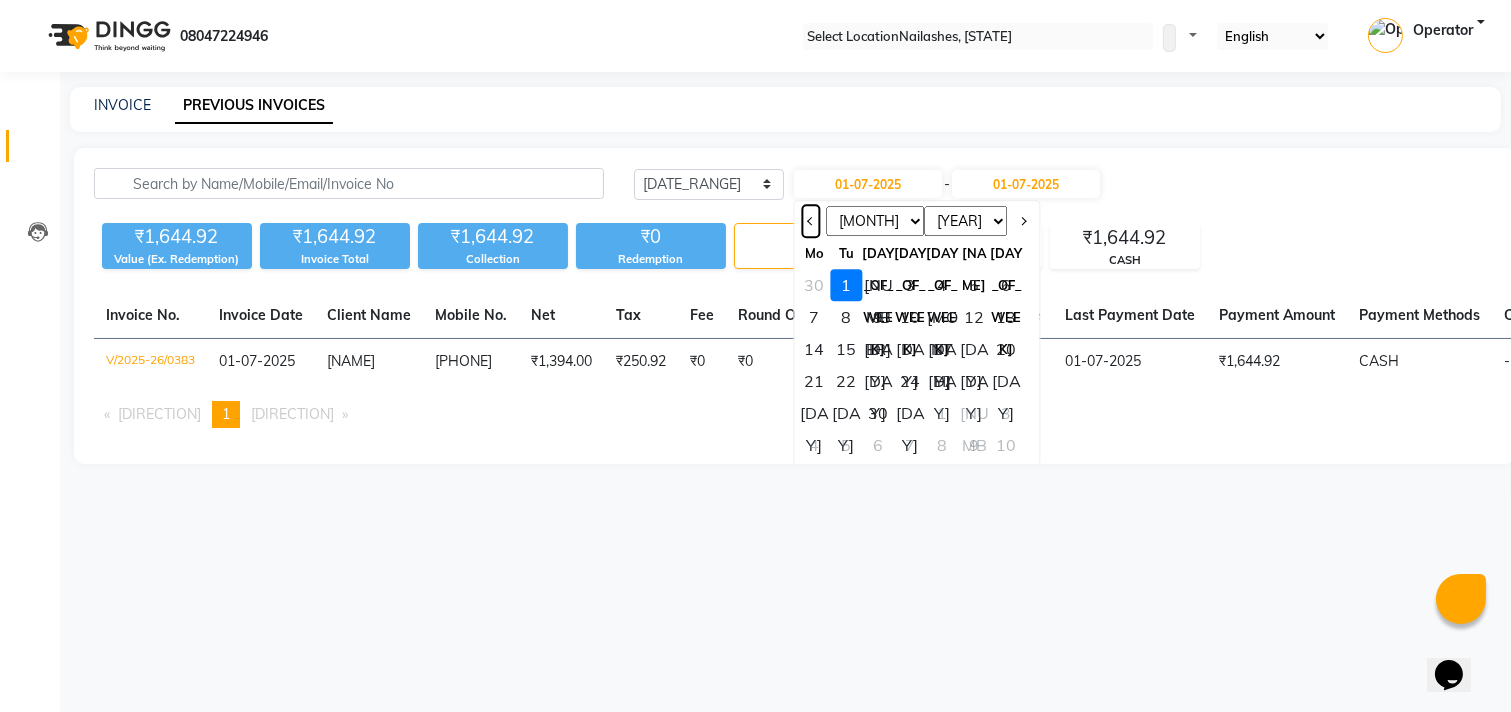 click at bounding box center [810, 221] 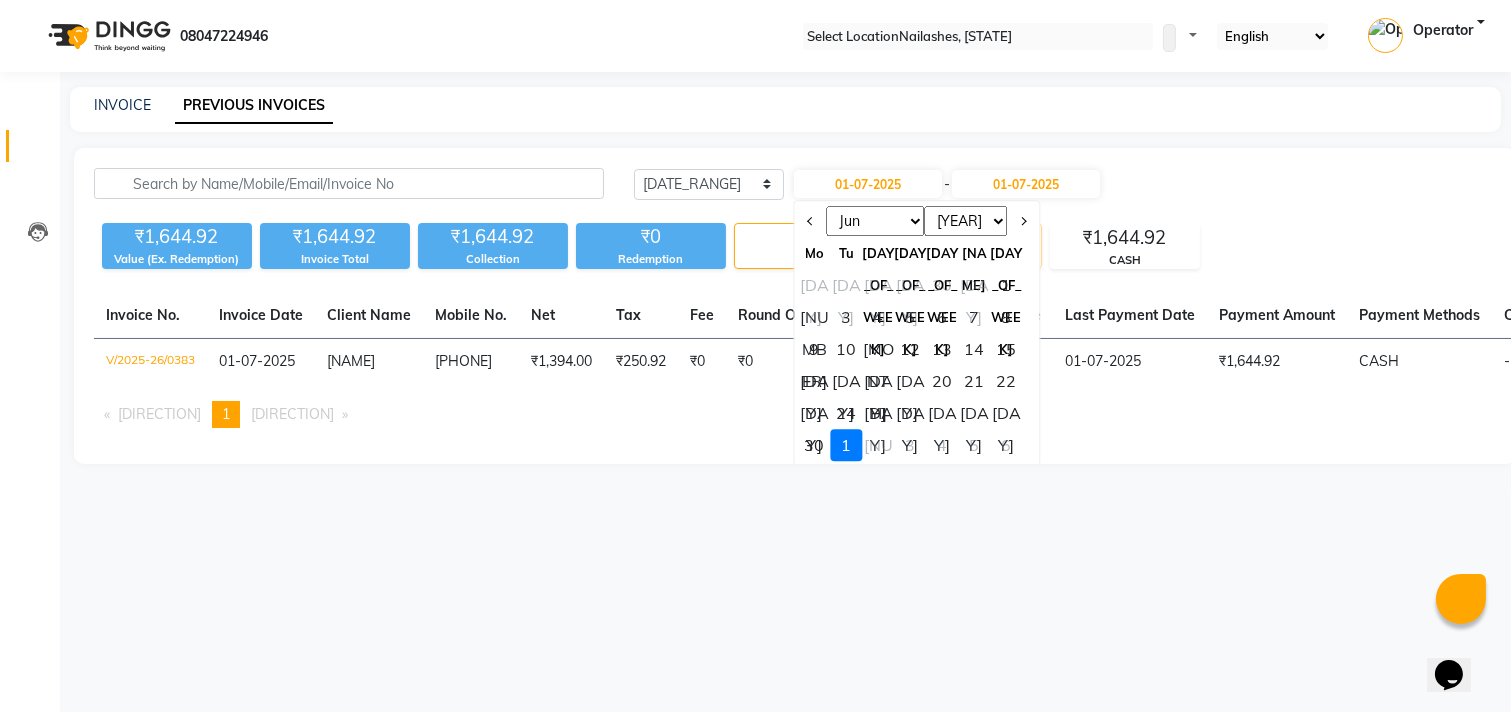 drag, startPoint x: 948, startPoint y: 290, endPoint x: 966, endPoint y: 223, distance: 69.375786 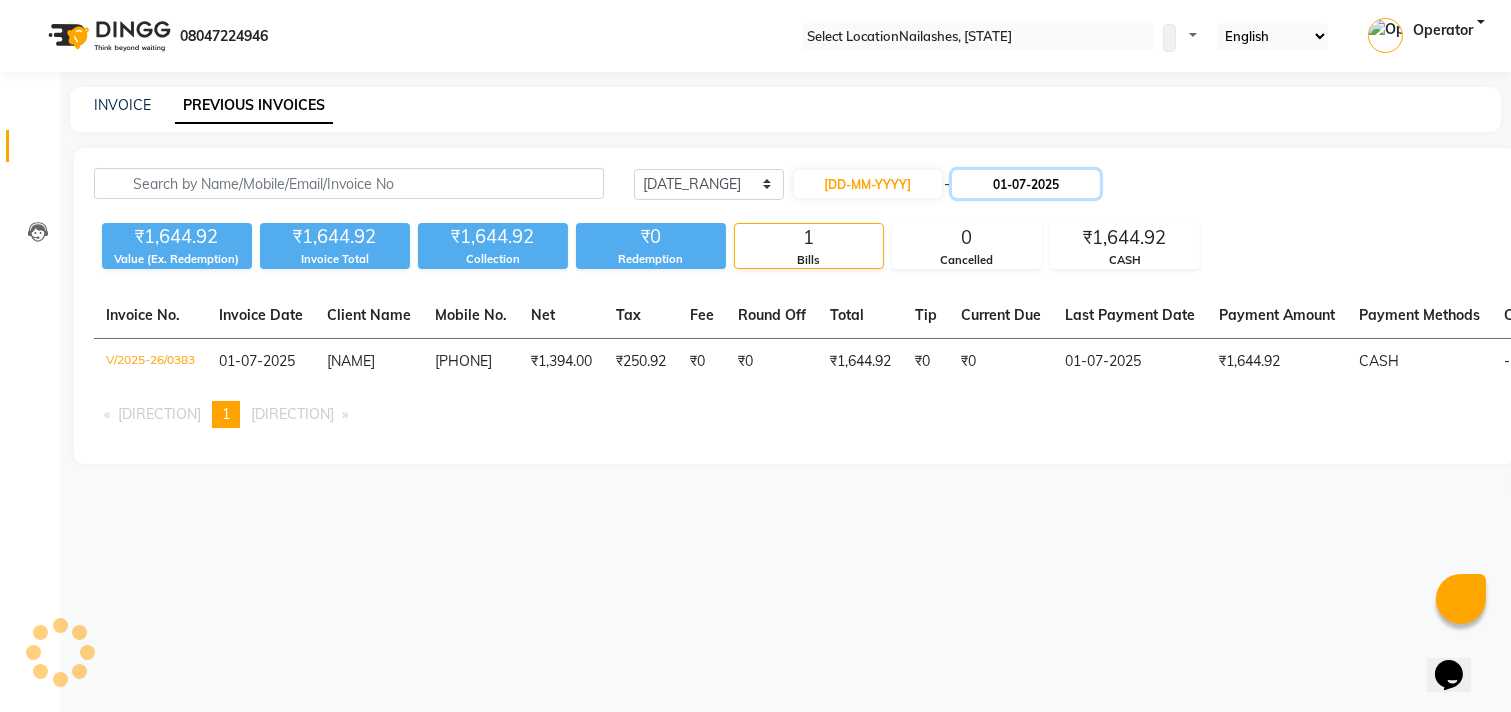 click on "01-07-2025" at bounding box center (1026, 184) 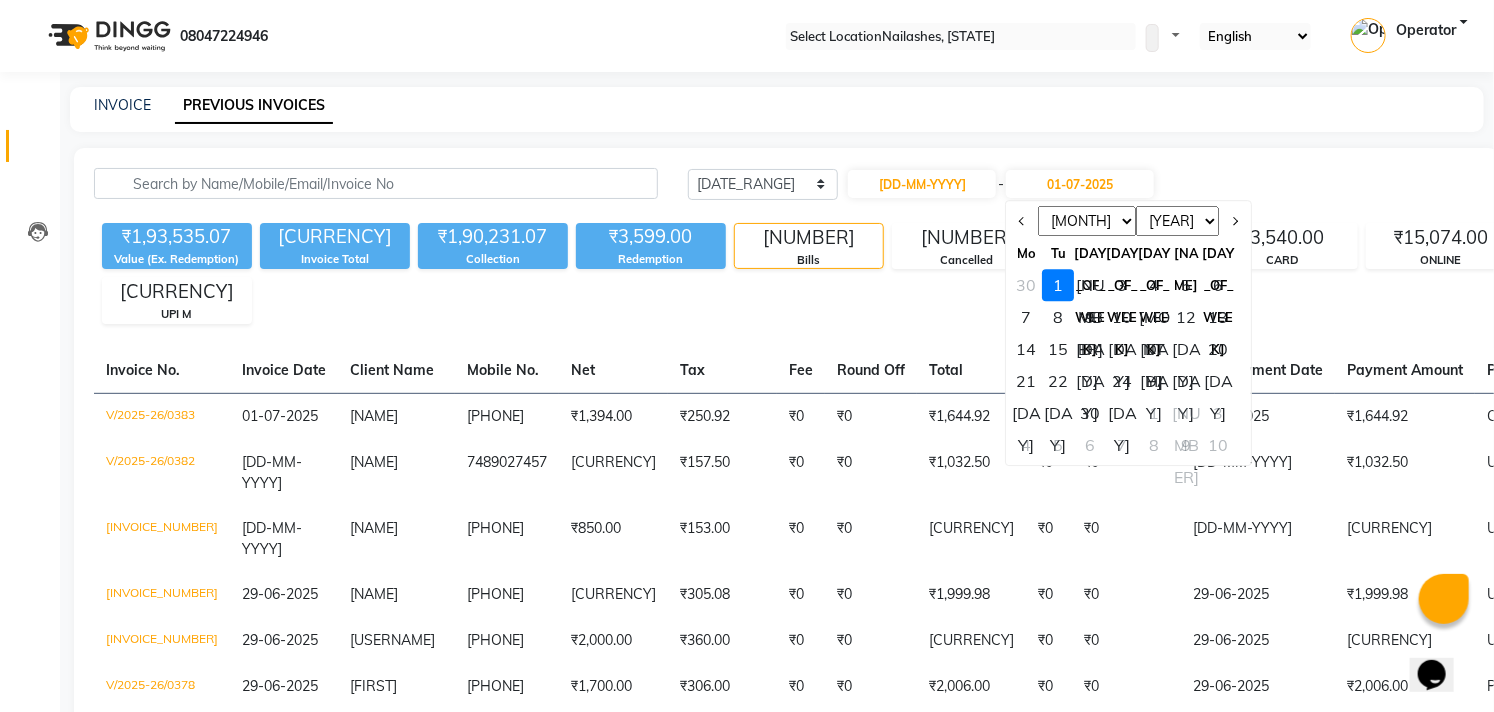 click on "30" at bounding box center [1027, 285] 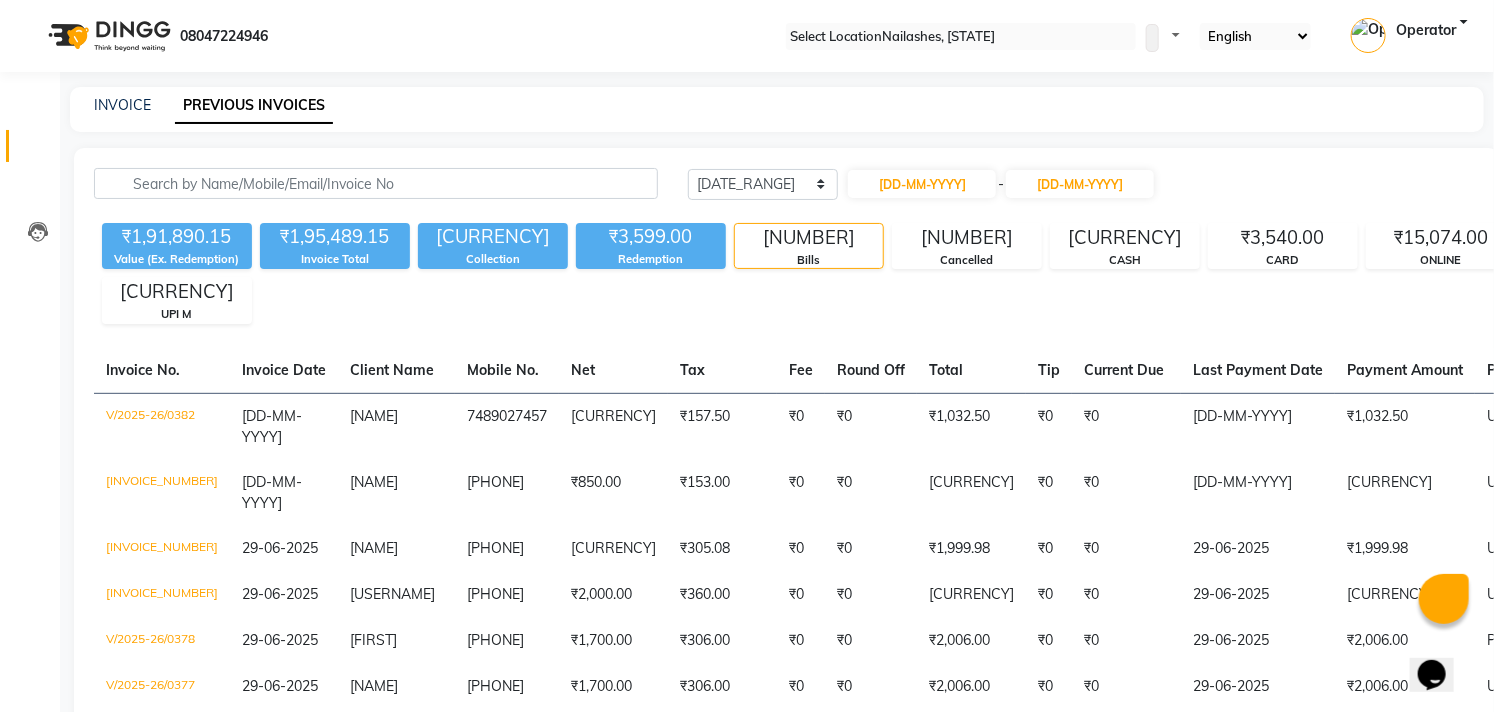 click on "••••••••" at bounding box center (1426, 36) 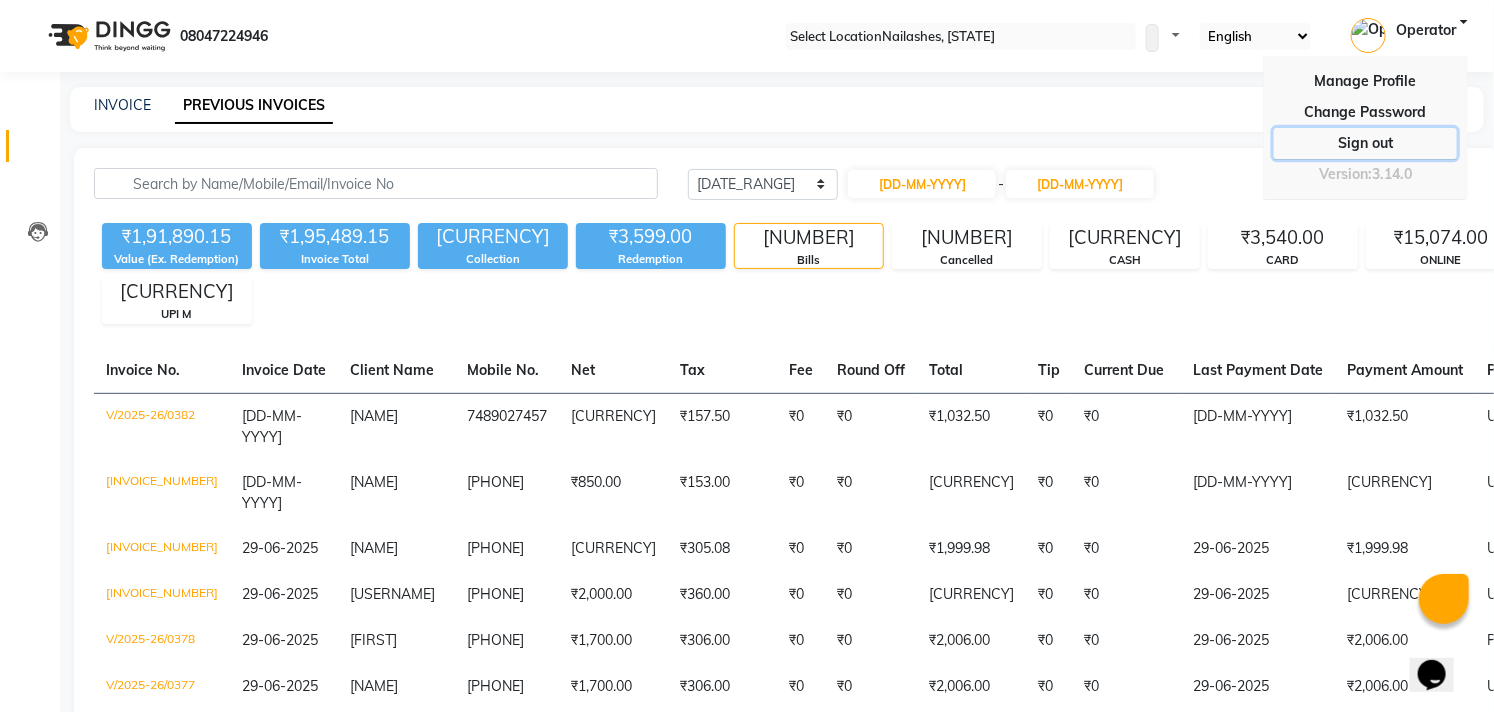 click on "Sign out" at bounding box center (1365, 112) 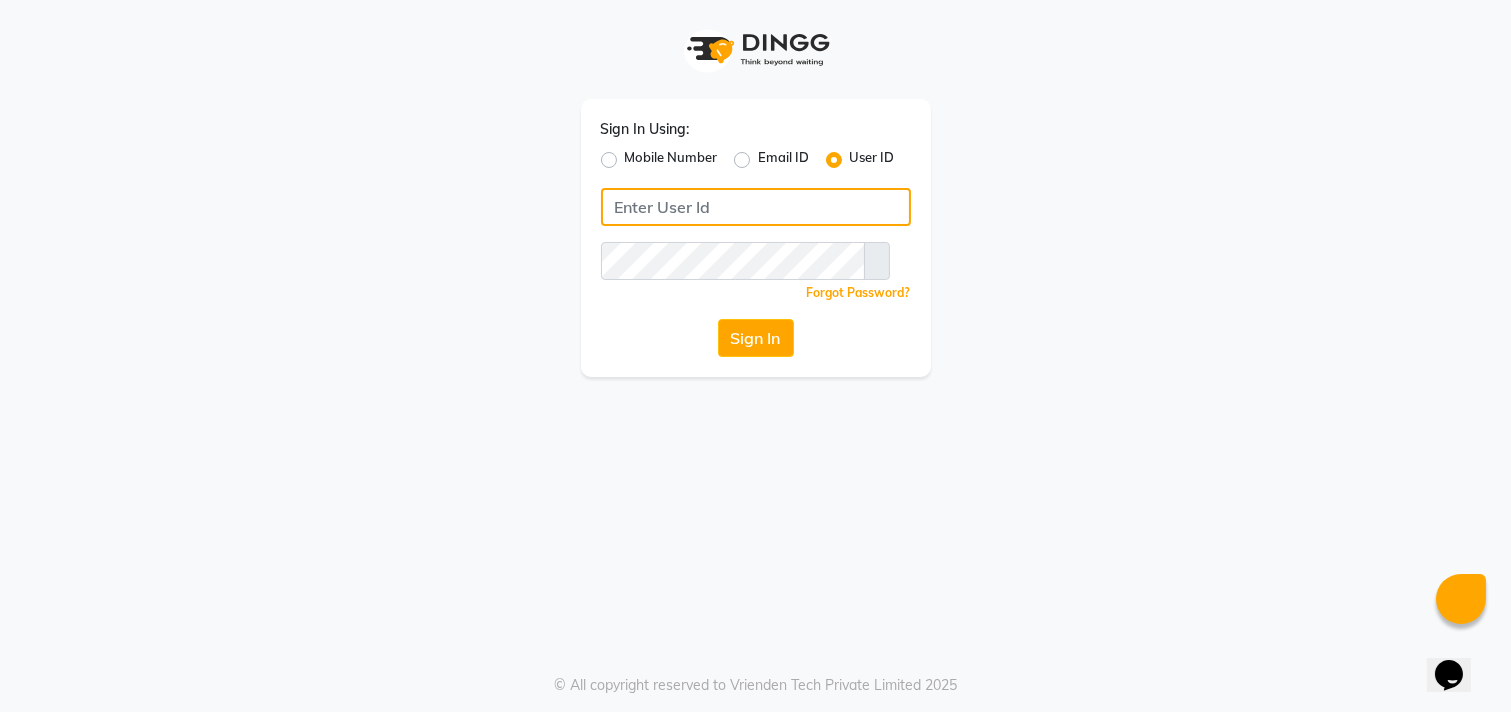type on "9289115244" 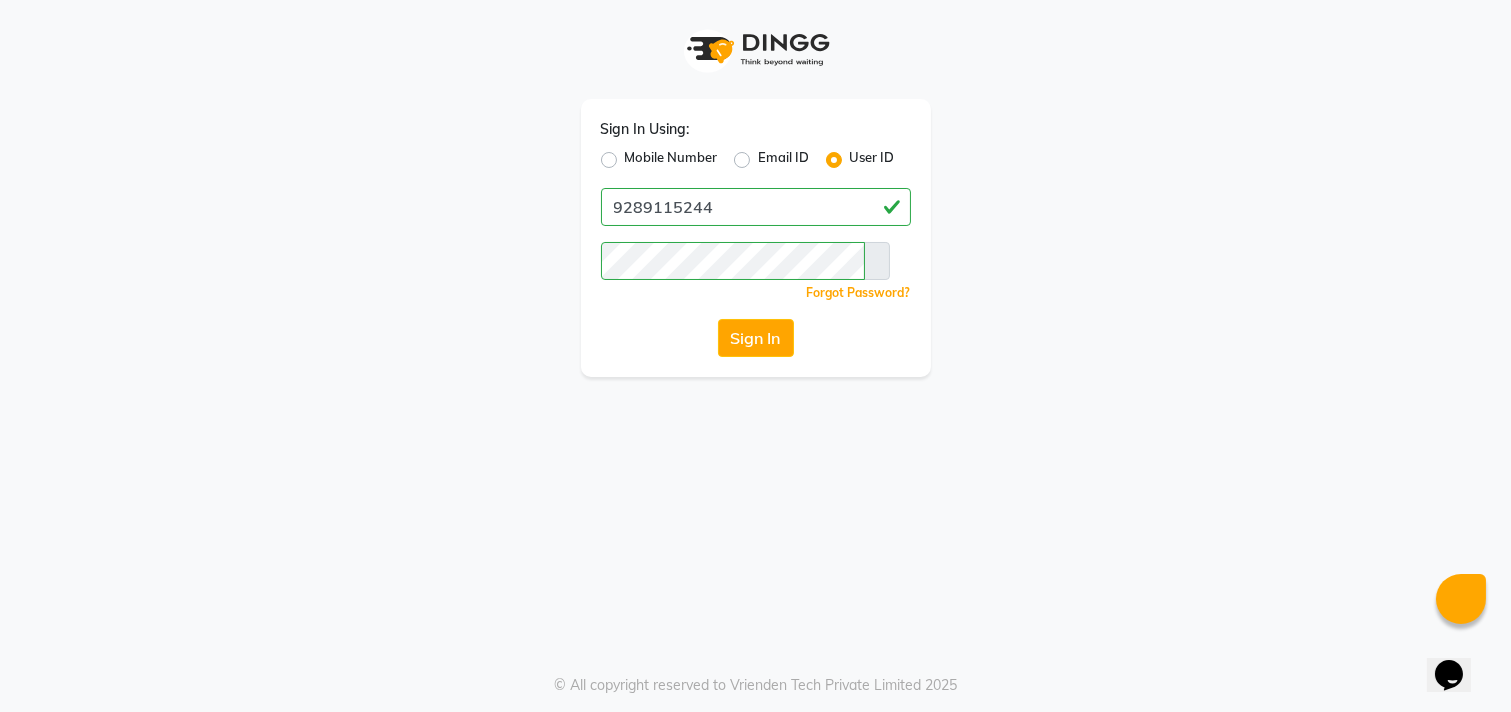 click on "Mobile Number" at bounding box center [671, 160] 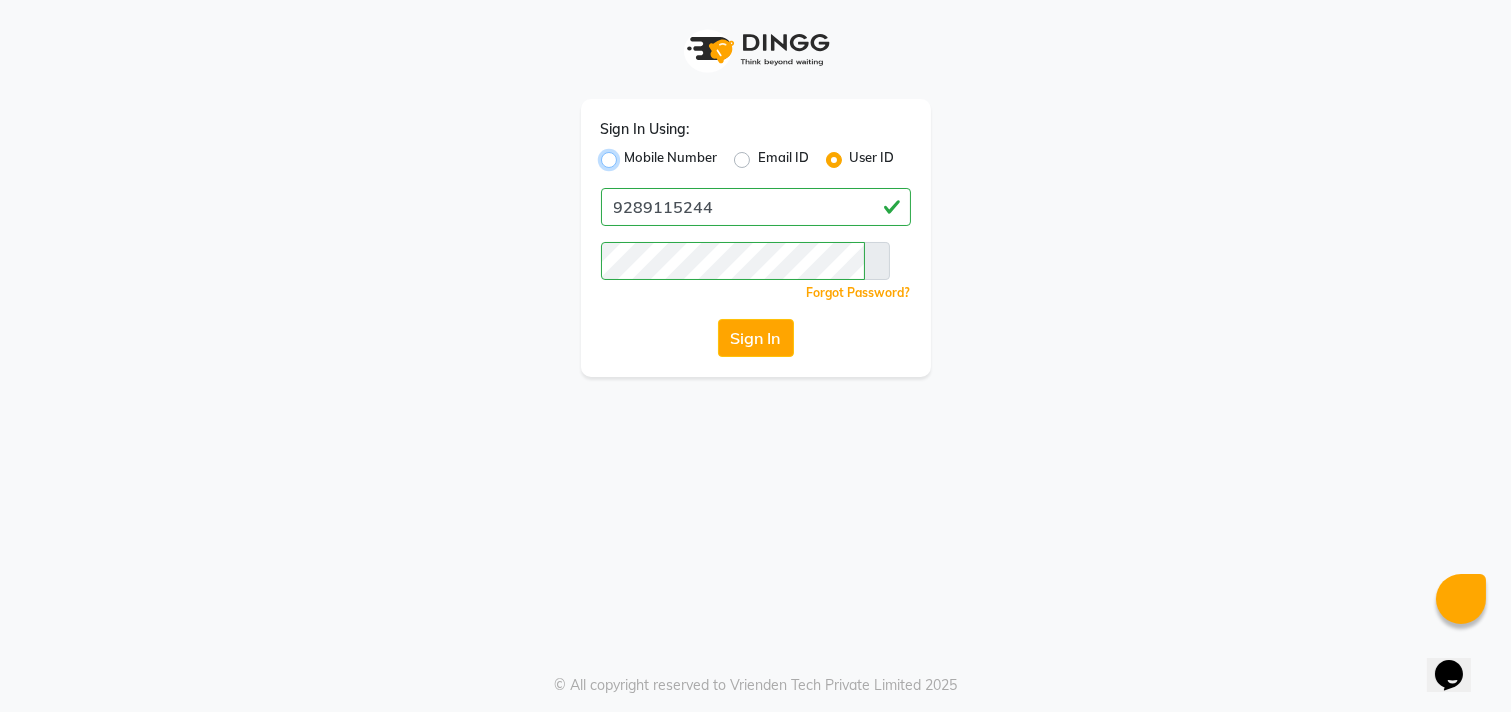 click on "Mobile Number" at bounding box center (631, 154) 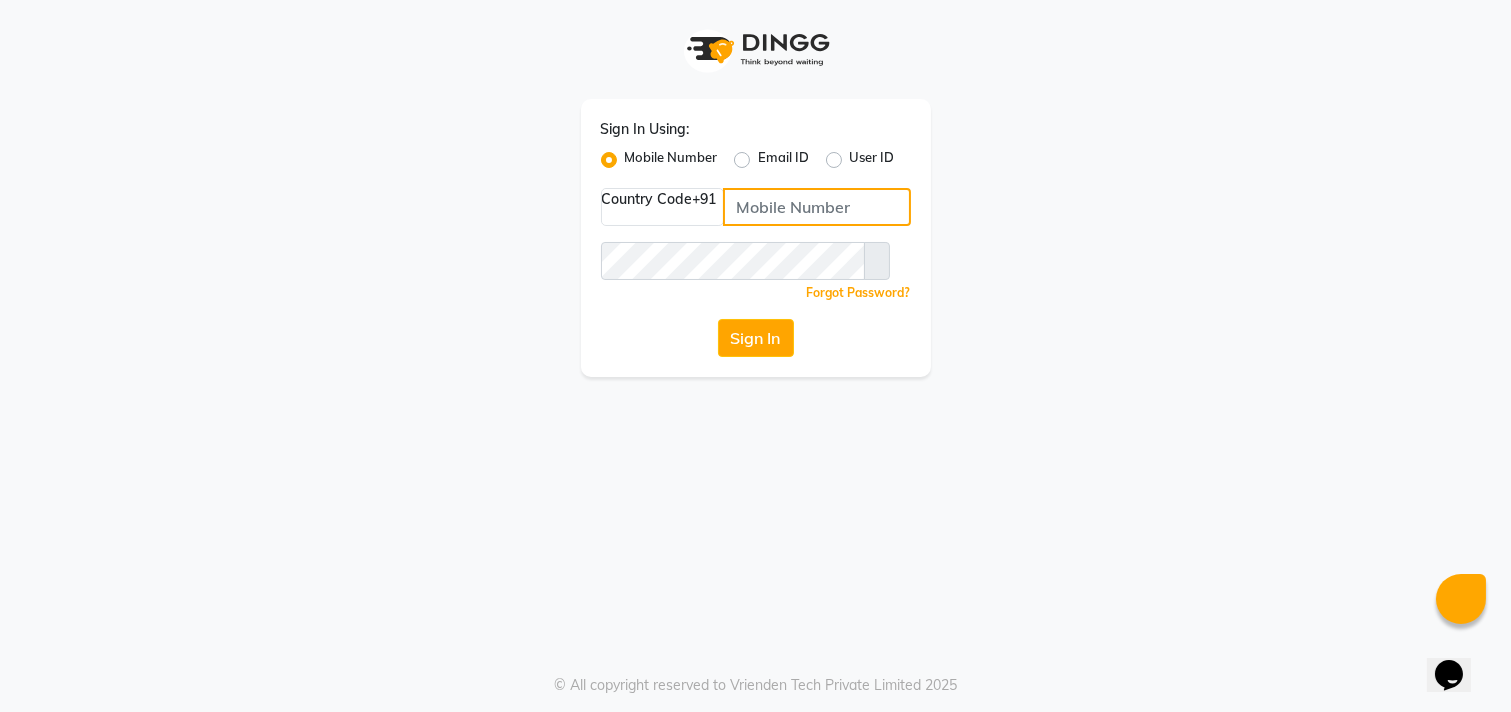 click at bounding box center [817, 207] 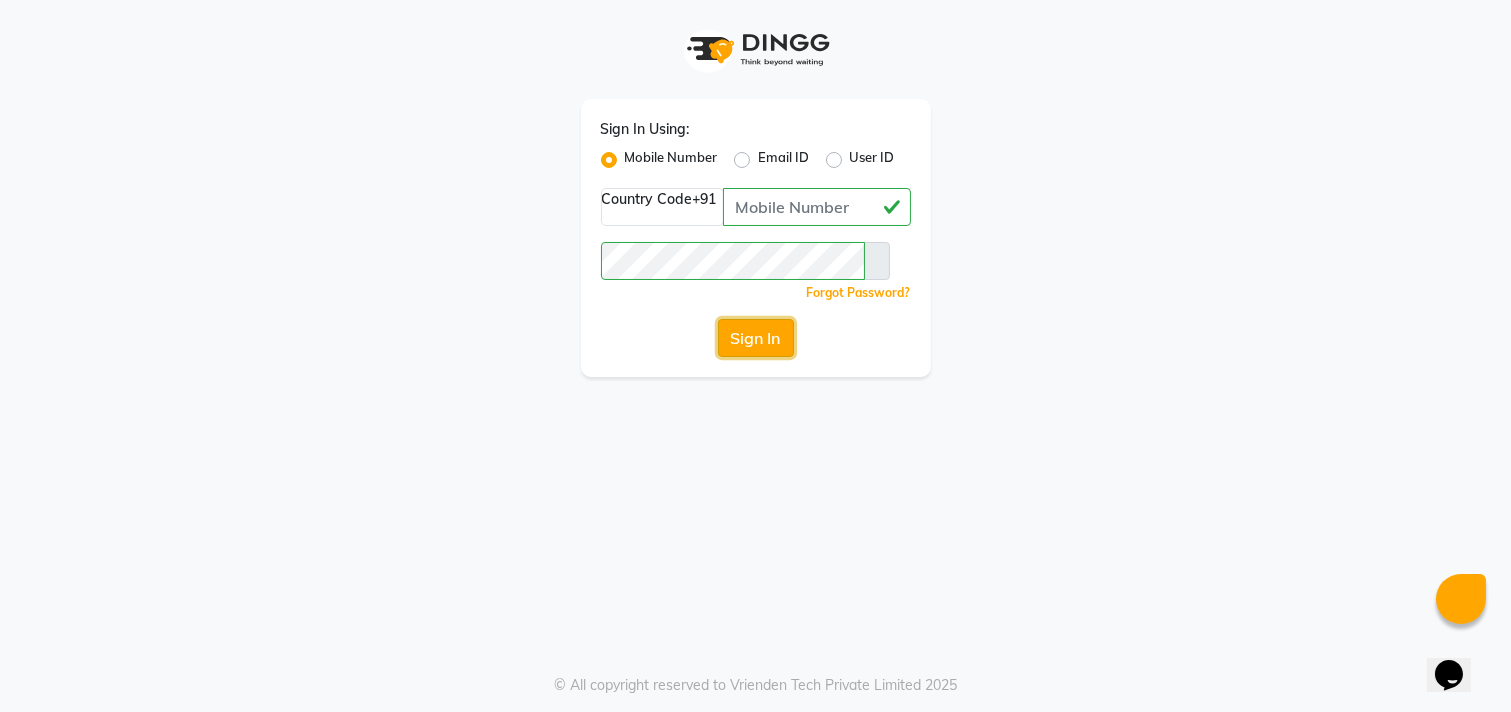 click on "Sign In" at bounding box center (756, 338) 